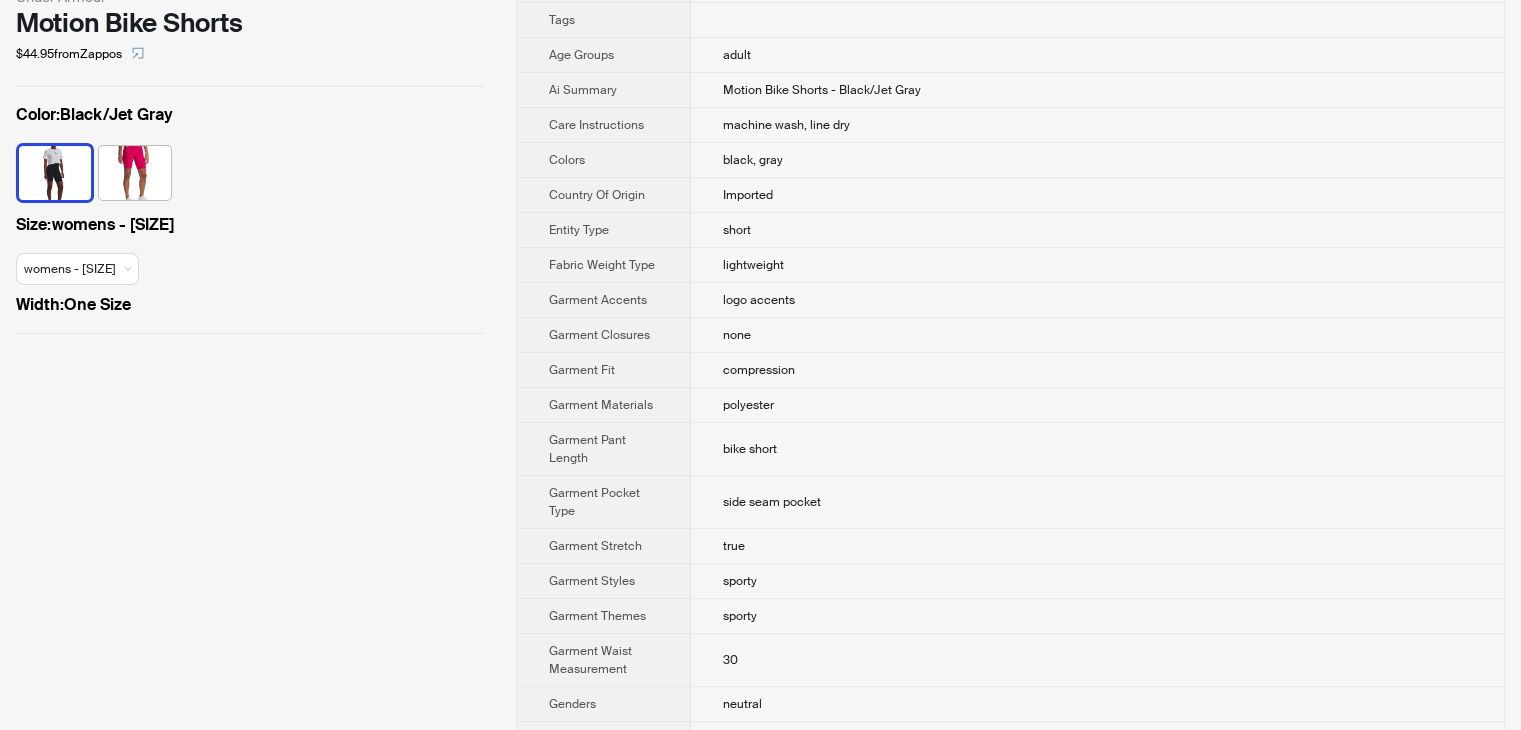 scroll, scrollTop: 0, scrollLeft: 0, axis: both 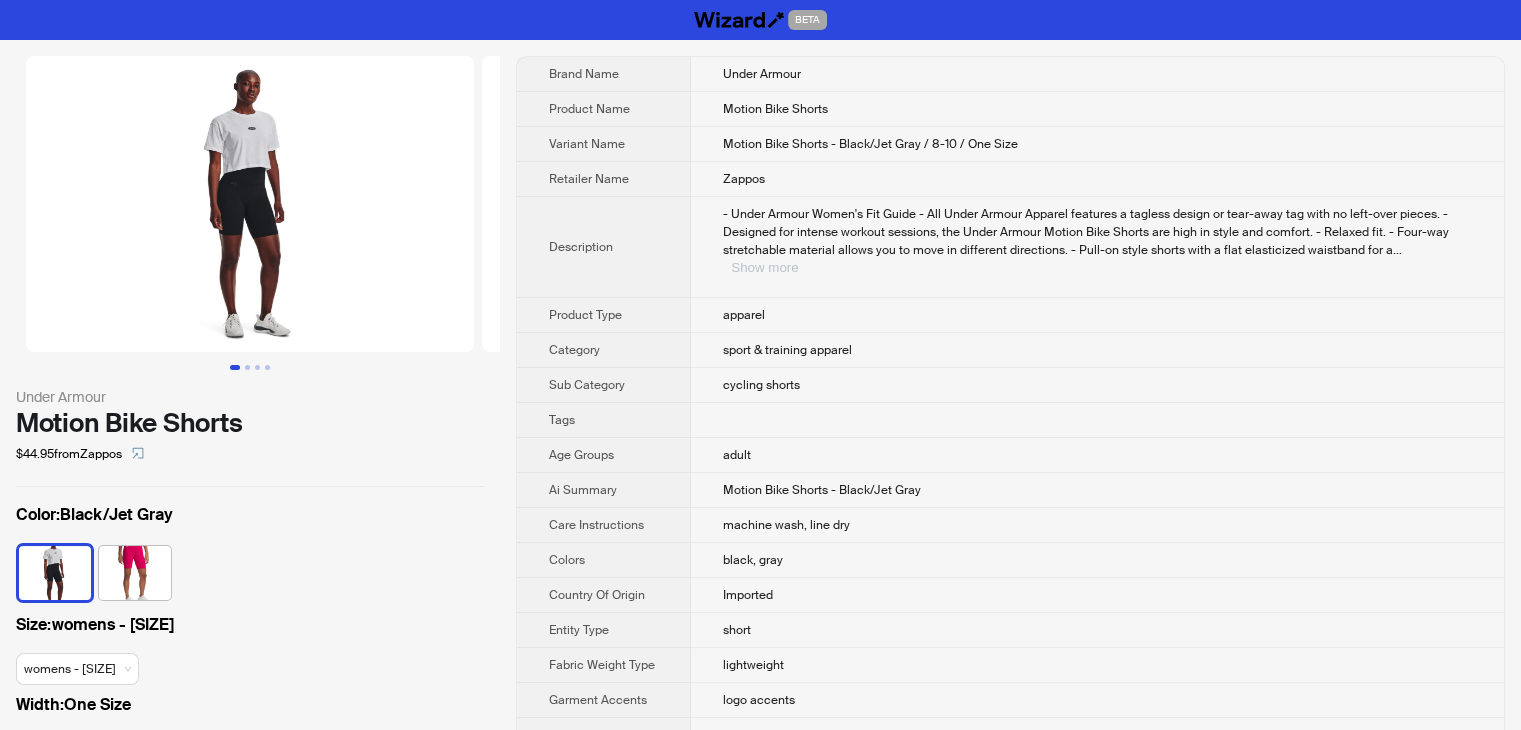click on "Show more" at bounding box center [764, 267] 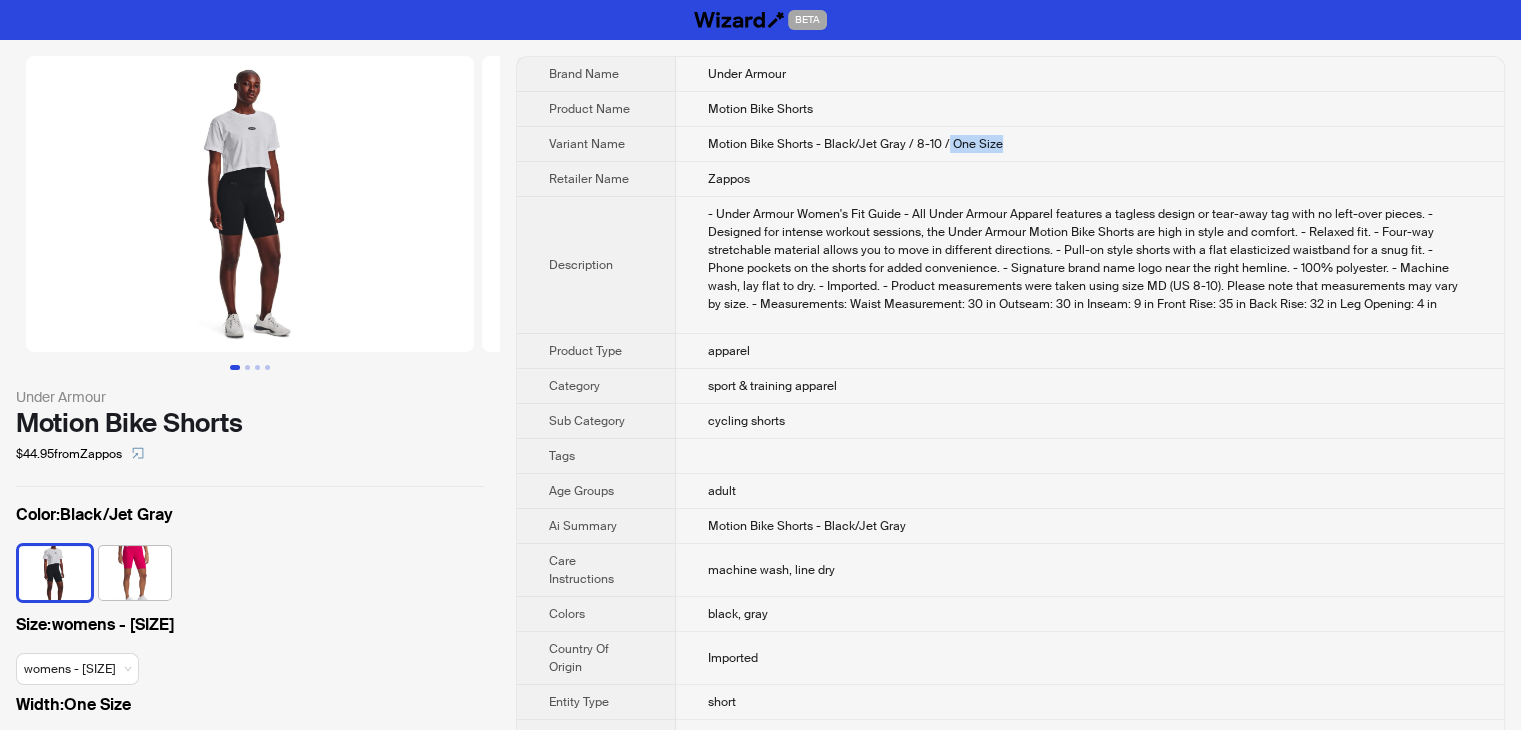 drag, startPoint x: 946, startPoint y: 142, endPoint x: 999, endPoint y: 145, distance: 53.08484 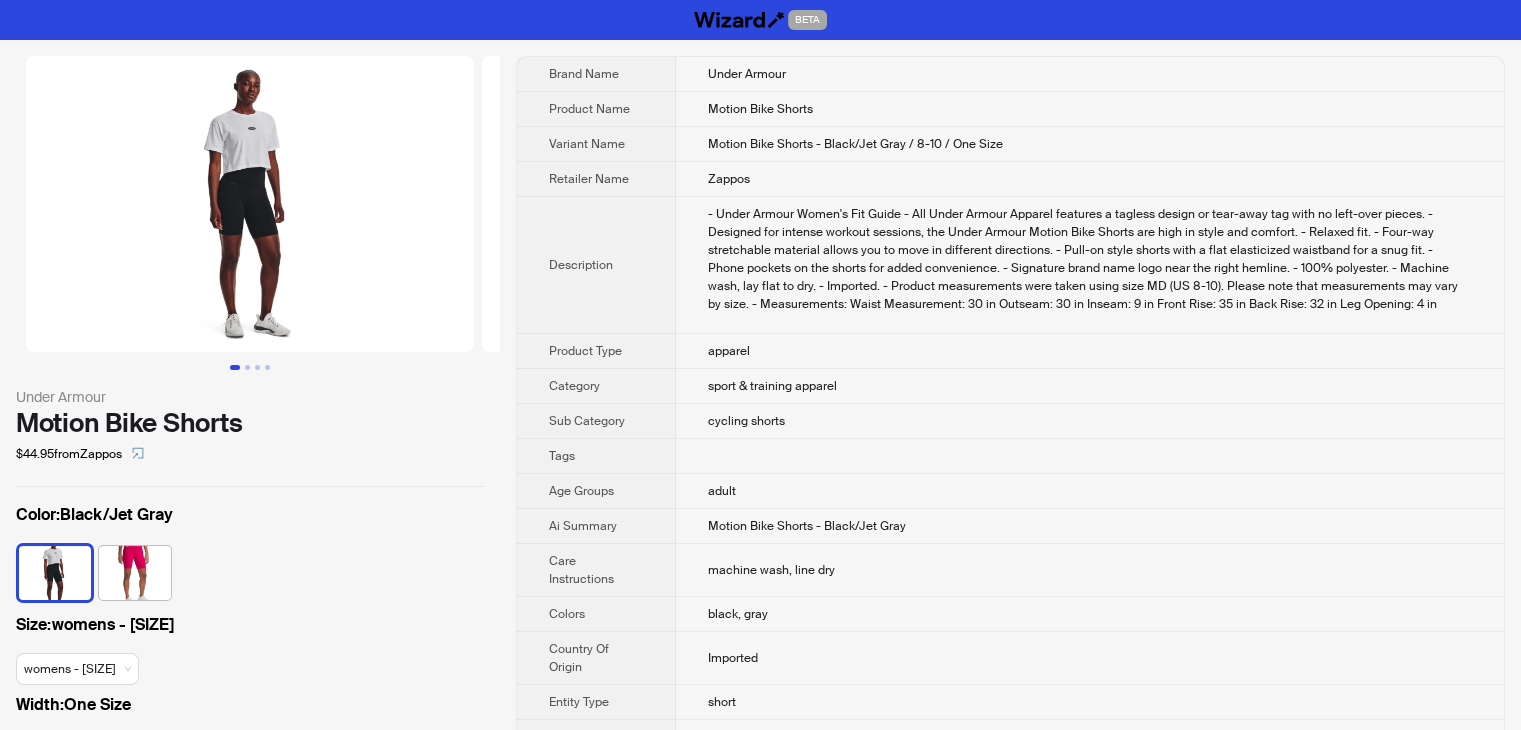 click on "Zappos" at bounding box center [1090, 179] 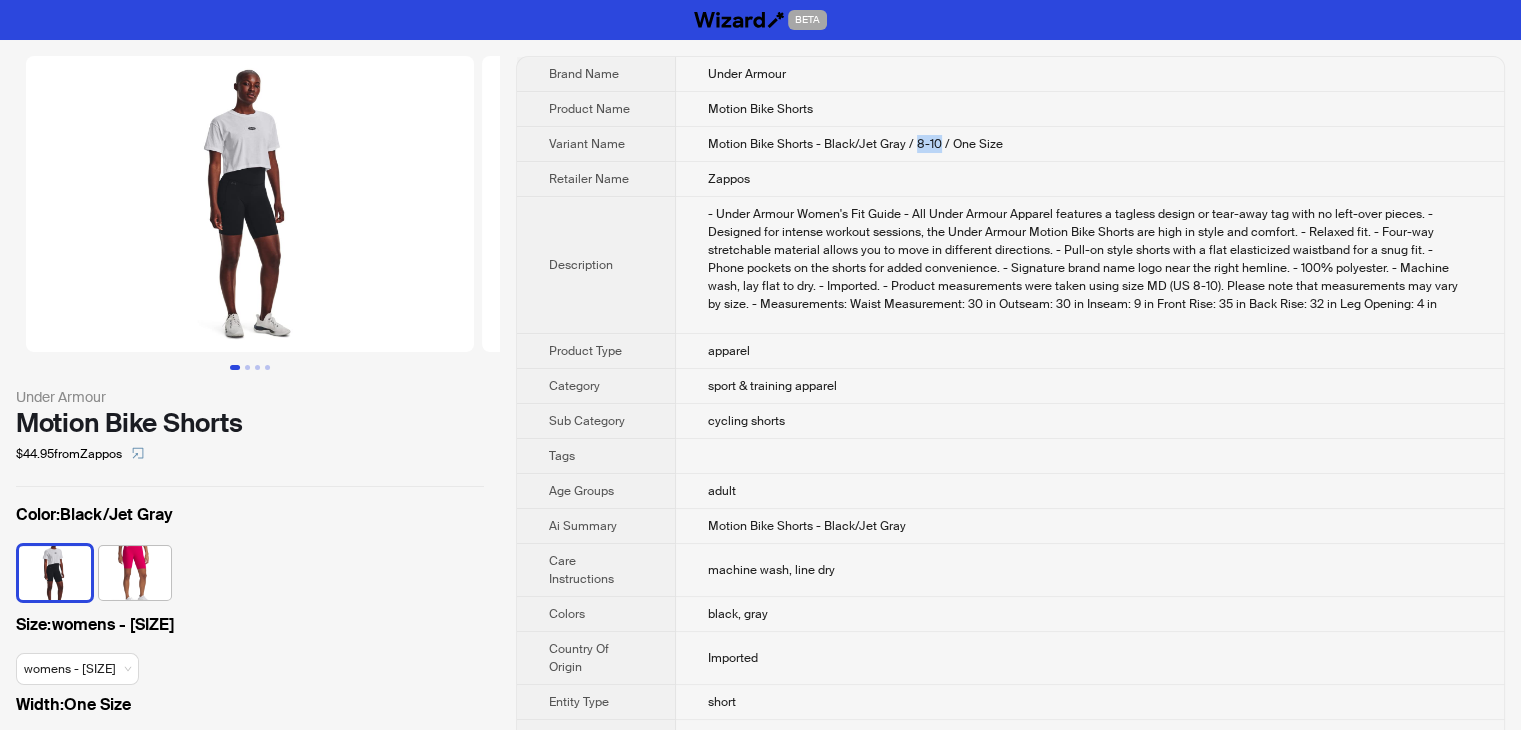 drag, startPoint x: 936, startPoint y: 148, endPoint x: 911, endPoint y: 147, distance: 25.019993 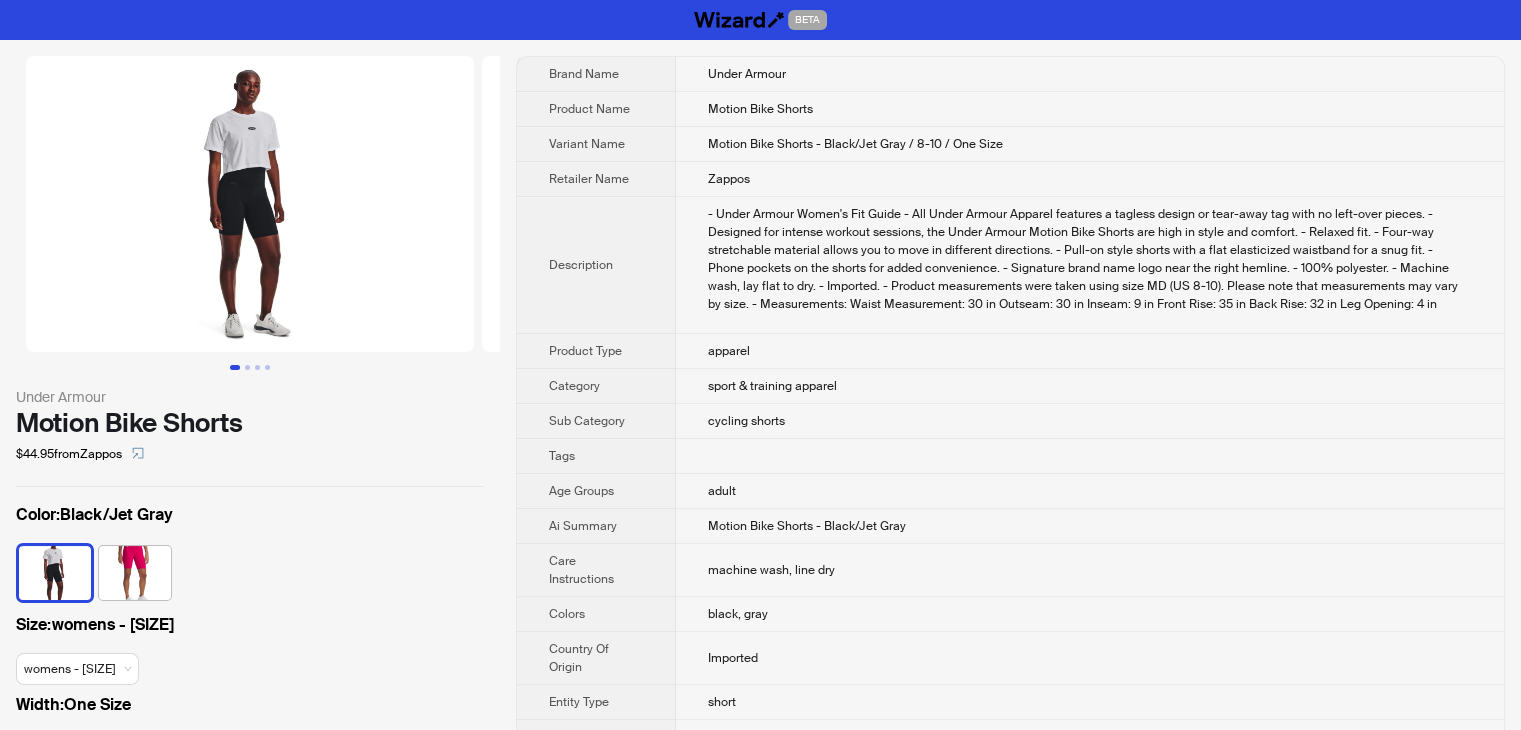 click on "Motion Bike Shorts - Black/Jet Gray / 8-10 / One Size" at bounding box center [855, 144] 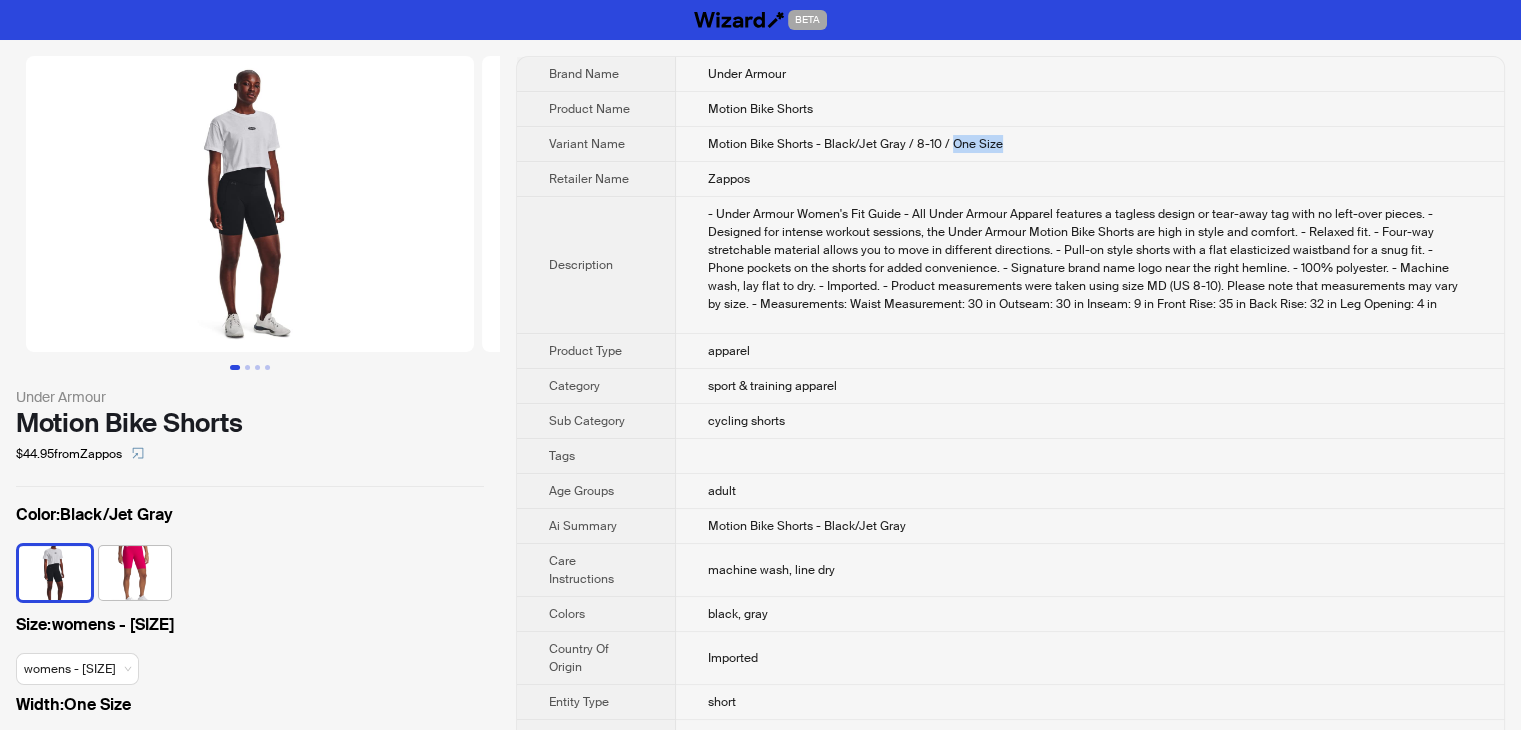 drag, startPoint x: 946, startPoint y: 145, endPoint x: 1002, endPoint y: 141, distance: 56.142673 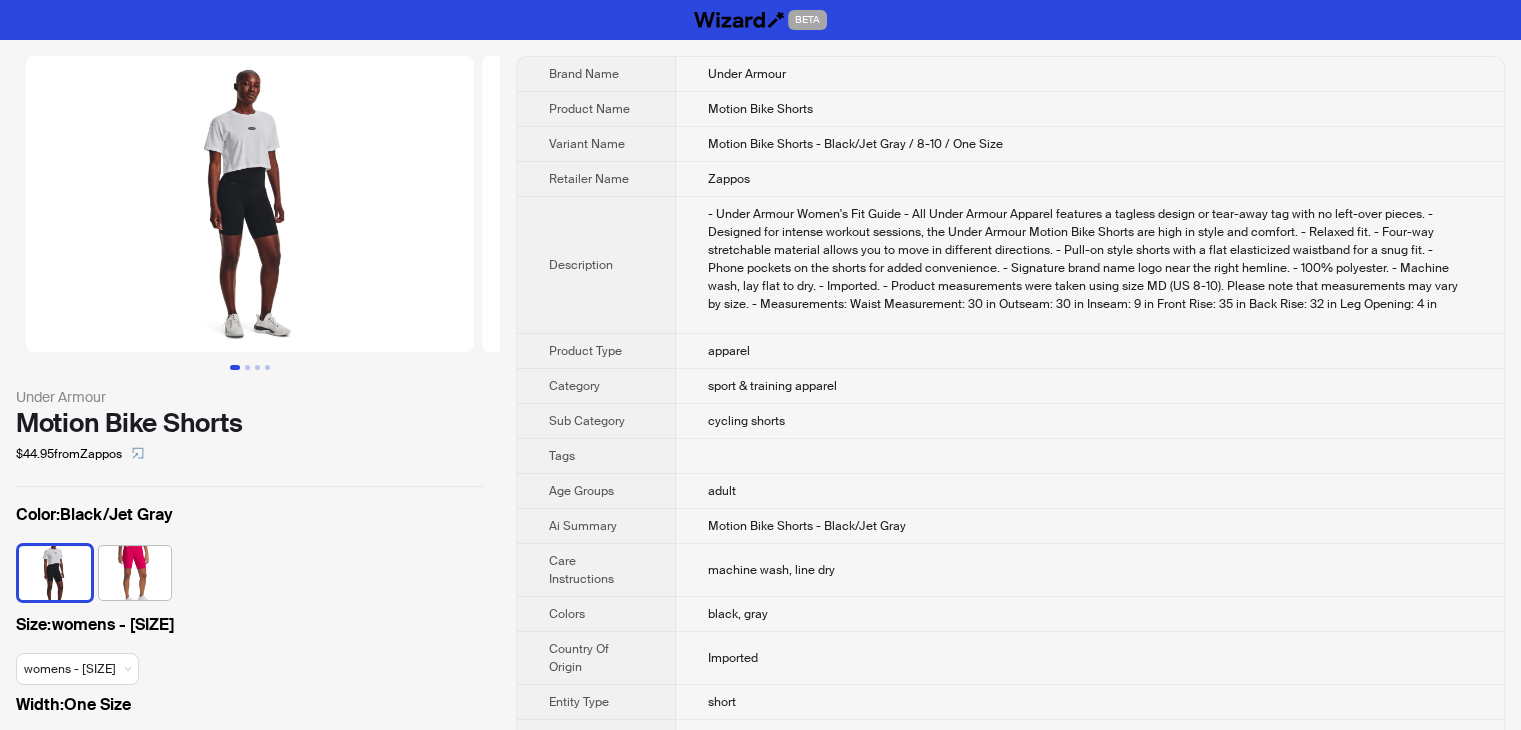 click on "apparel" at bounding box center (1090, 351) 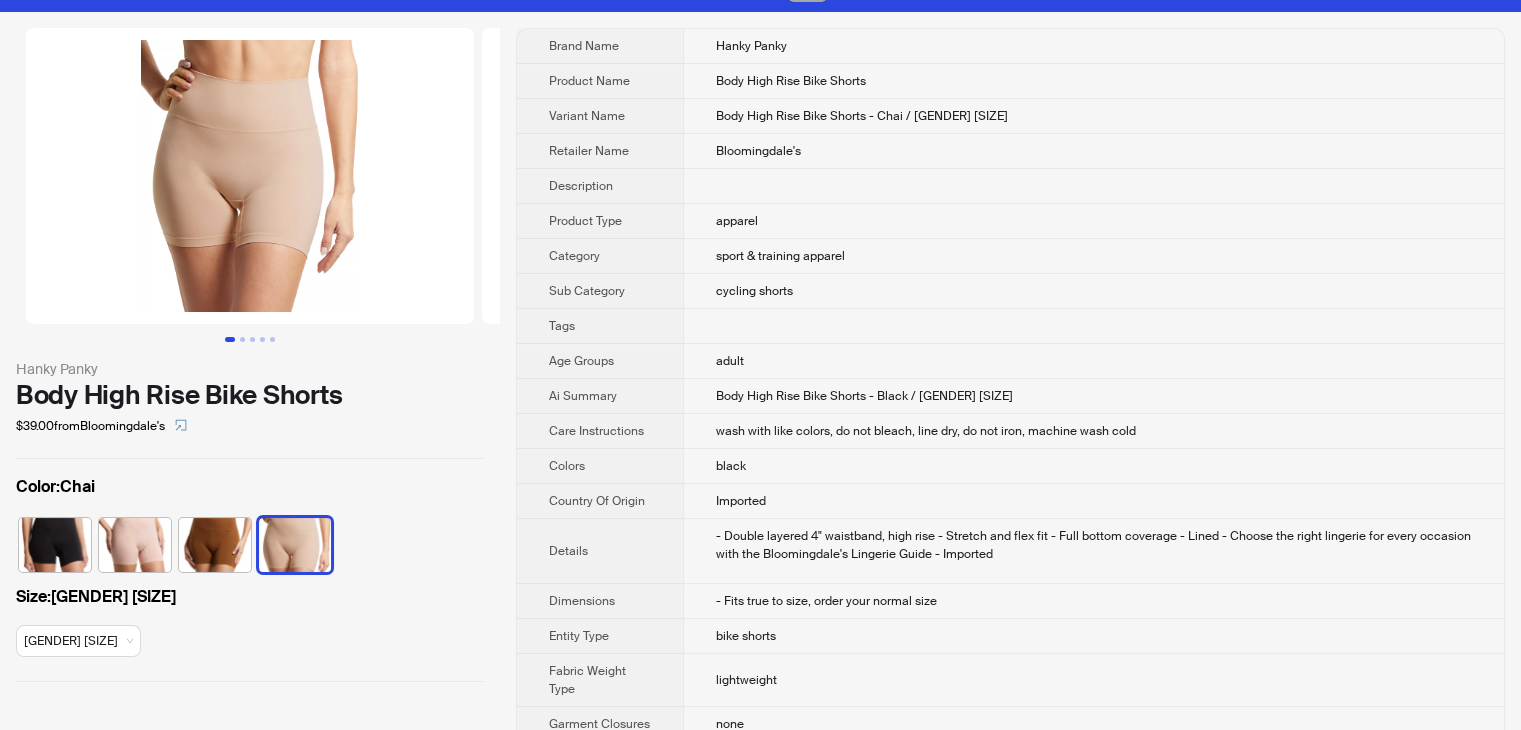 scroll, scrollTop: 0, scrollLeft: 0, axis: both 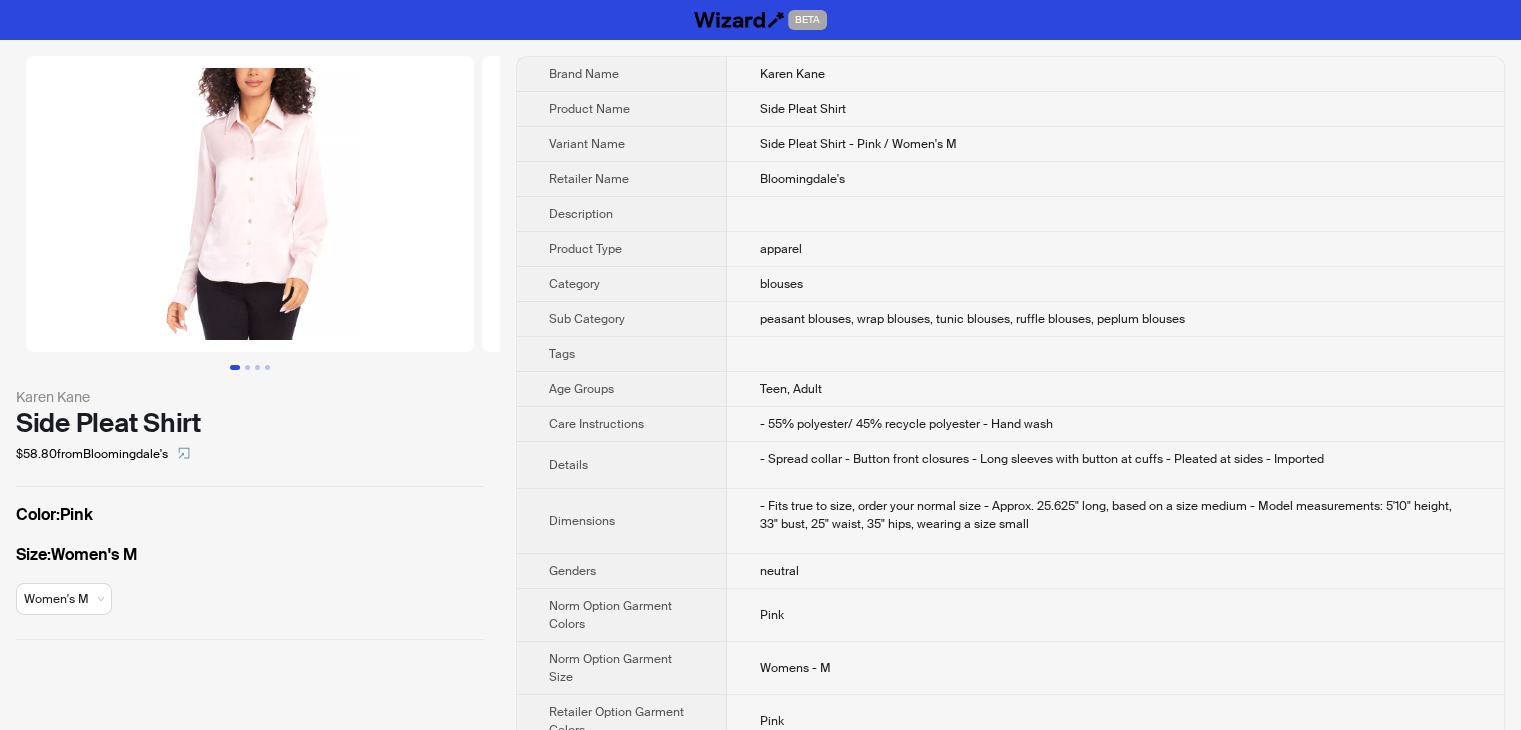 click at bounding box center [1115, 354] 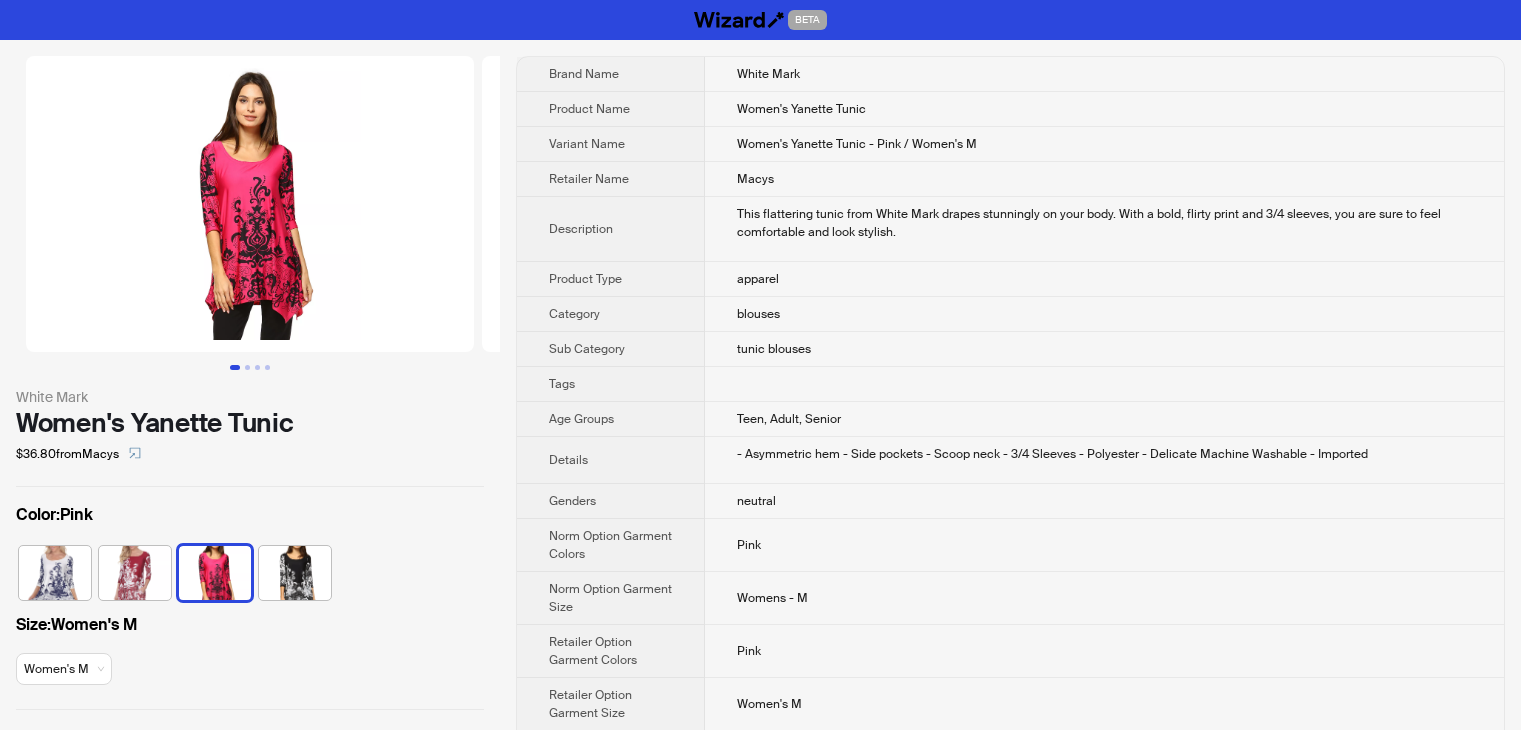 scroll, scrollTop: 0, scrollLeft: 0, axis: both 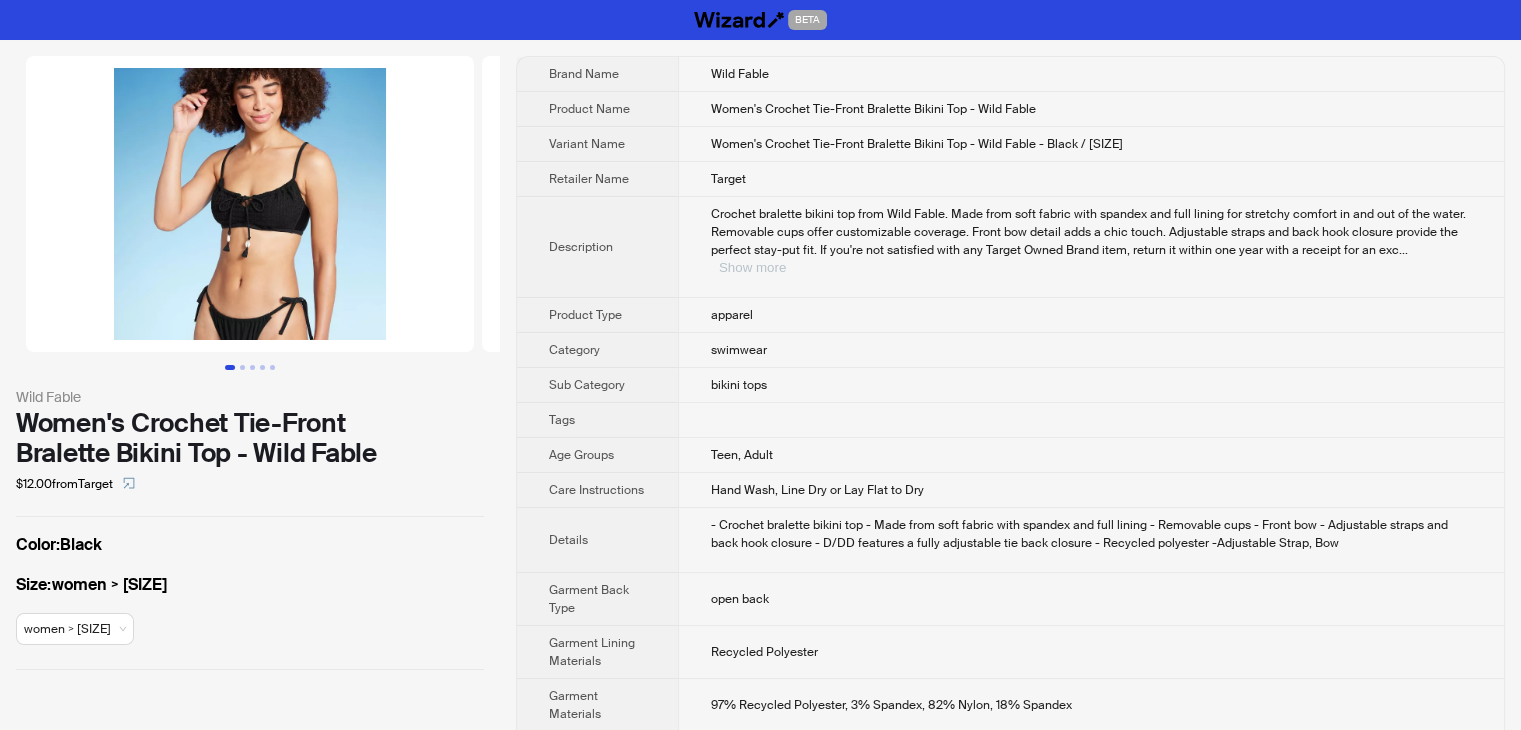click on "Show more" at bounding box center (752, 267) 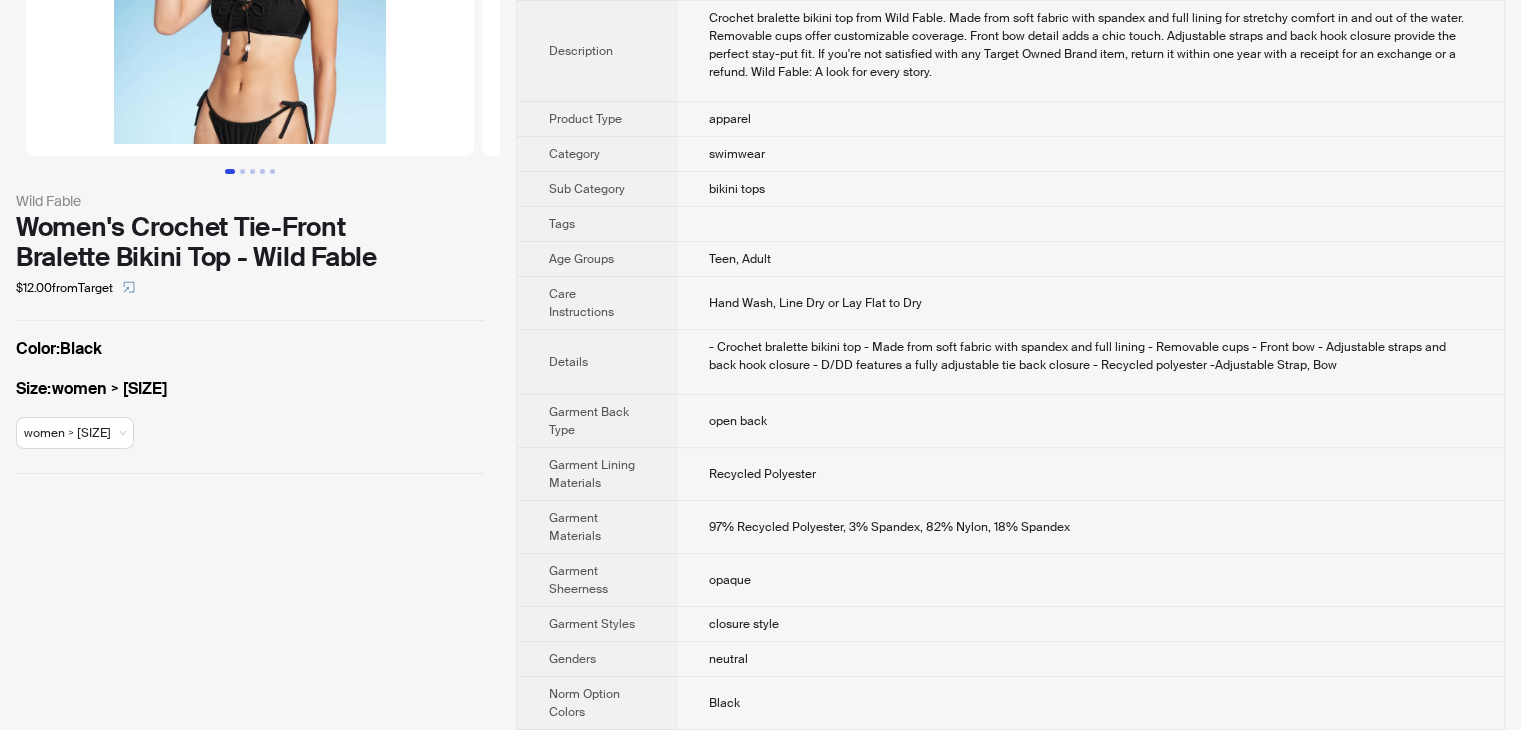 scroll, scrollTop: 200, scrollLeft: 0, axis: vertical 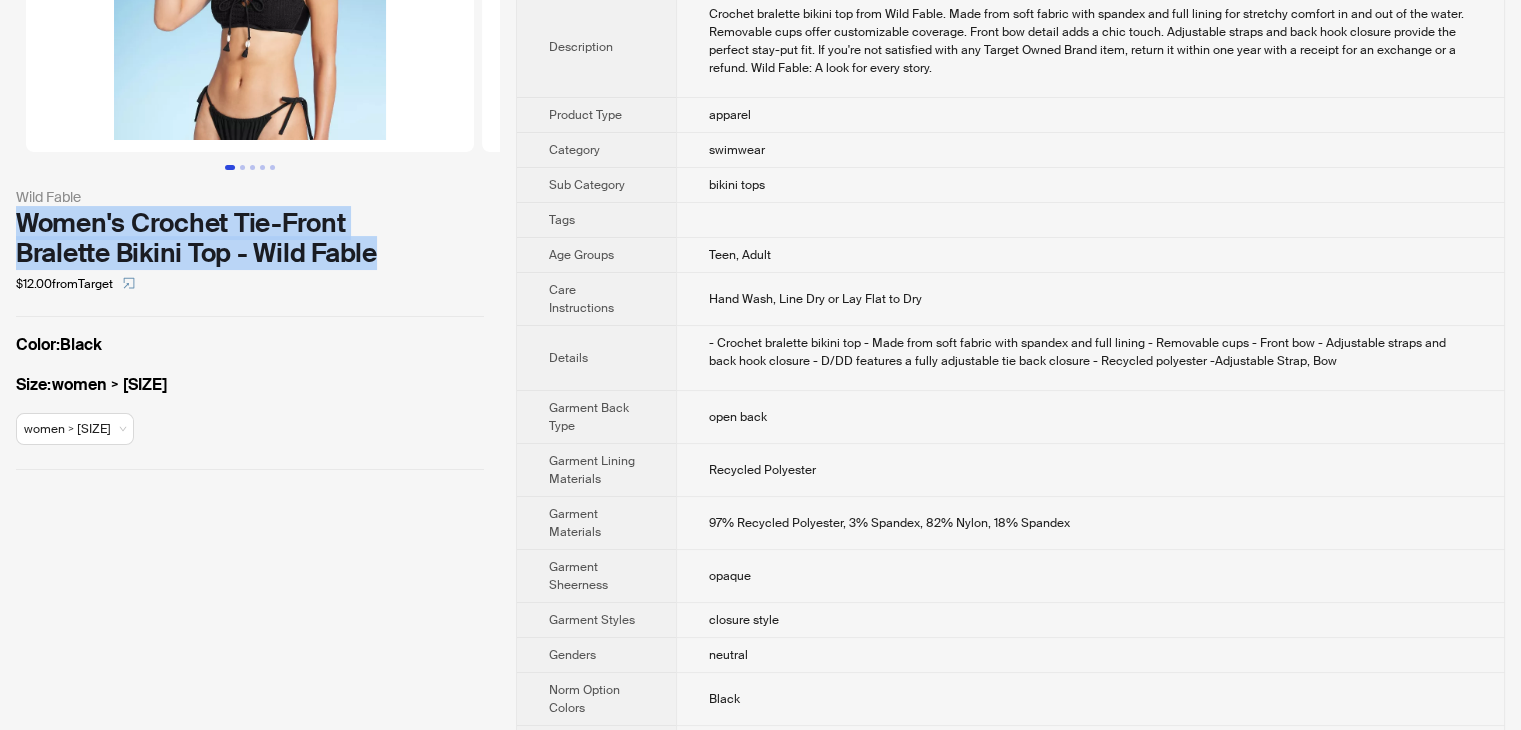 drag, startPoint x: 390, startPoint y: 253, endPoint x: 0, endPoint y: 222, distance: 391.2301 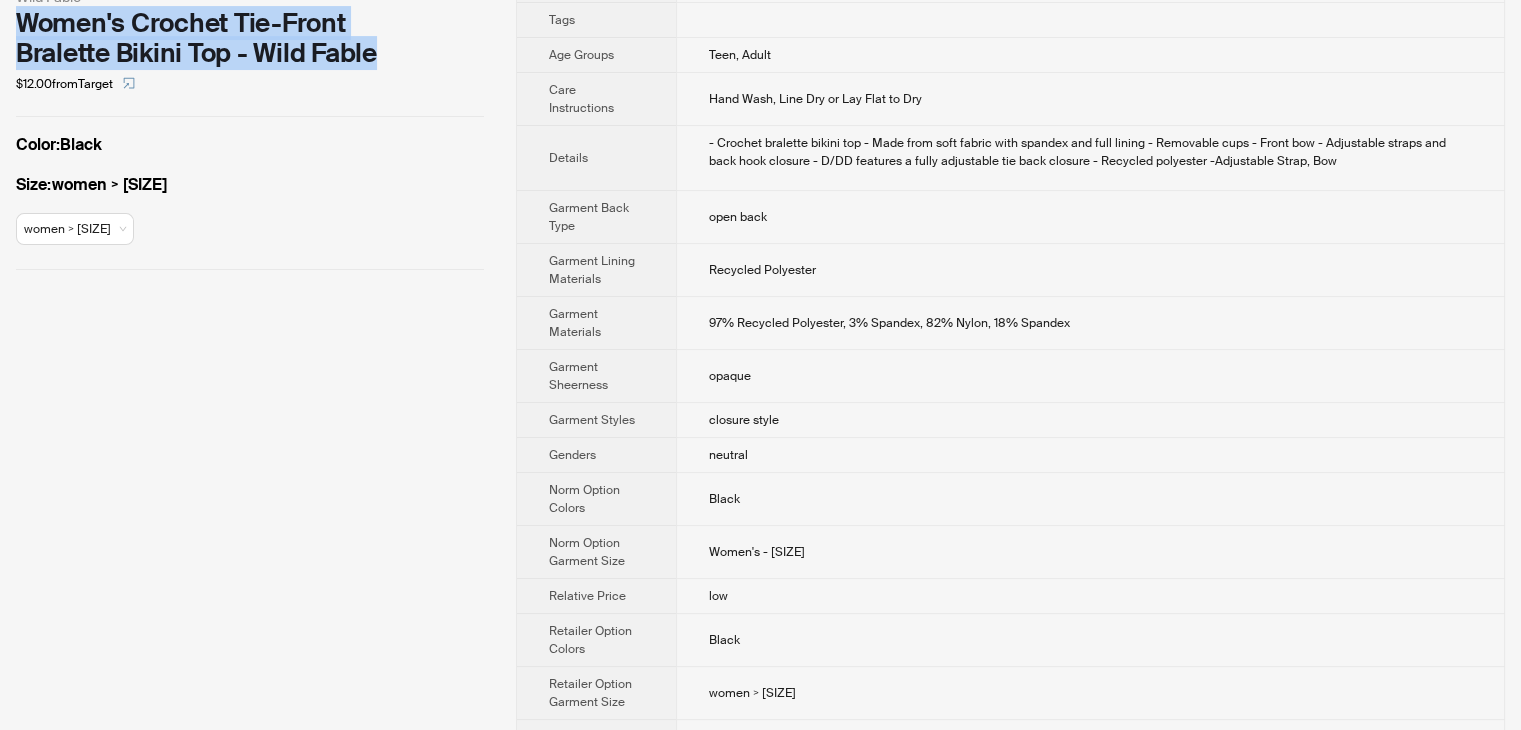 scroll, scrollTop: 100, scrollLeft: 0, axis: vertical 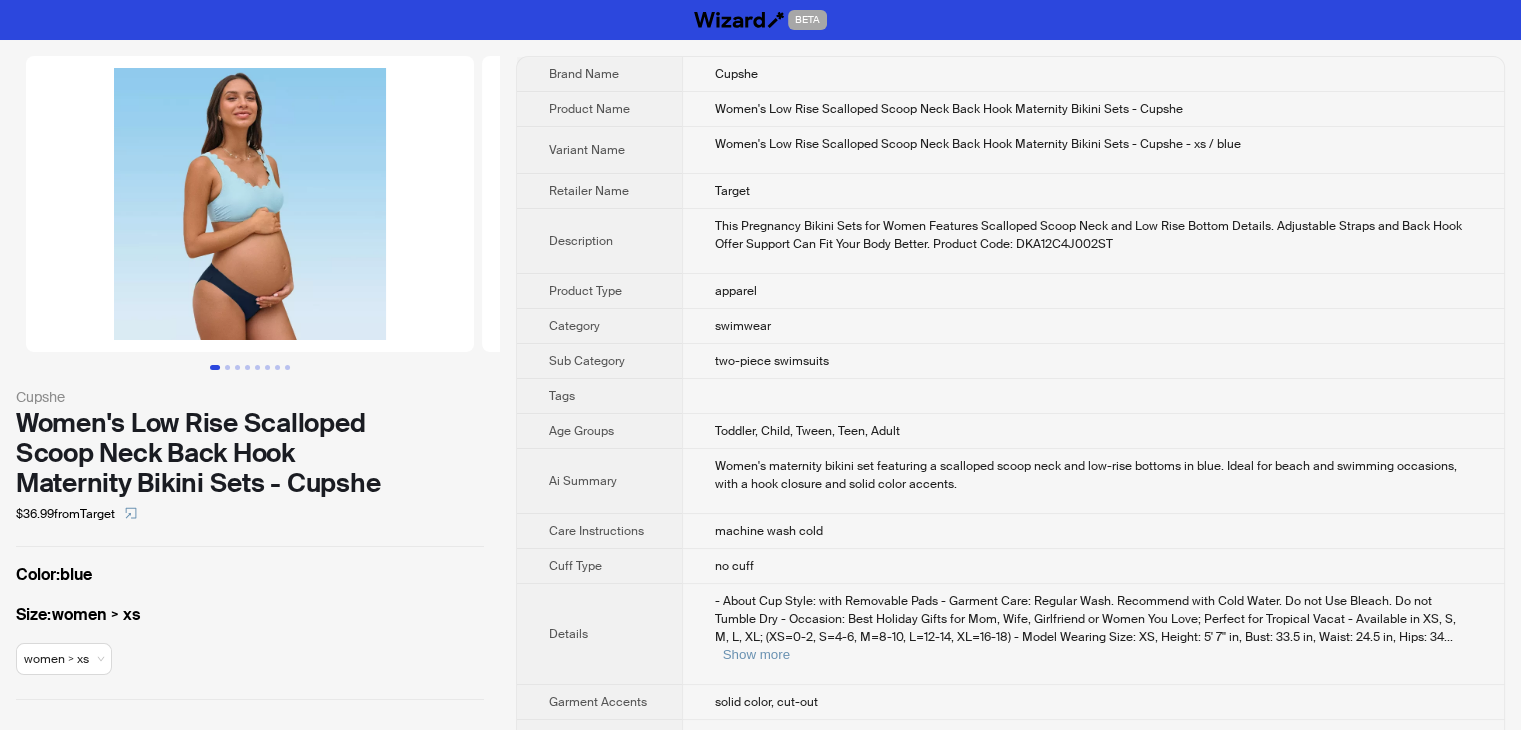 click on "two-piece swimsuits" at bounding box center [1093, 361] 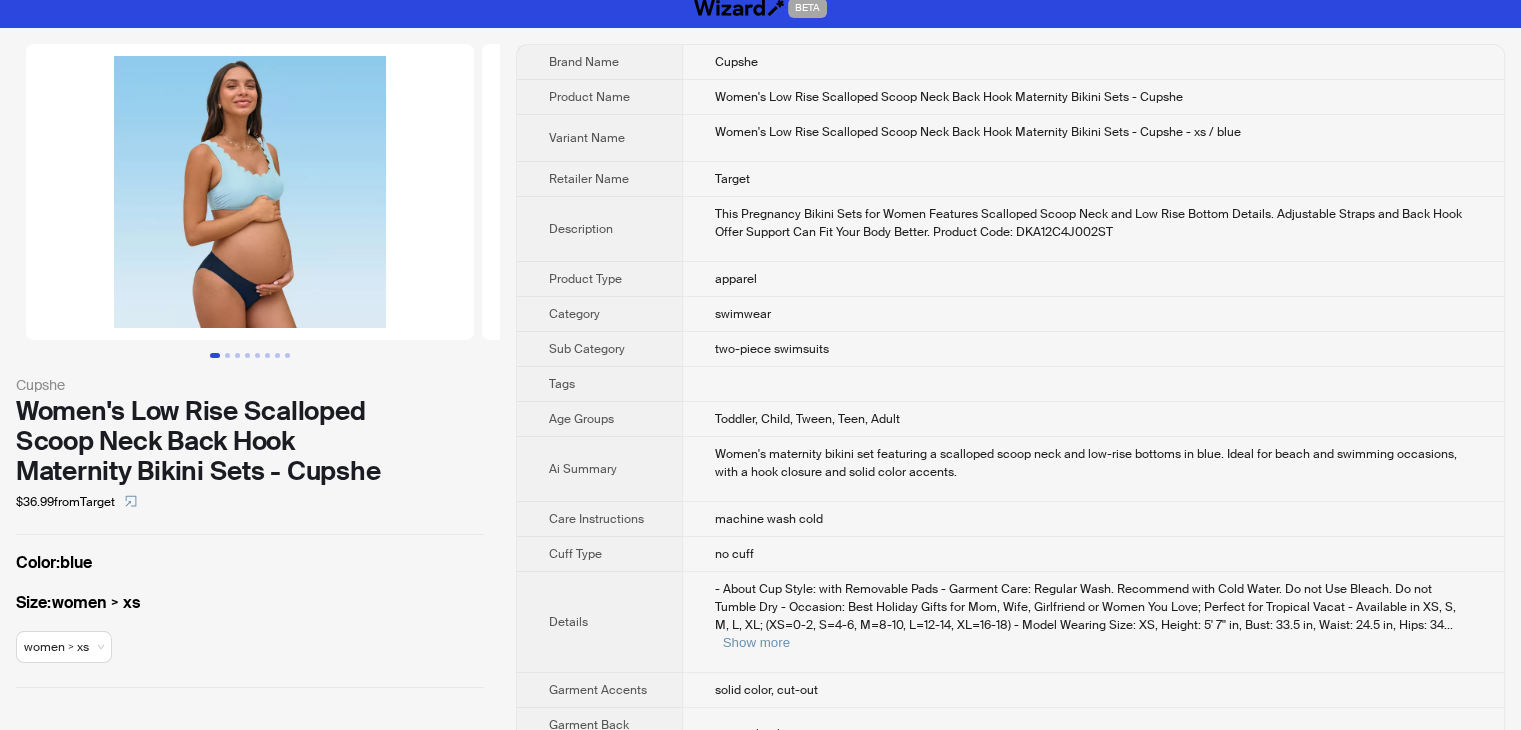 scroll, scrollTop: 0, scrollLeft: 0, axis: both 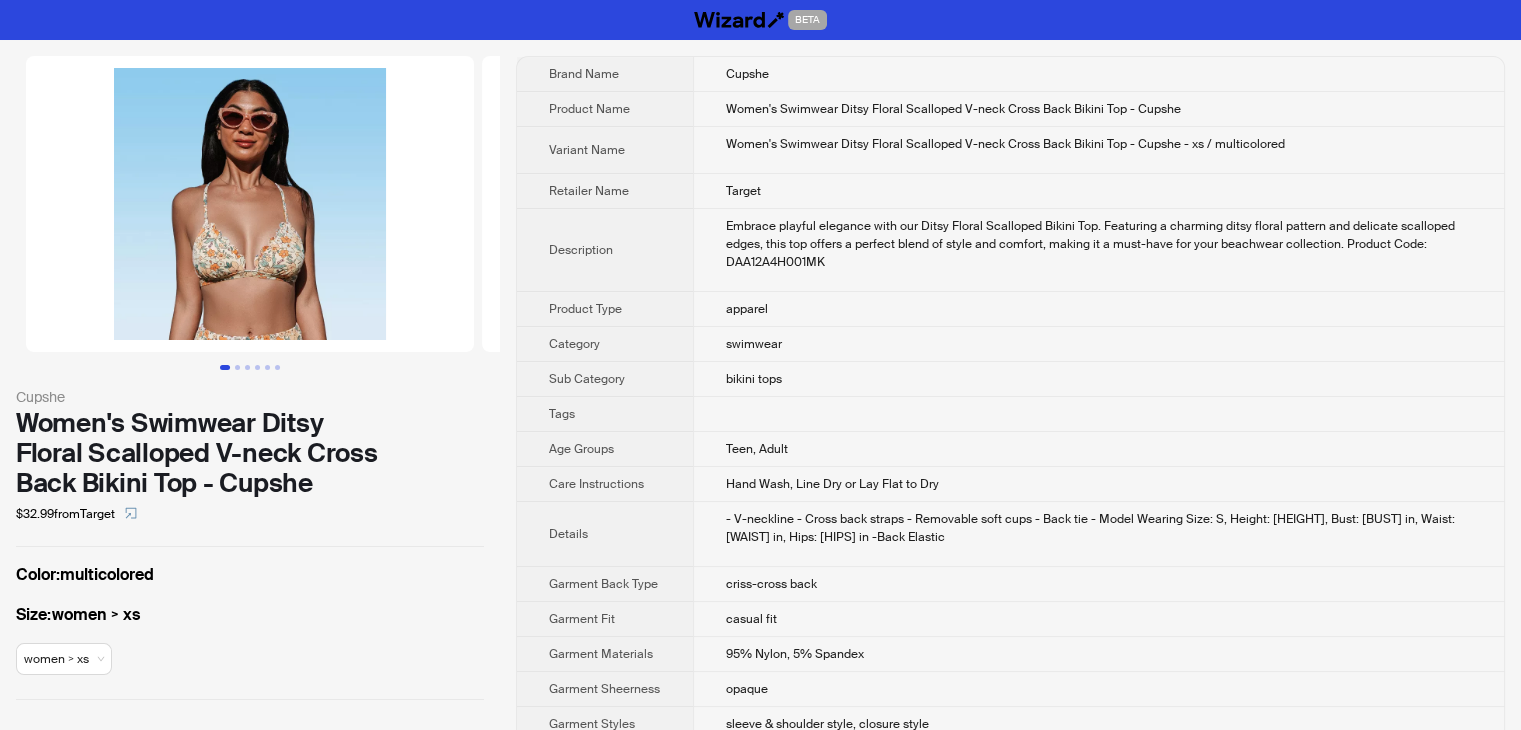click on "Embrace playful elegance with our Ditsy Floral Scalloped Bikini Top. Featuring a charming ditsy floral pattern and delicate scalloped edges, this top offers a perfect blend of style and comfort, making it a must-have for your beachwear collection.
Product Code: DAA12A4H001MK" at bounding box center (1099, 244) 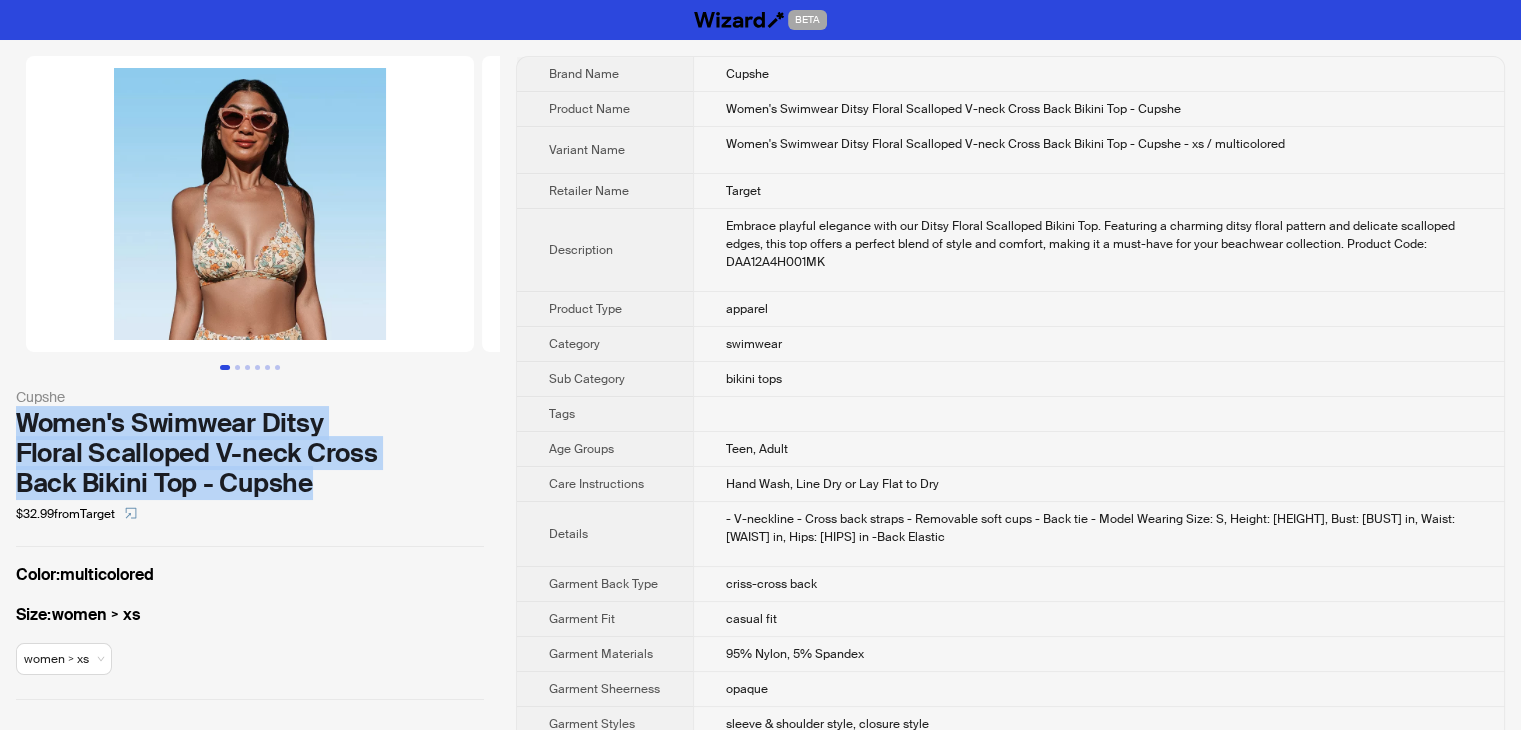 drag, startPoint x: 345, startPoint y: 485, endPoint x: 3, endPoint y: 423, distance: 347.57446 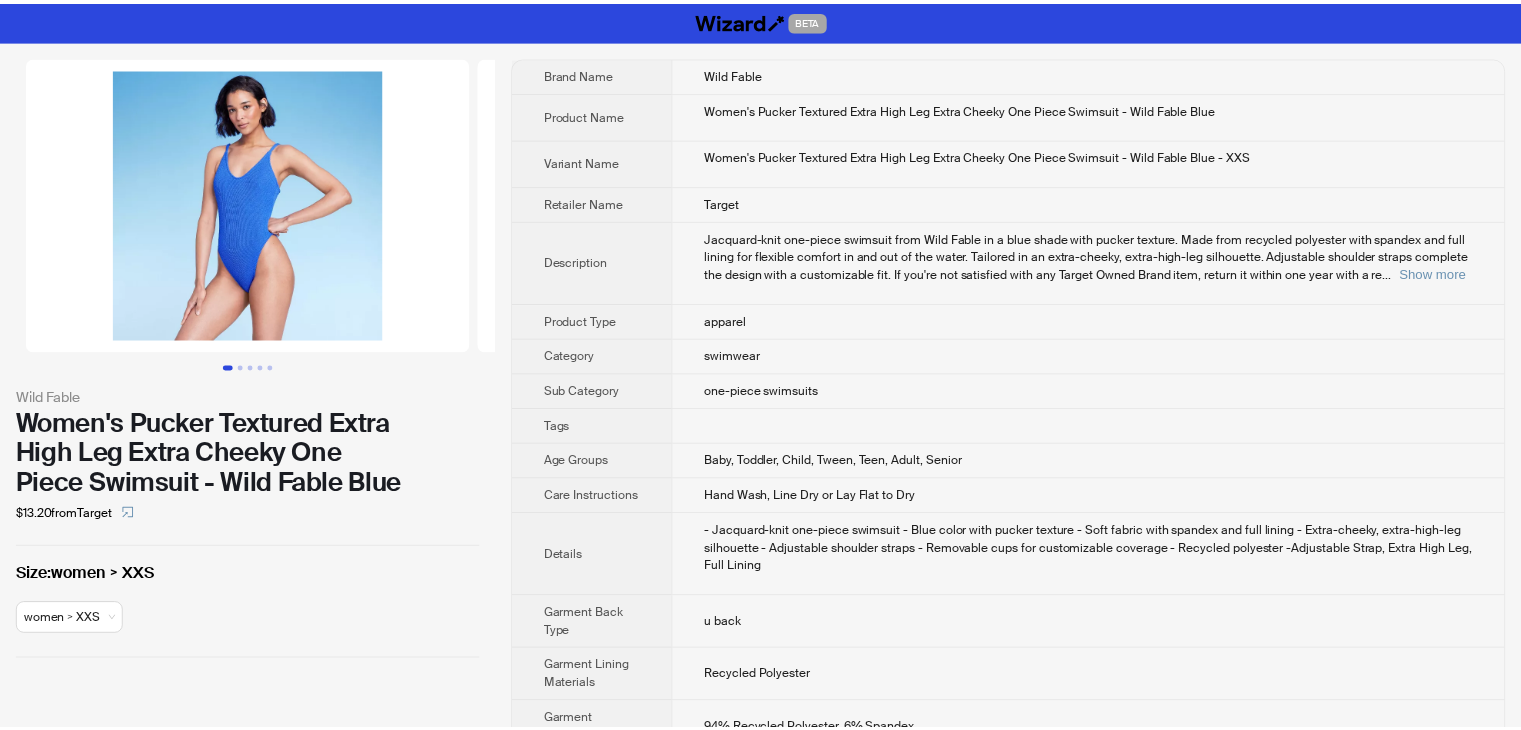 scroll, scrollTop: 0, scrollLeft: 0, axis: both 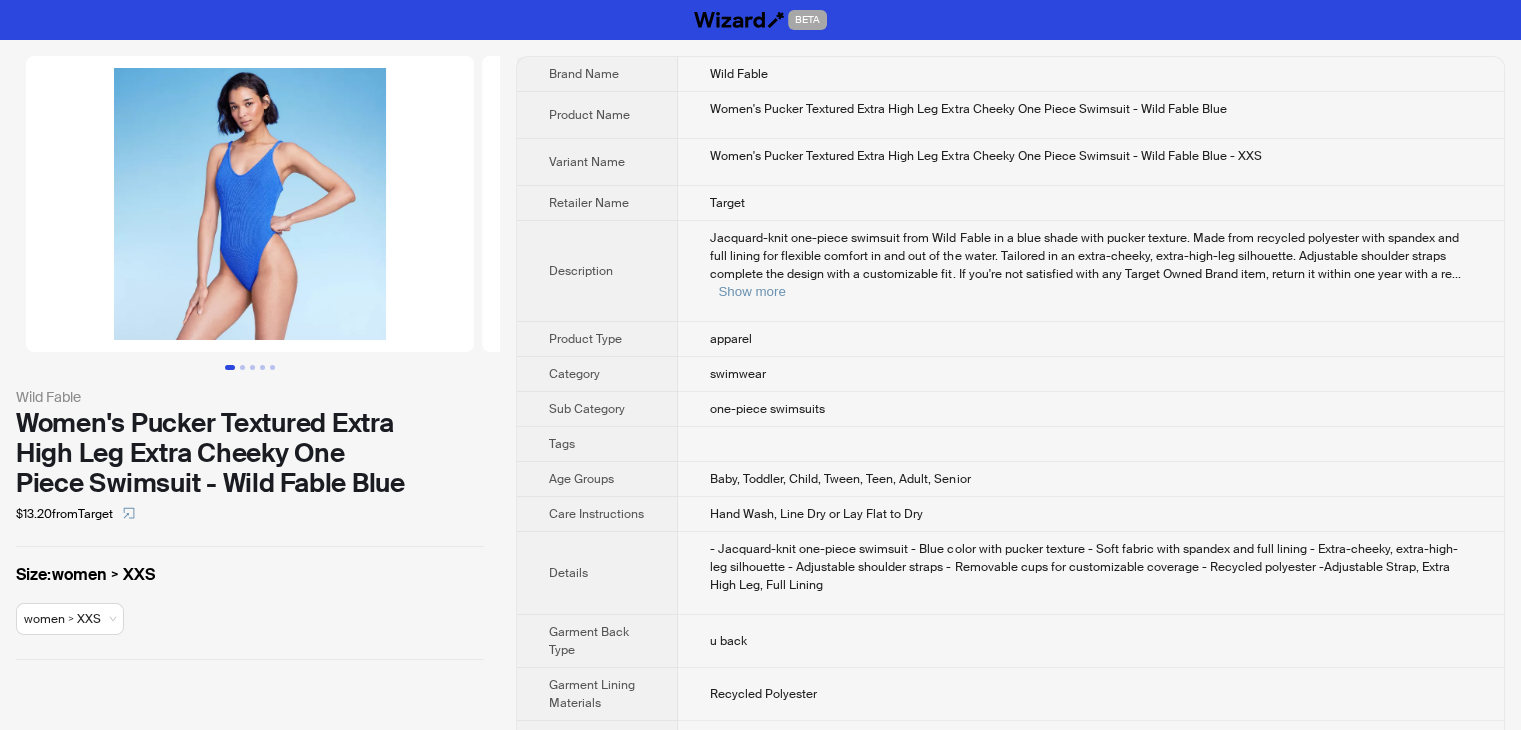click on "Jacquard-knit one-piece swimsuit from Wild Fable in a blue shade with pucker texture. Made from recycled polyester with spandex and full lining for flexible comfort in and out of the water. Tailored in an extra-cheeky, extra-high-leg silhouette. Adjustable shoulder straps complete the design with a customizable fit. If you're not satisfied with any Target Owned Brand item, return it within one year with a re" at bounding box center (1084, 256) 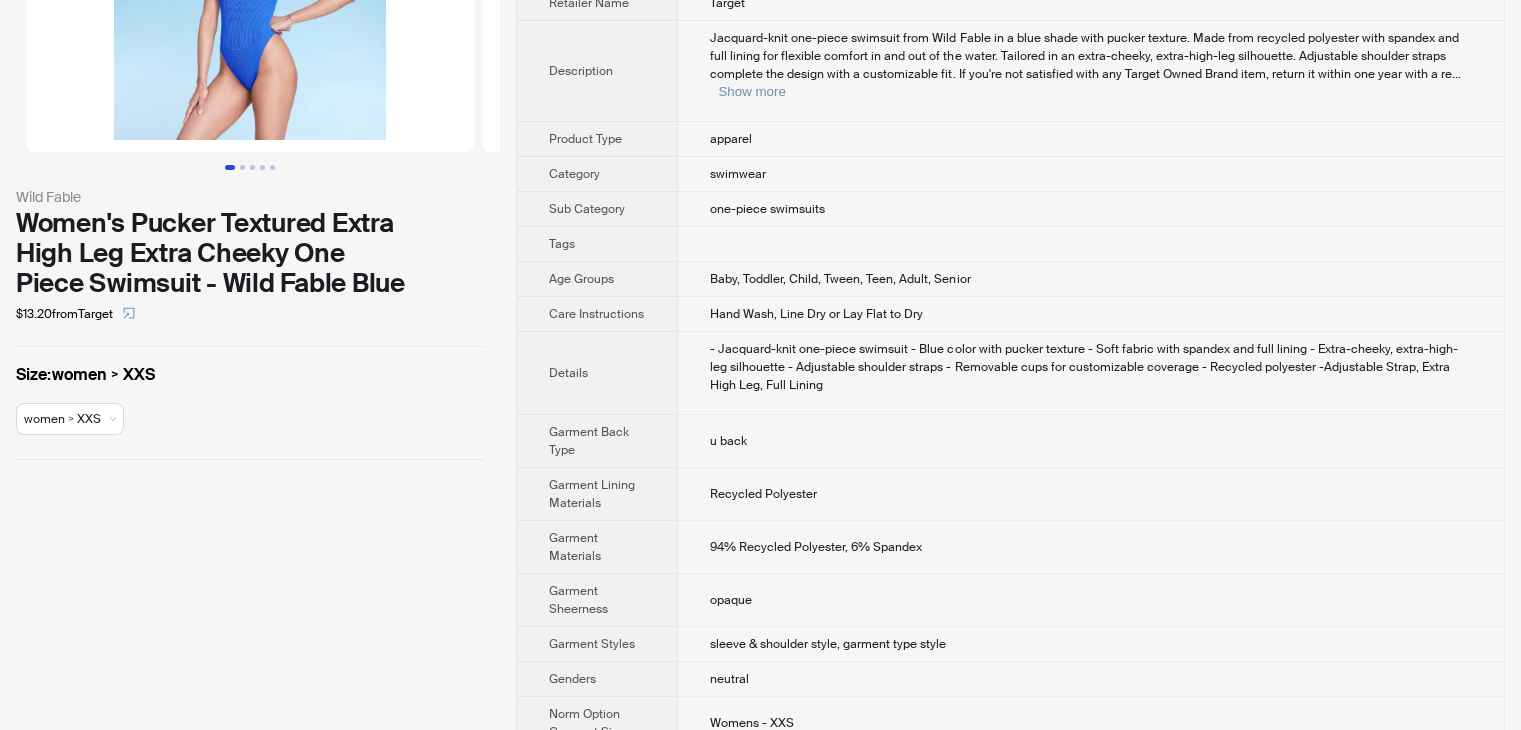 scroll, scrollTop: 0, scrollLeft: 0, axis: both 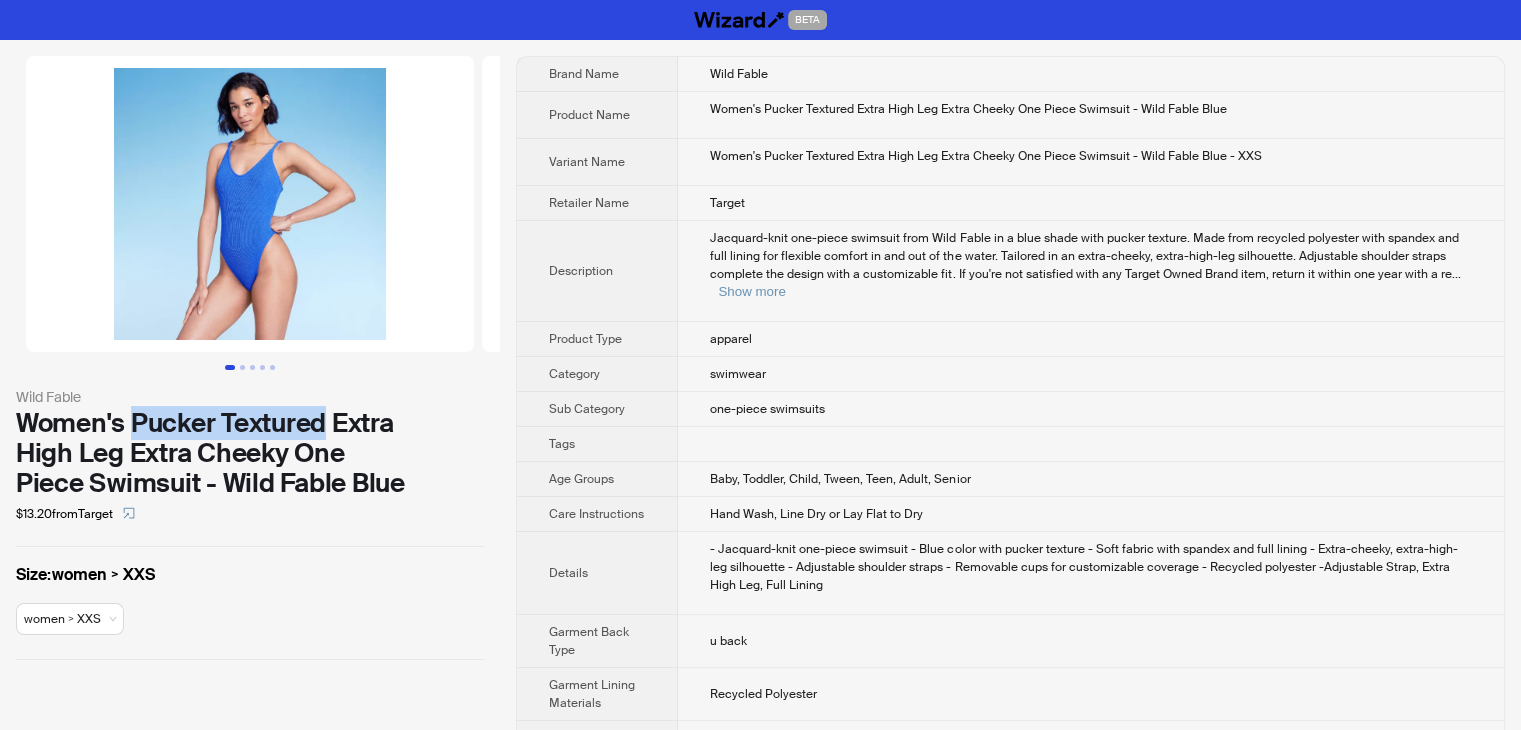 drag, startPoint x: 131, startPoint y: 425, endPoint x: 328, endPoint y: 405, distance: 198.01262 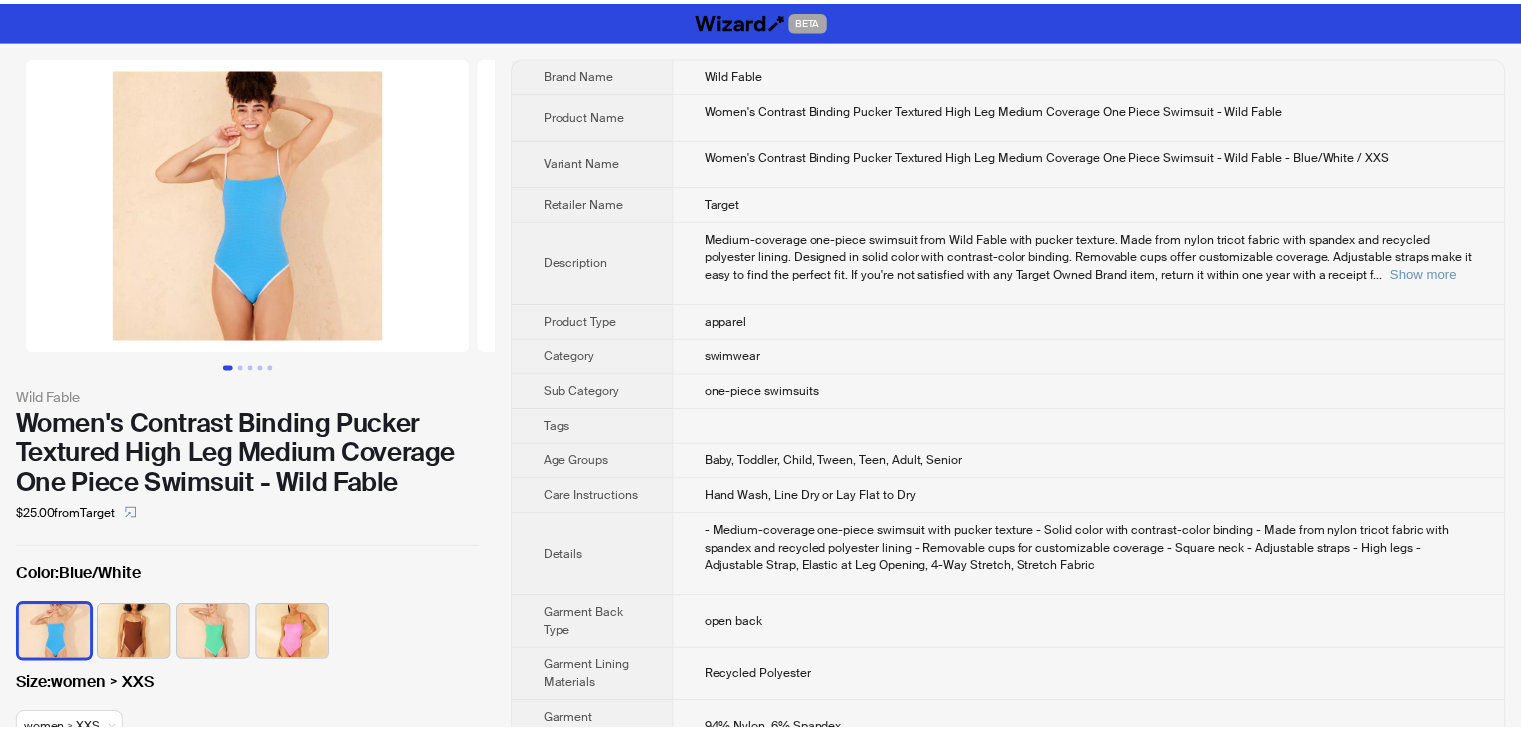 scroll, scrollTop: 0, scrollLeft: 0, axis: both 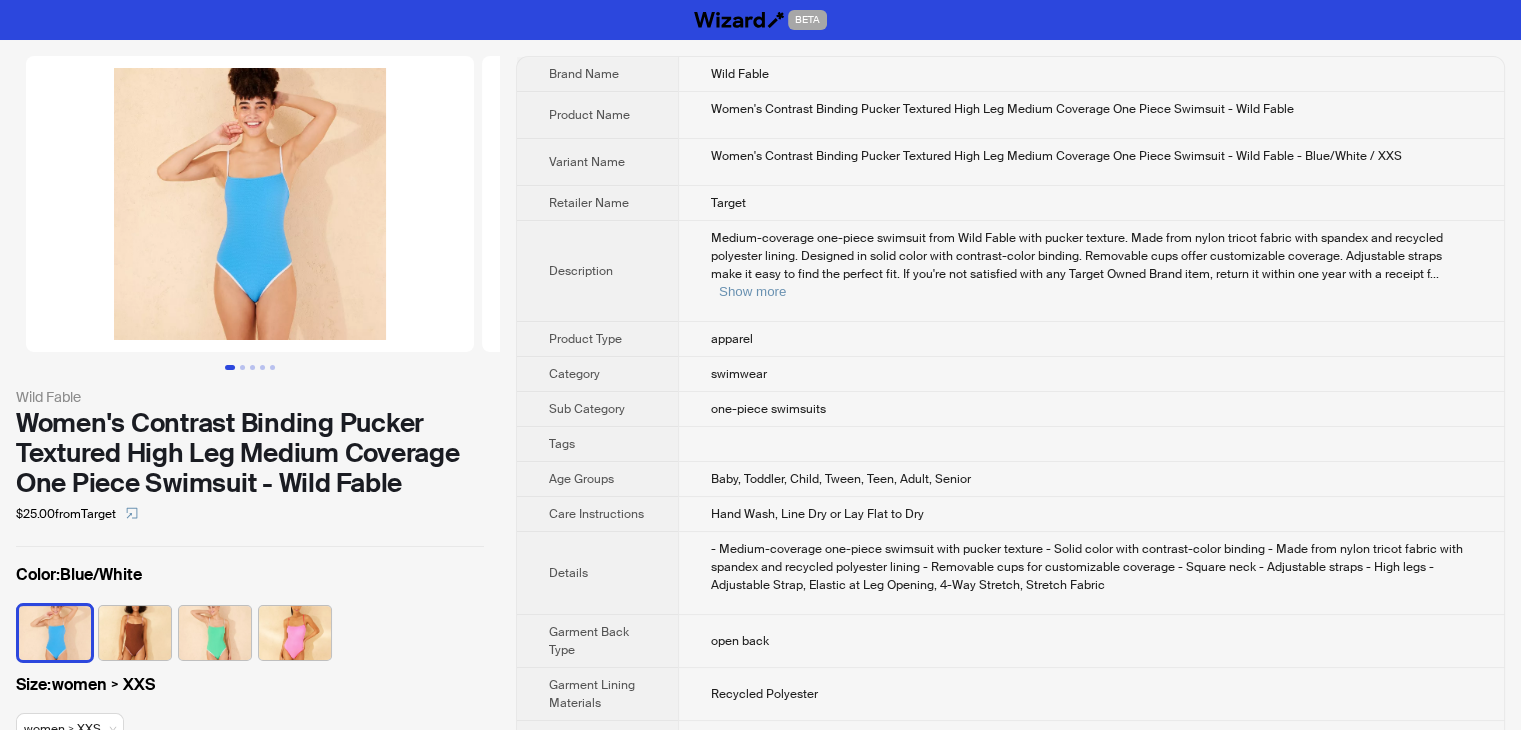 click on "Women's Contrast Binding Pucker Textured High Leg Medium Coverage One Piece Swimsuit - Wild Fable" at bounding box center [250, 453] 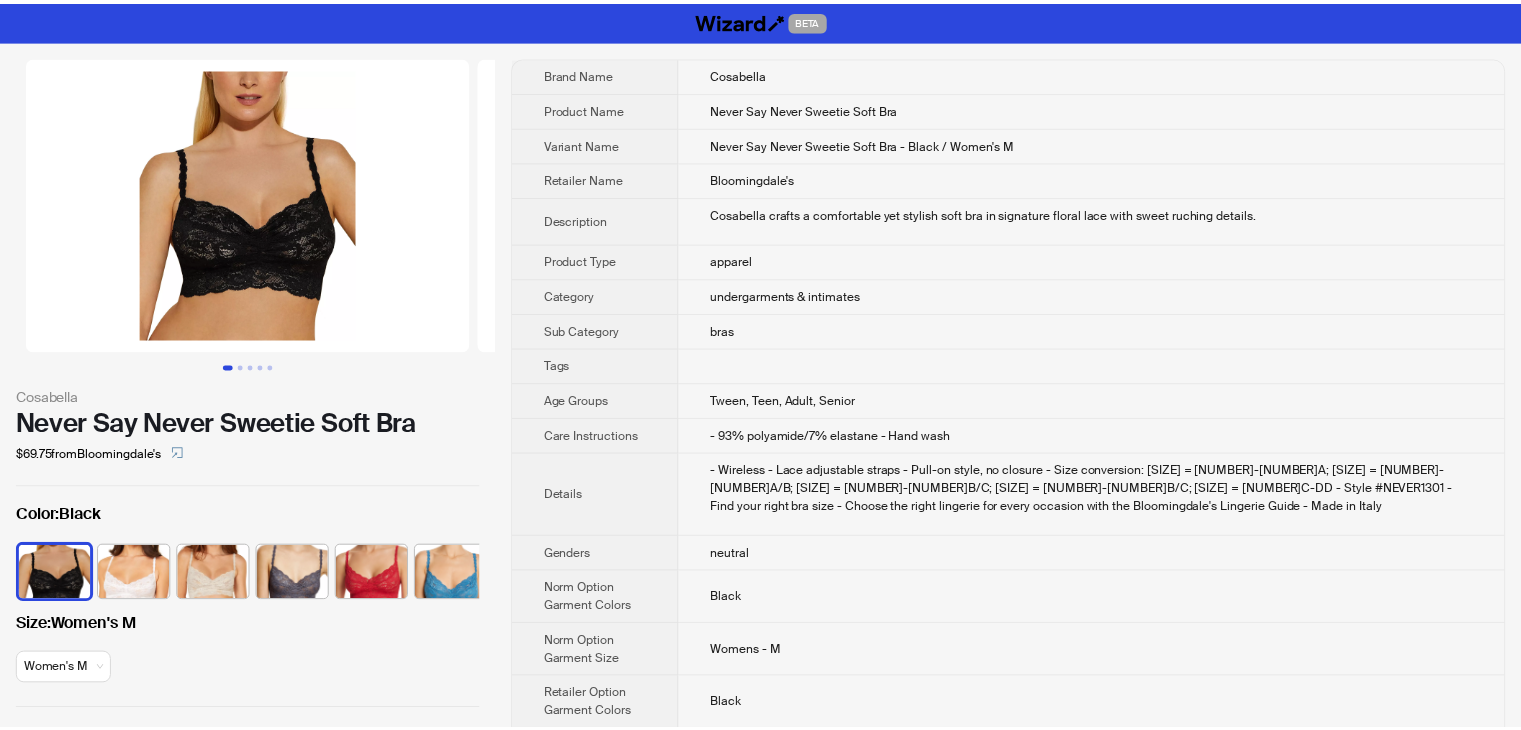scroll, scrollTop: 0, scrollLeft: 0, axis: both 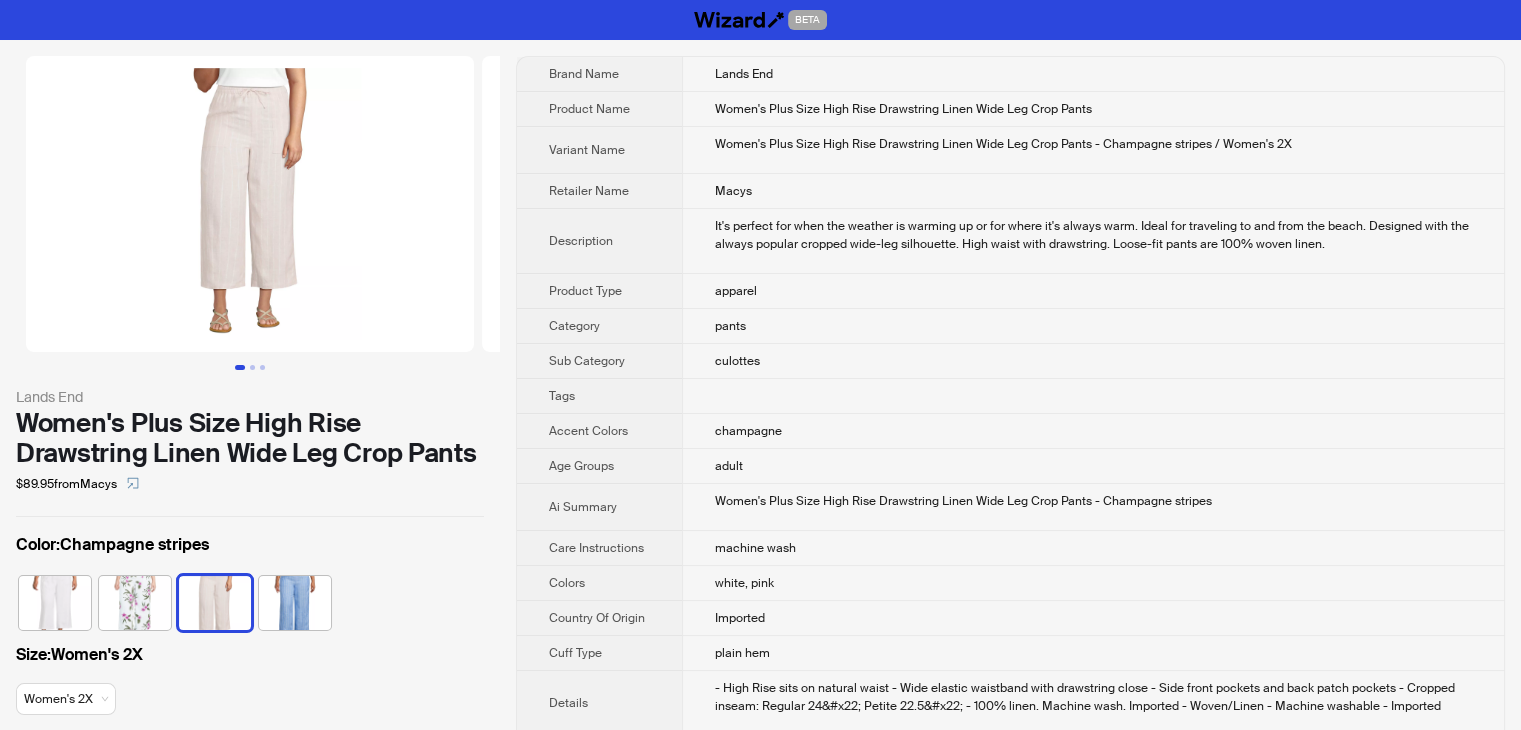 click at bounding box center [1093, 396] 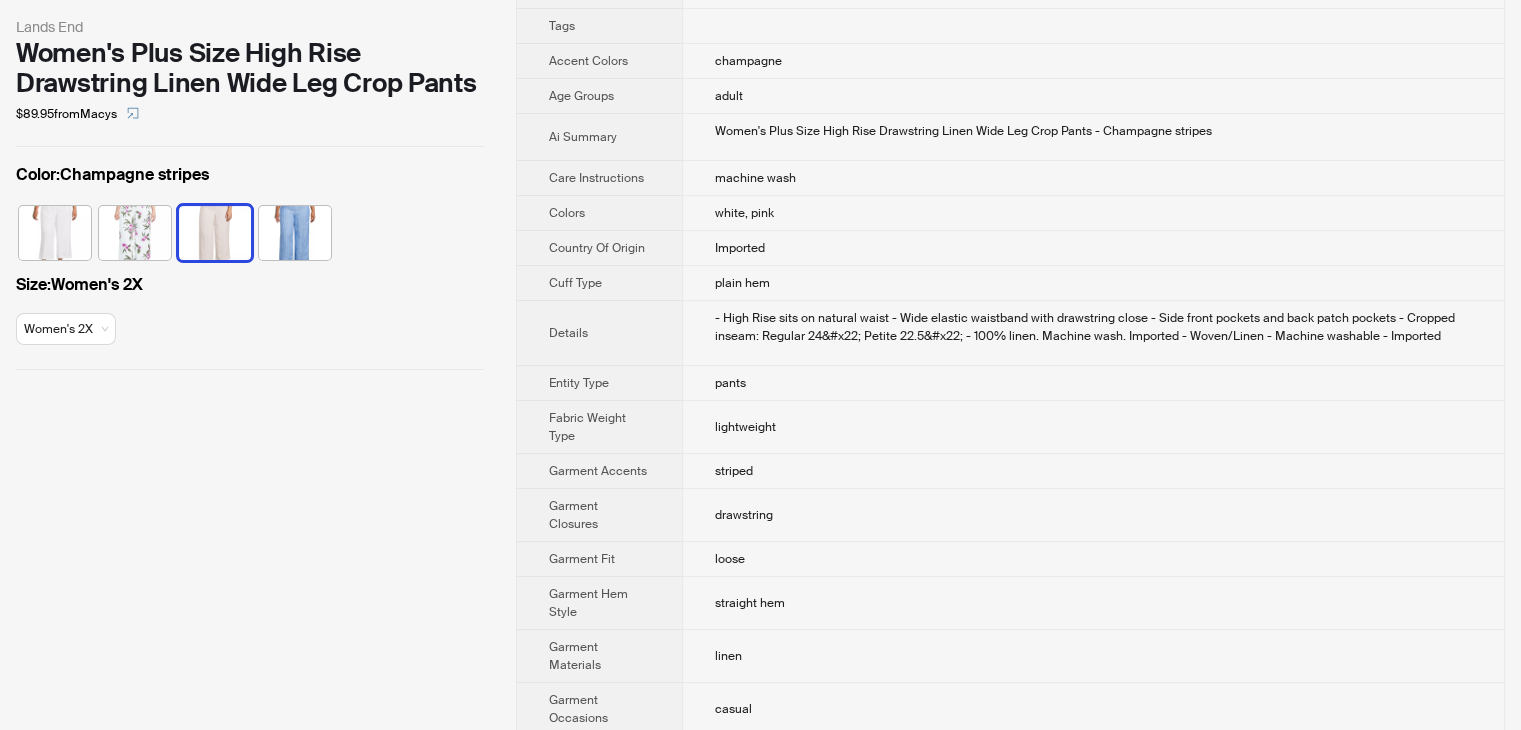 scroll, scrollTop: 0, scrollLeft: 0, axis: both 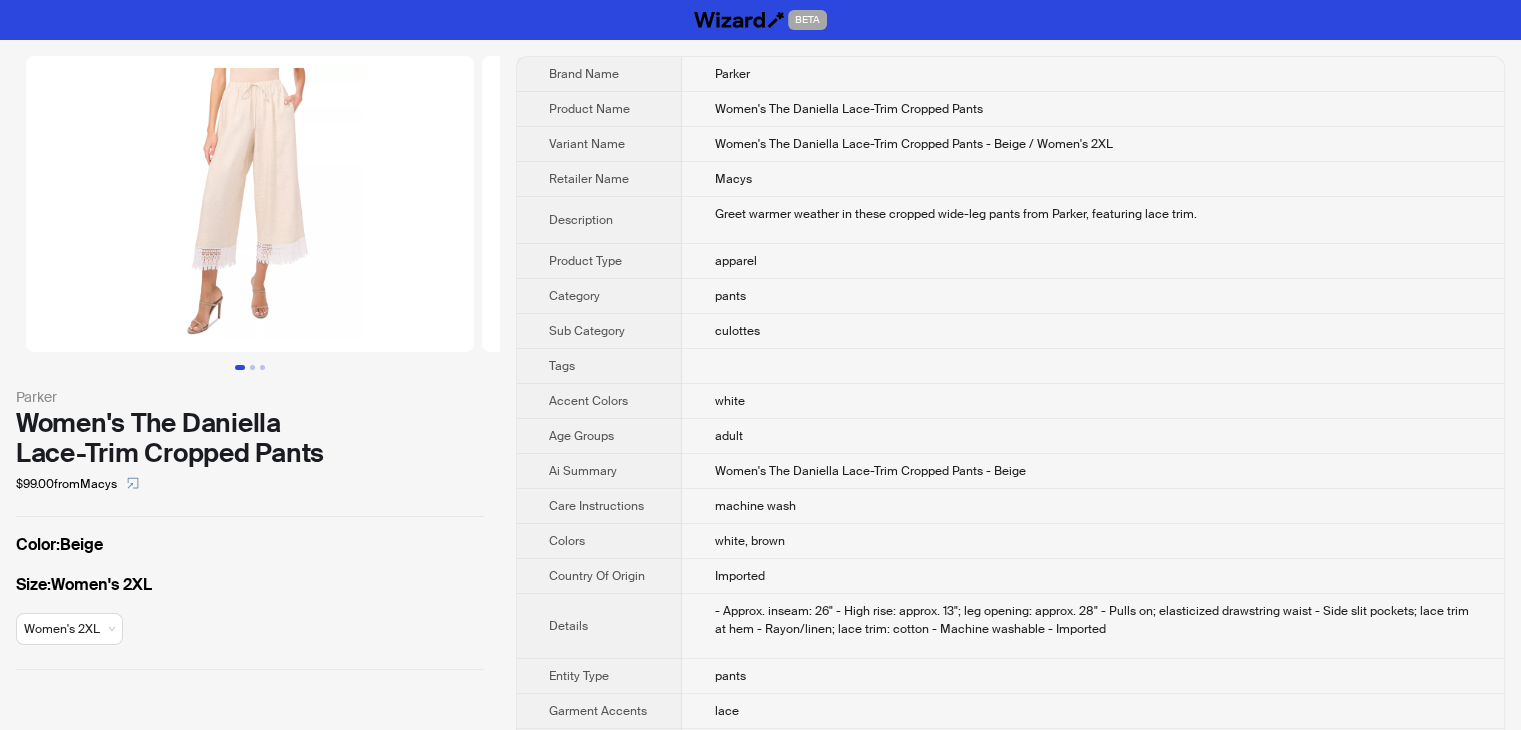 click on "apparel" at bounding box center [1093, 261] 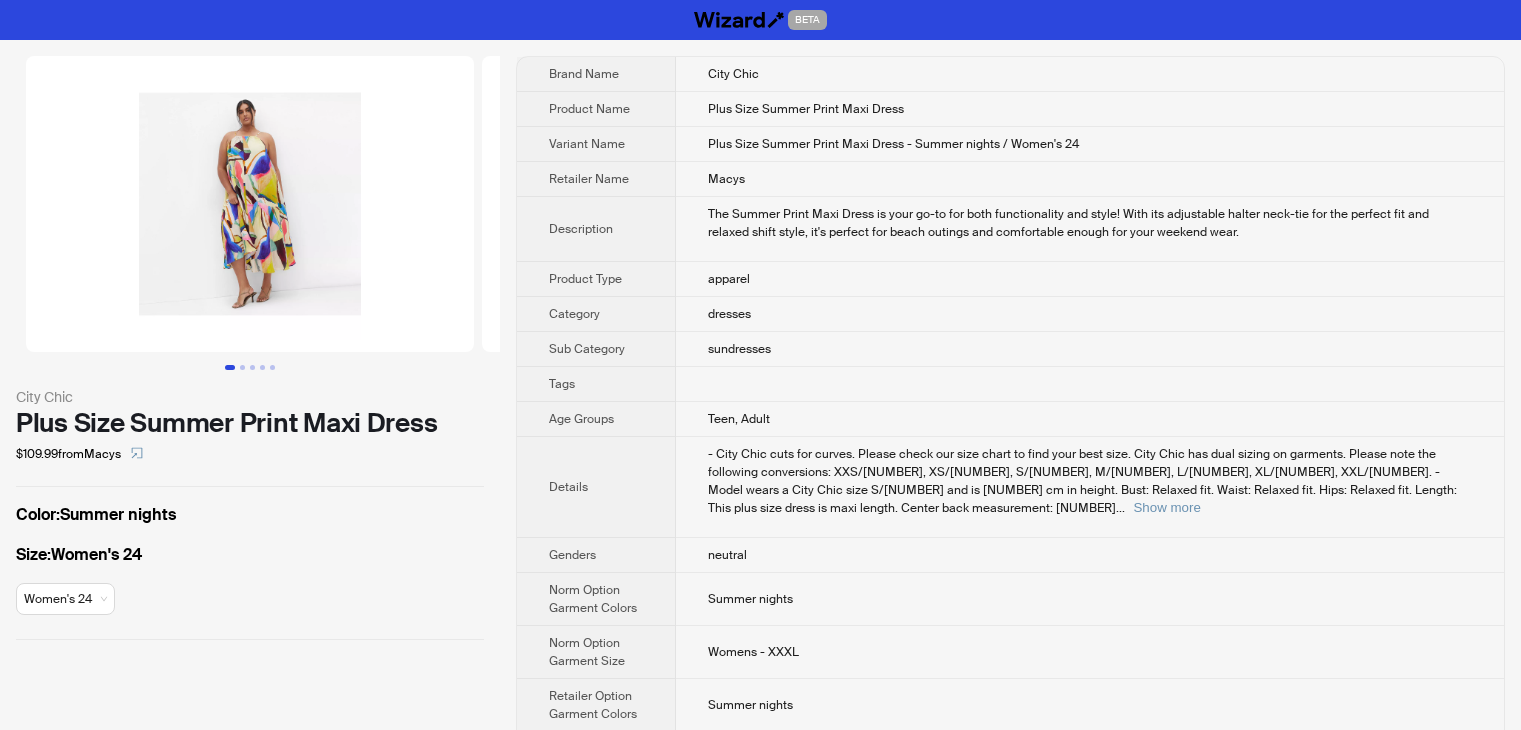scroll, scrollTop: 0, scrollLeft: 0, axis: both 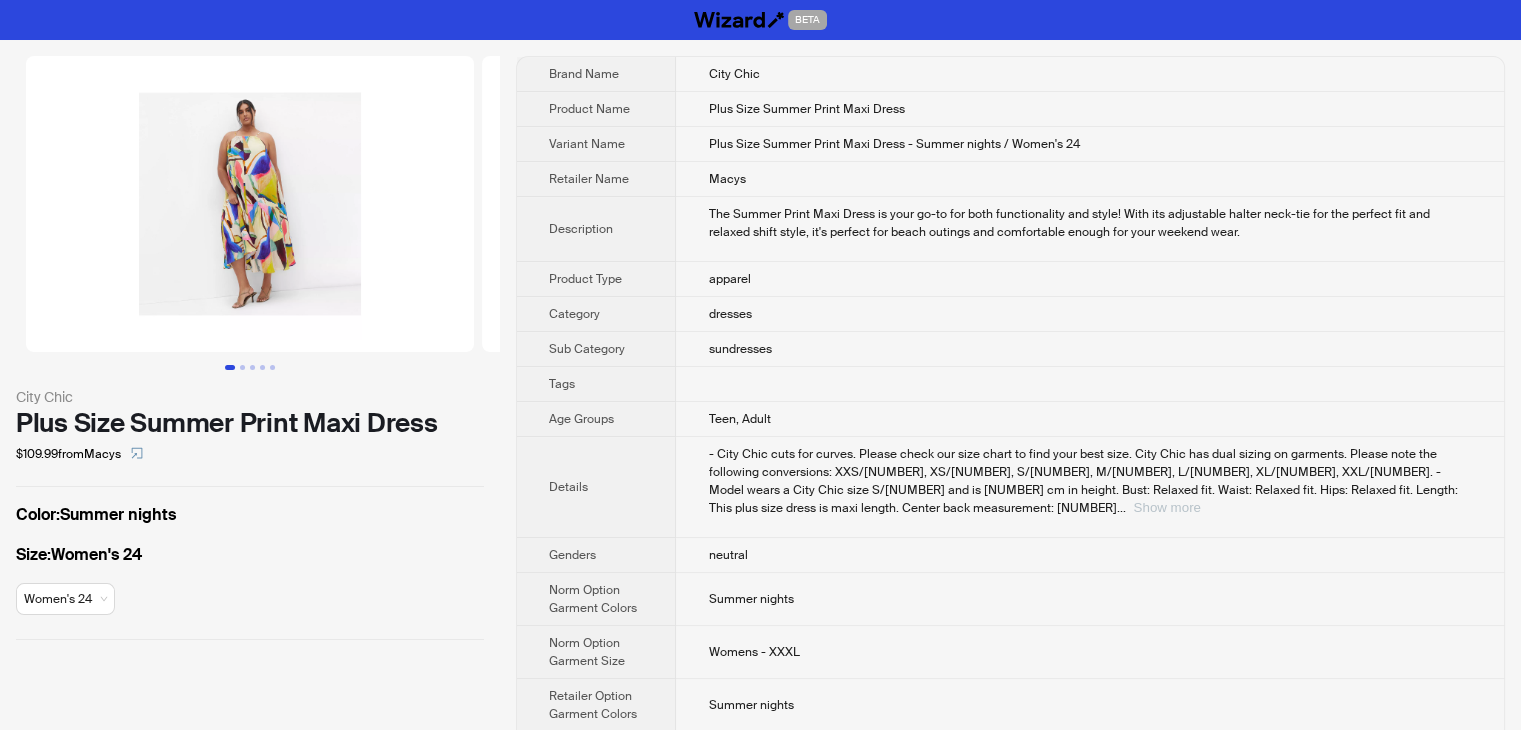 click on "Show more" at bounding box center (1166, 507) 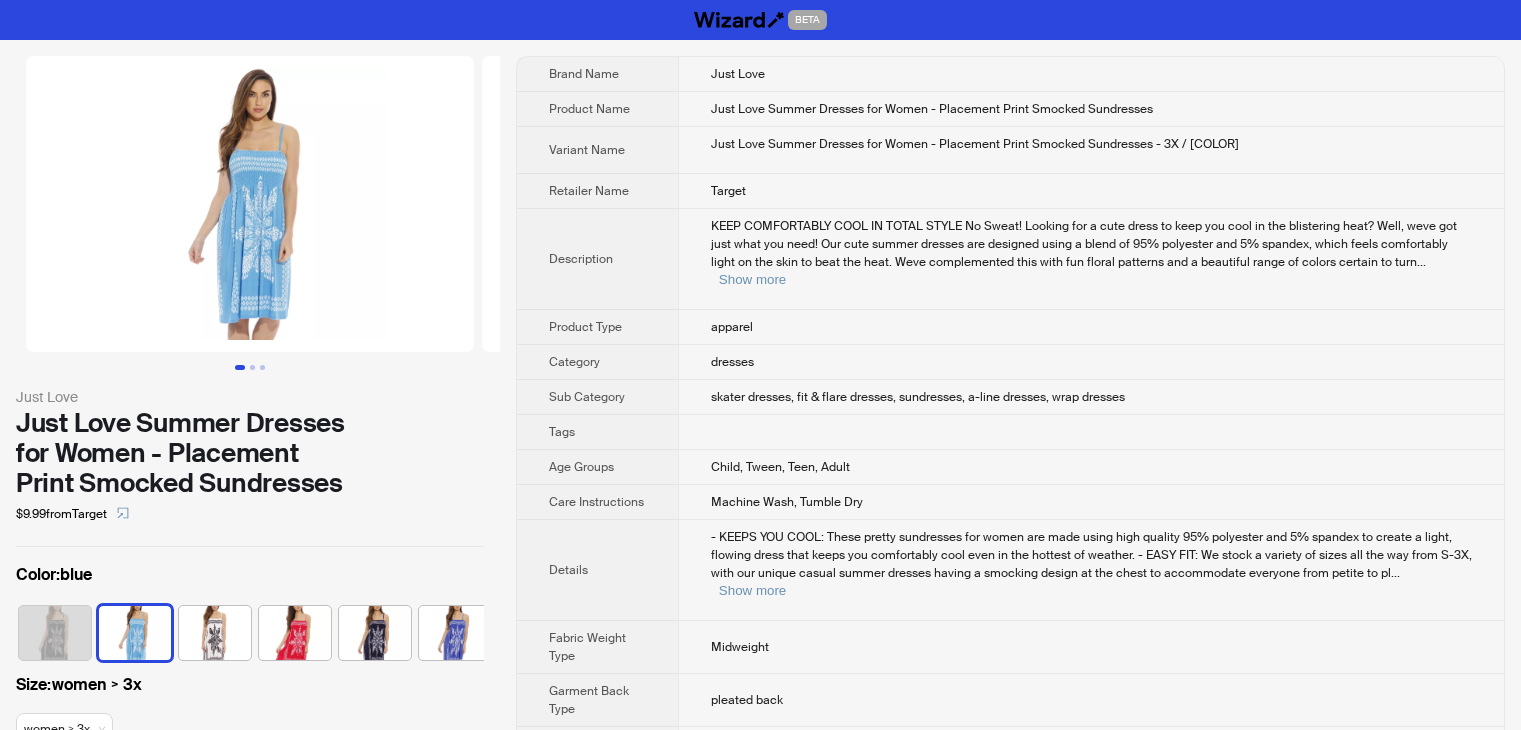 scroll, scrollTop: 0, scrollLeft: 0, axis: both 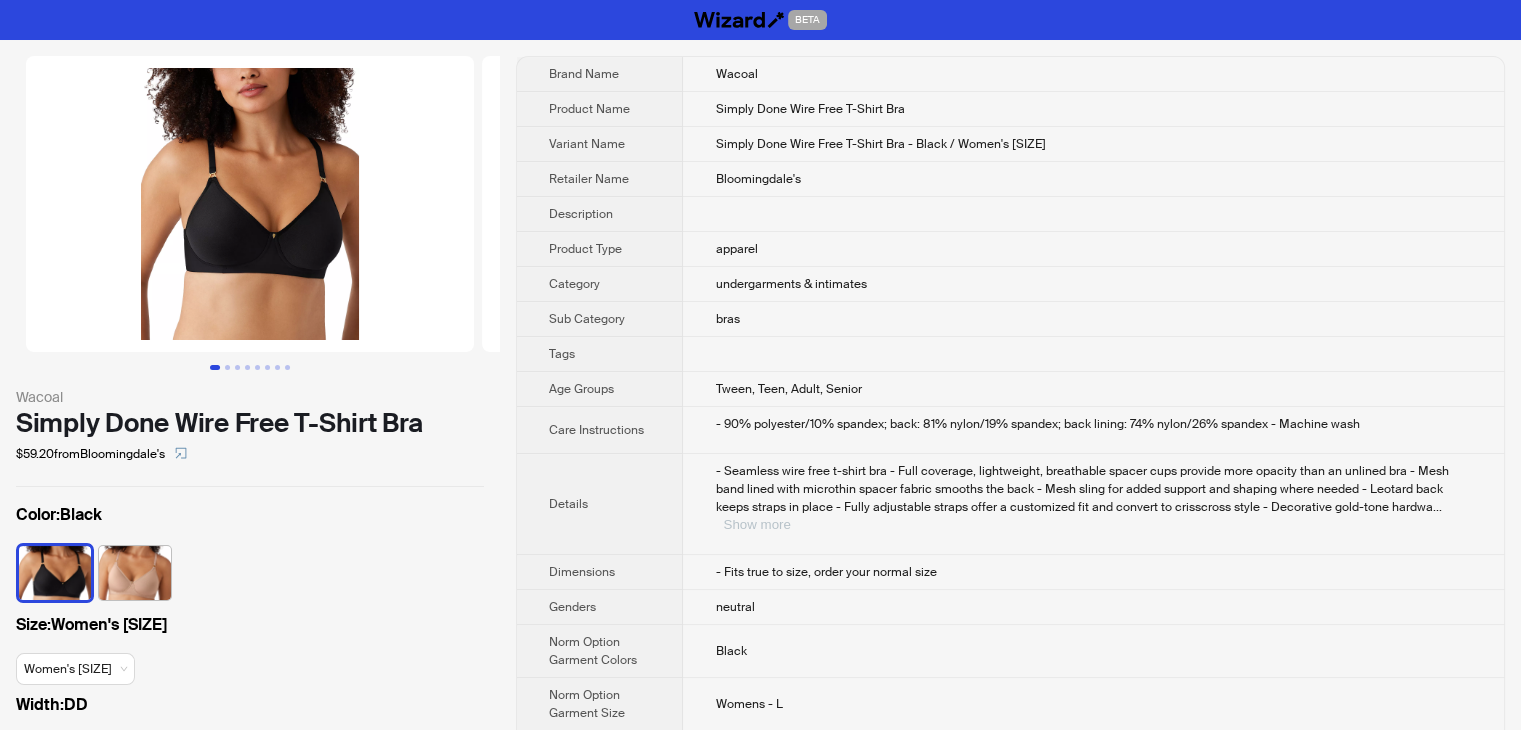 click on "Show more" at bounding box center [756, 524] 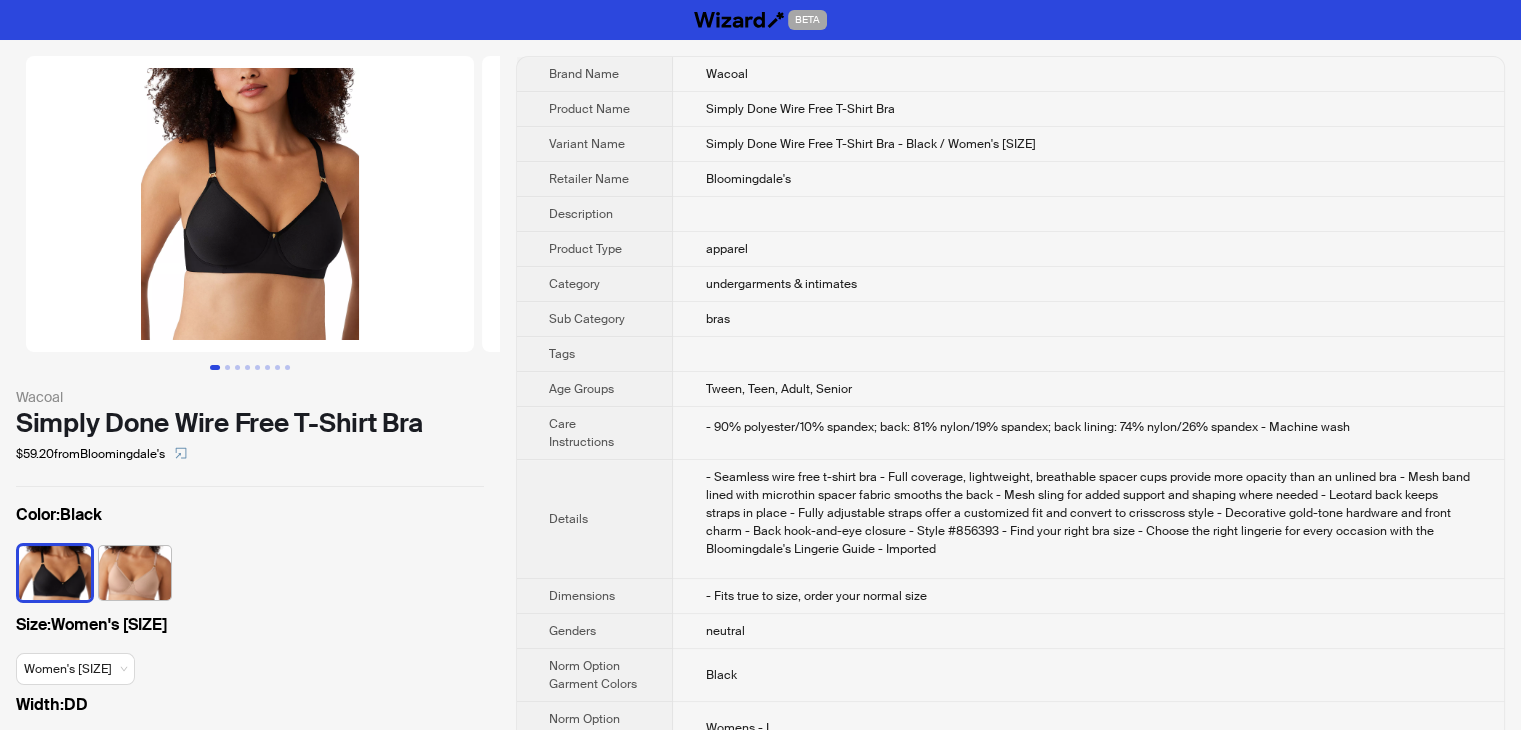 scroll, scrollTop: 249, scrollLeft: 0, axis: vertical 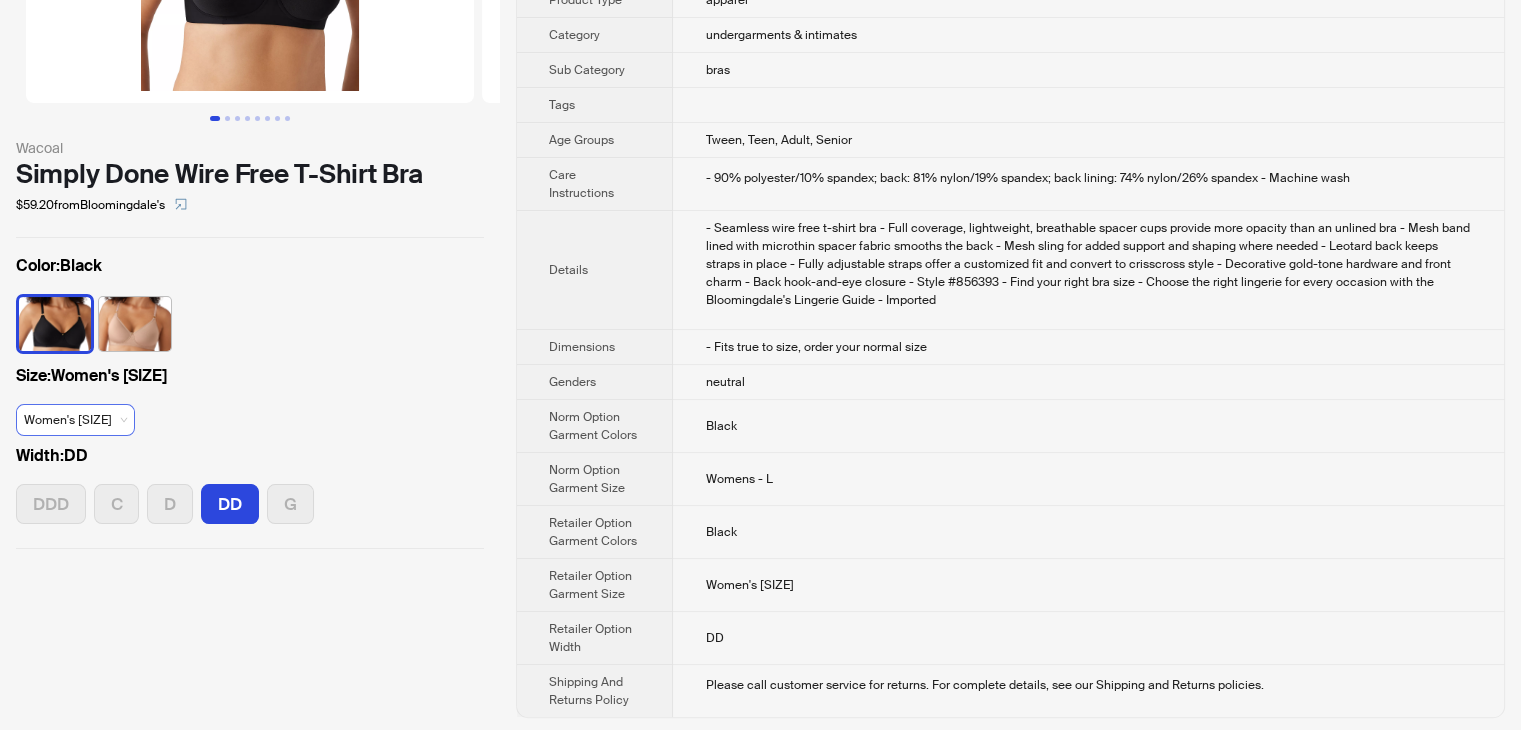 click on "Women's 34DD" at bounding box center [75, 420] 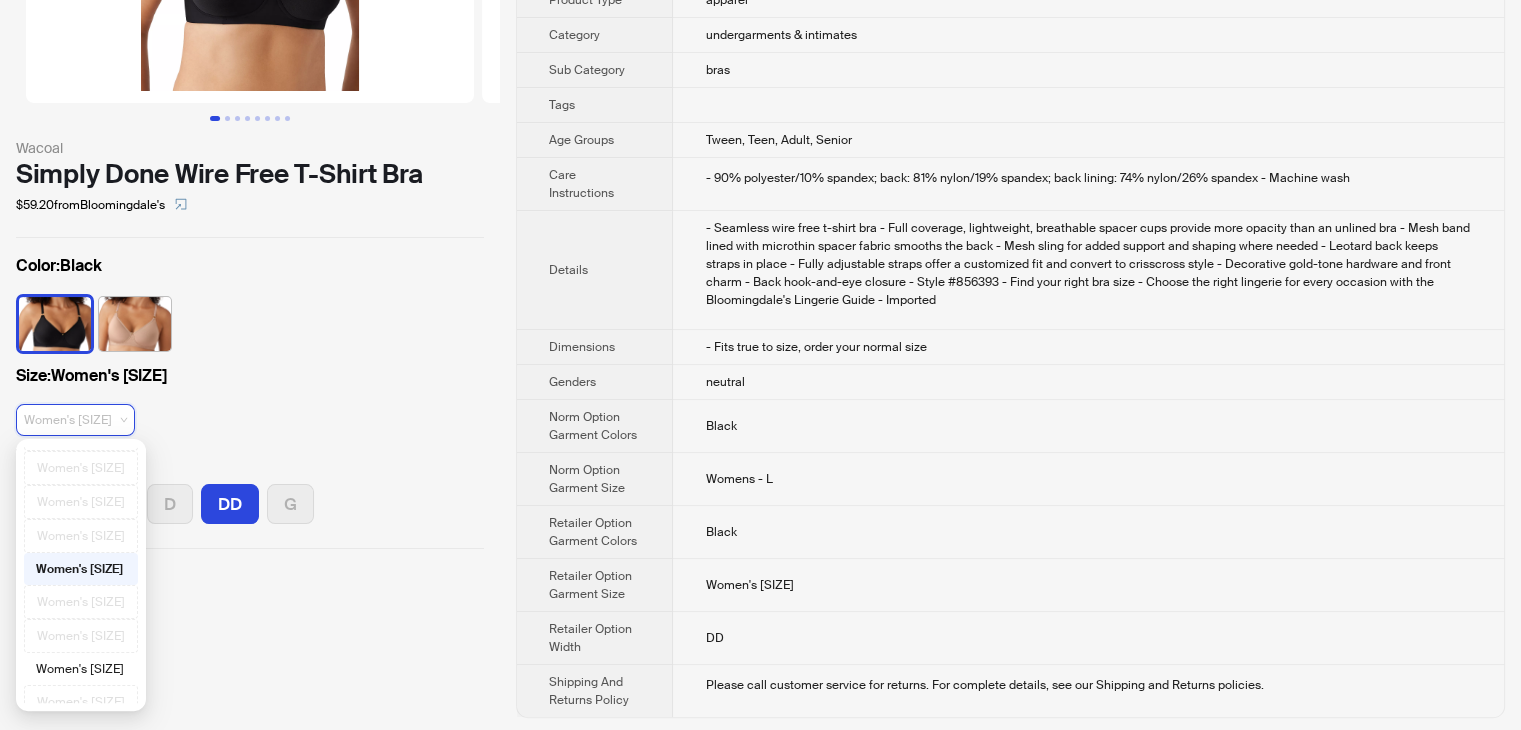 scroll, scrollTop: 100, scrollLeft: 0, axis: vertical 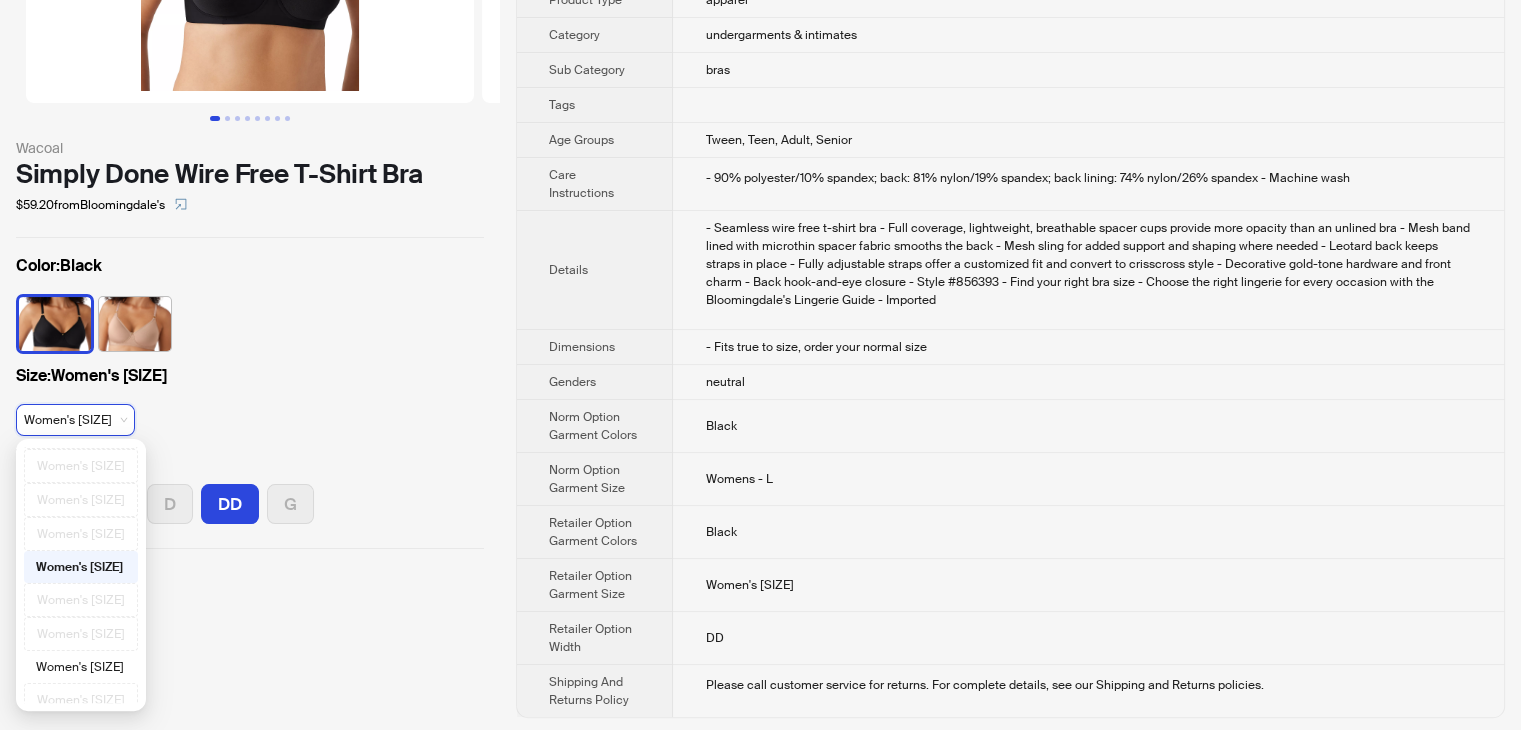 click on "Wacoal Simply Done Wire Free T-Shirt Bra $59.20  from  Bloomingdale's Color :  Black Size :  Women's 34DD Women's 34DD Women's 34DD Width :  DD DDD C D DD G" at bounding box center [250, 262] 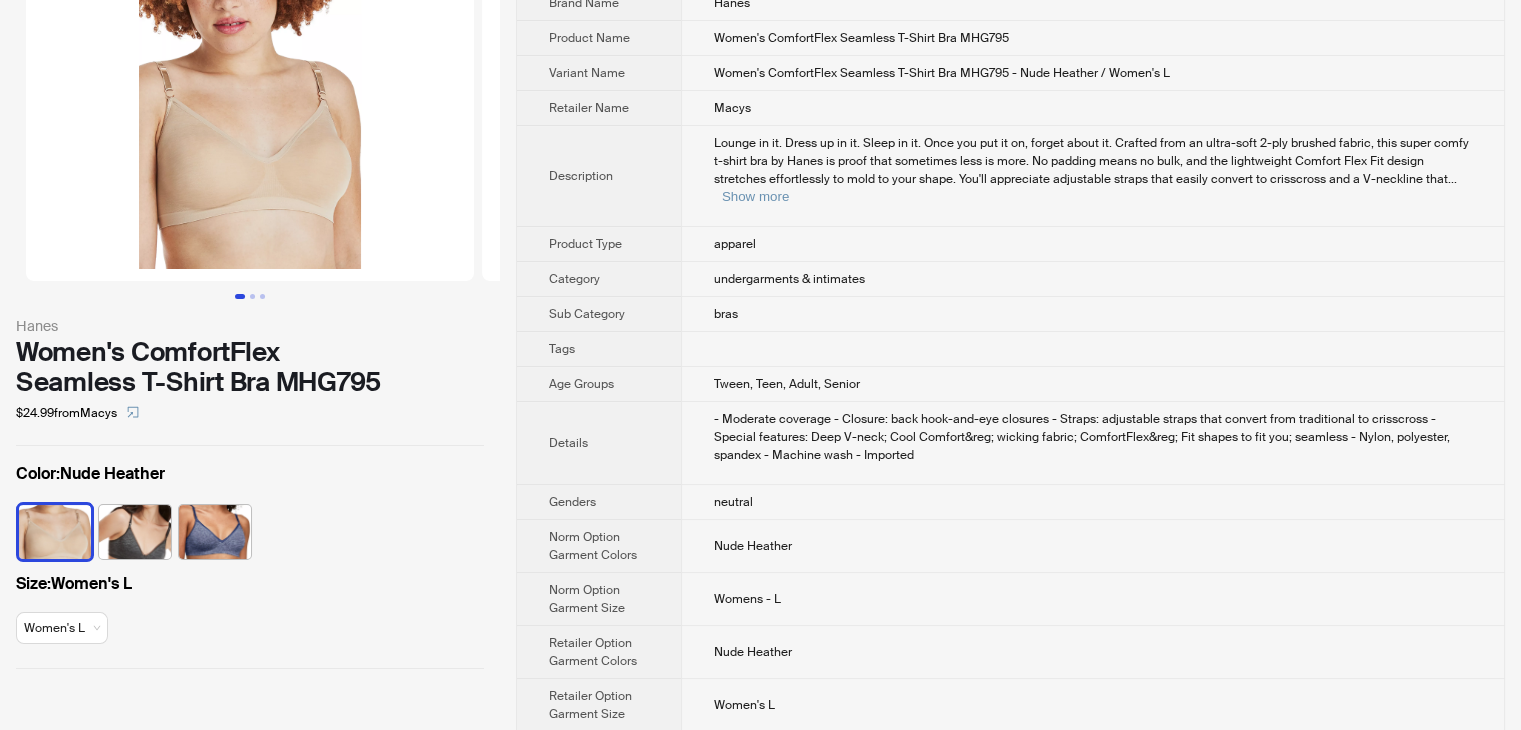 scroll, scrollTop: 100, scrollLeft: 0, axis: vertical 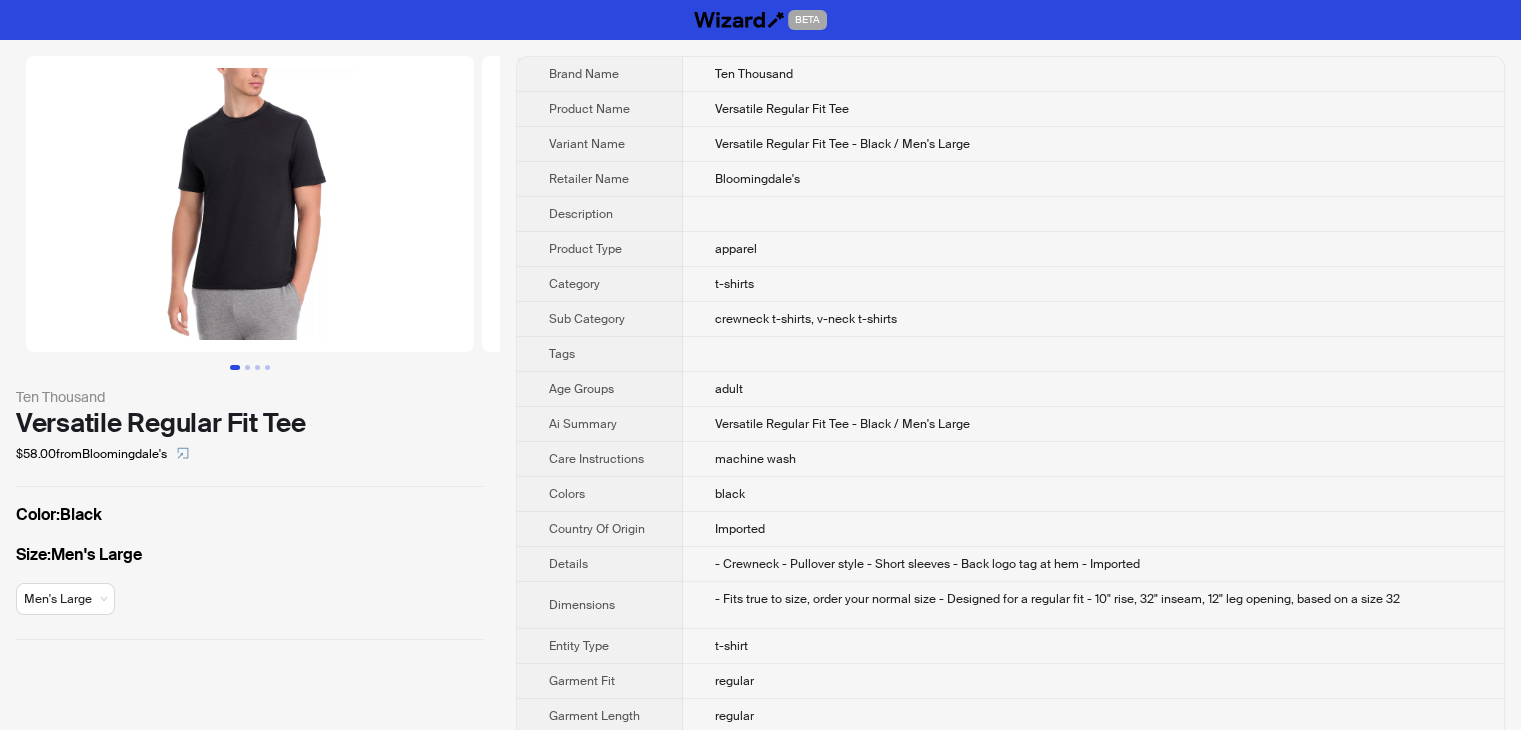 click on "apparel" at bounding box center [1093, 249] 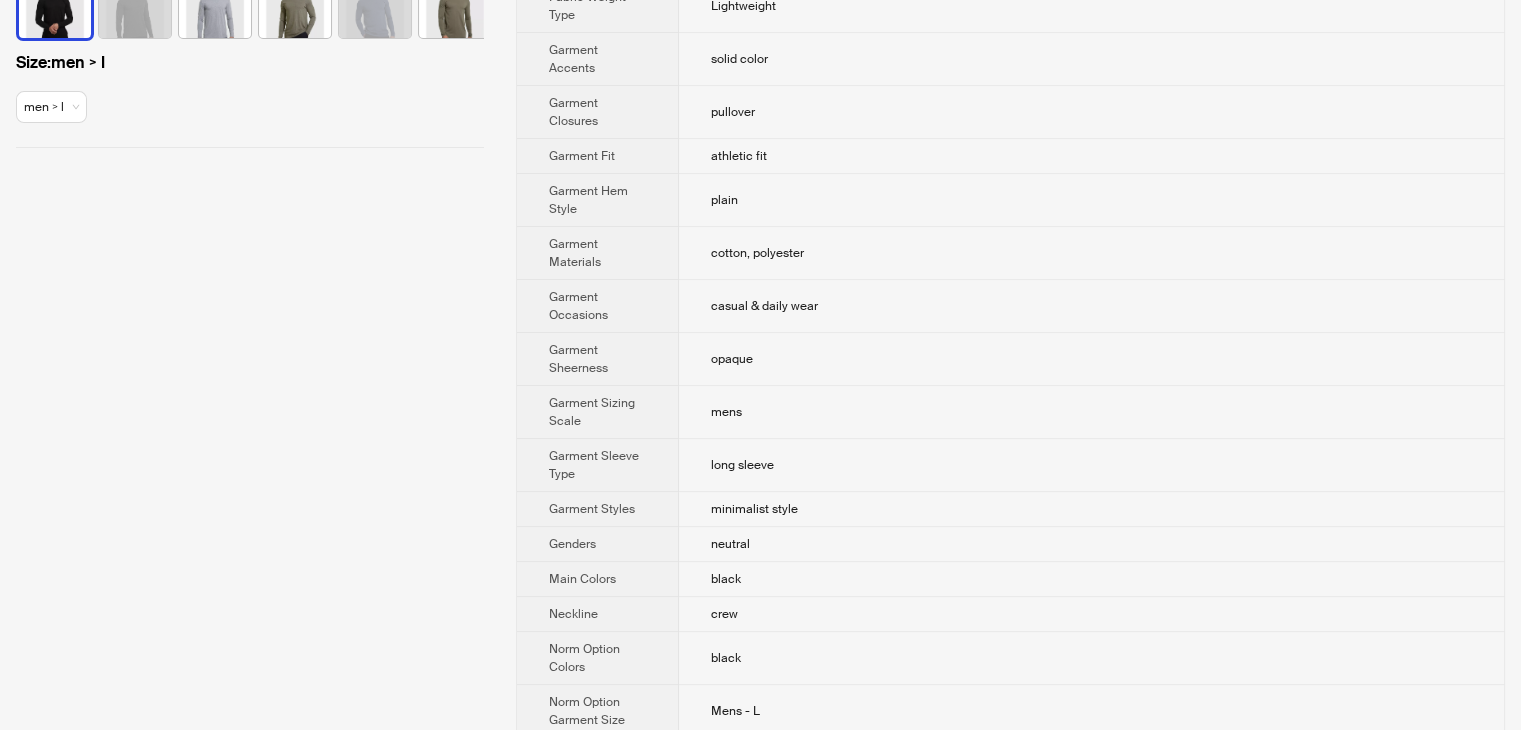 scroll, scrollTop: 345, scrollLeft: 0, axis: vertical 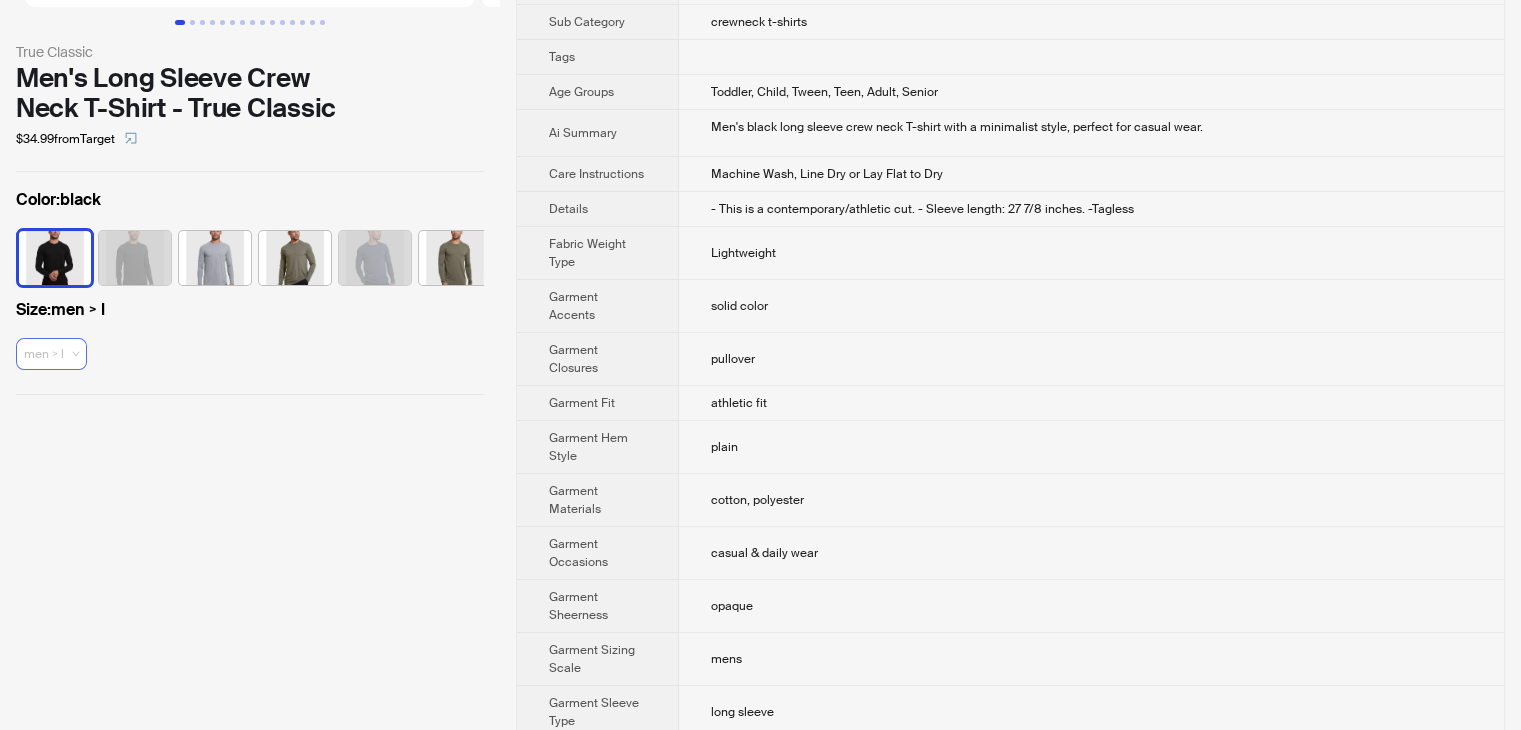click on "men > l" at bounding box center [51, 354] 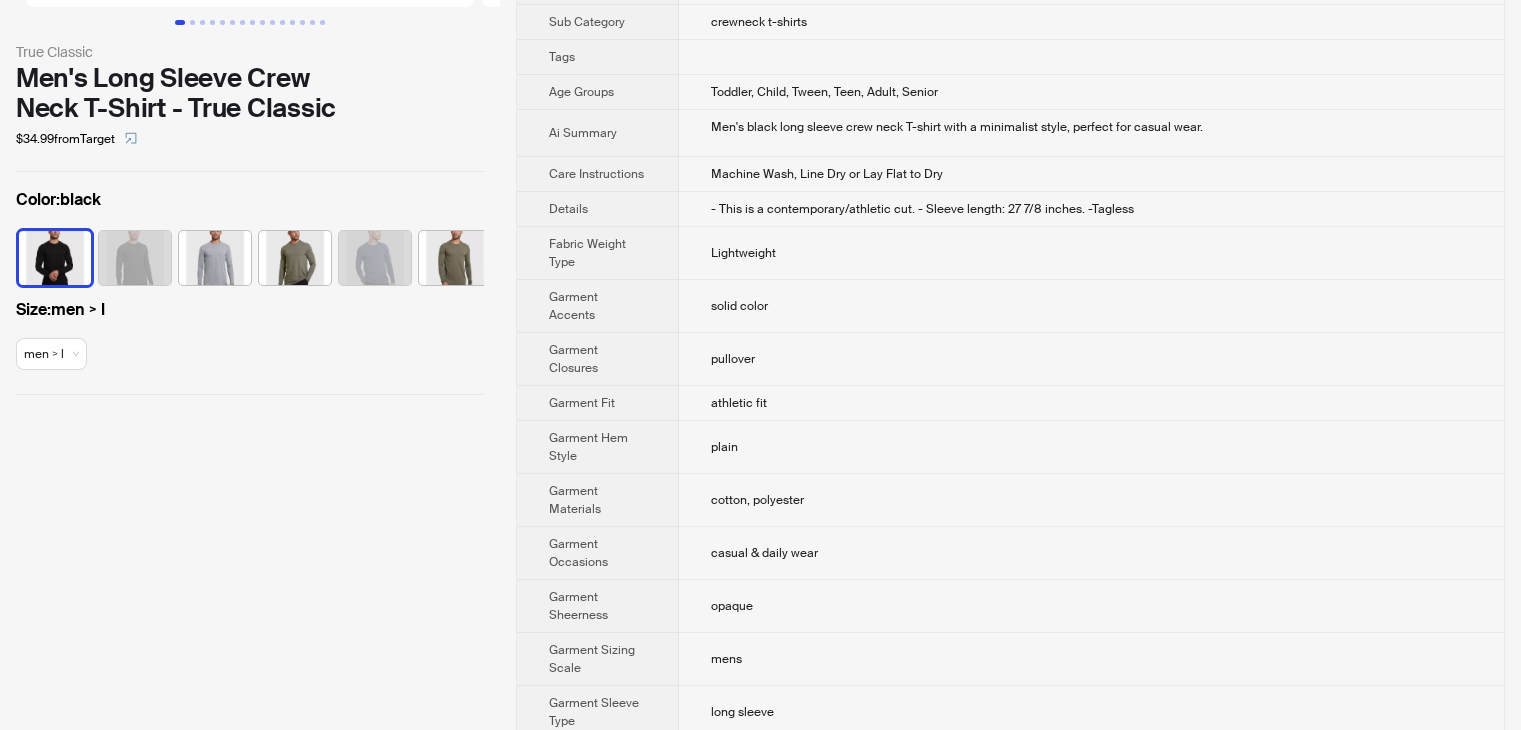 click on "True Classic Men's Long Sleeve Crew Neck T-Shirt - True Classic $34.99  from  Target Color :  black Size :  men > l men > l" at bounding box center (250, 484) 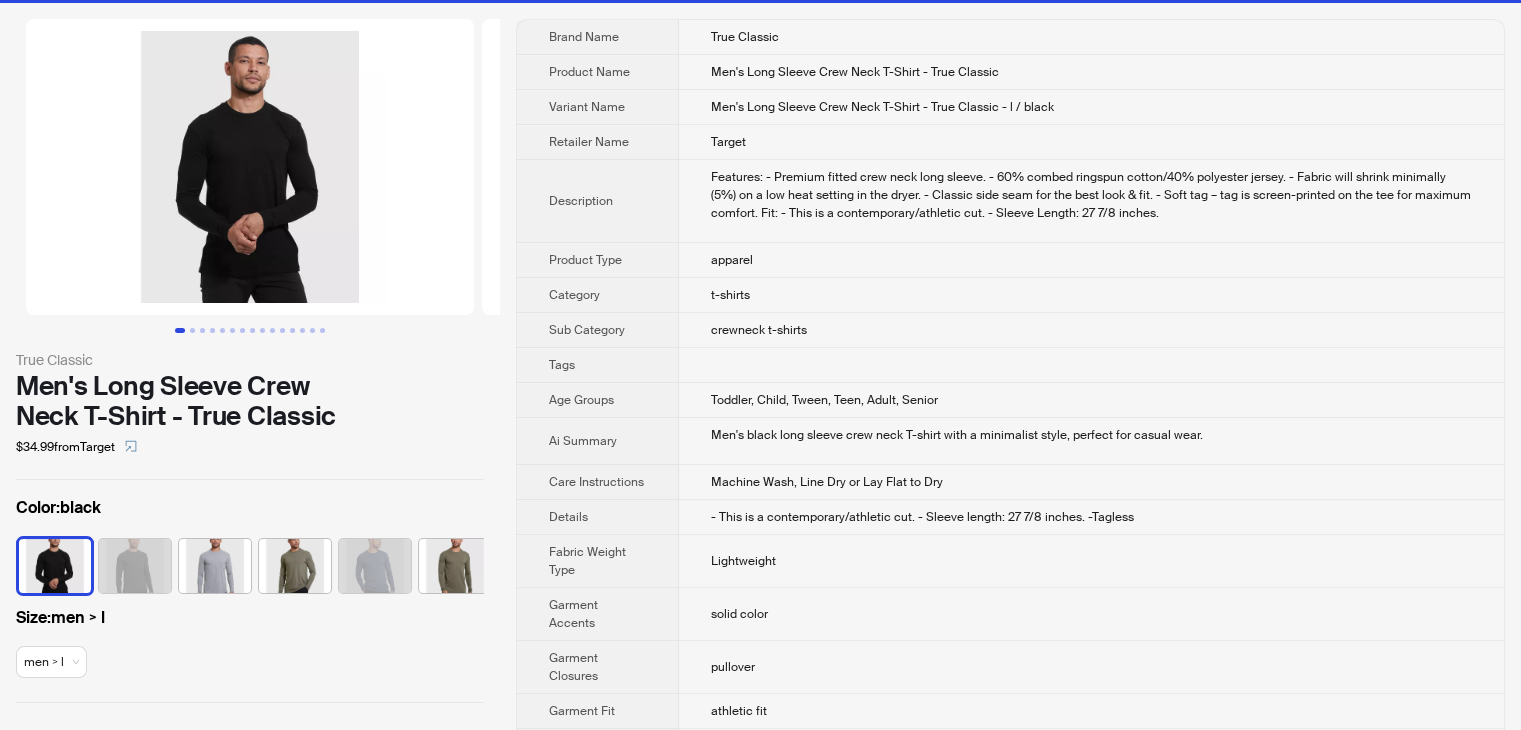 scroll, scrollTop: 0, scrollLeft: 0, axis: both 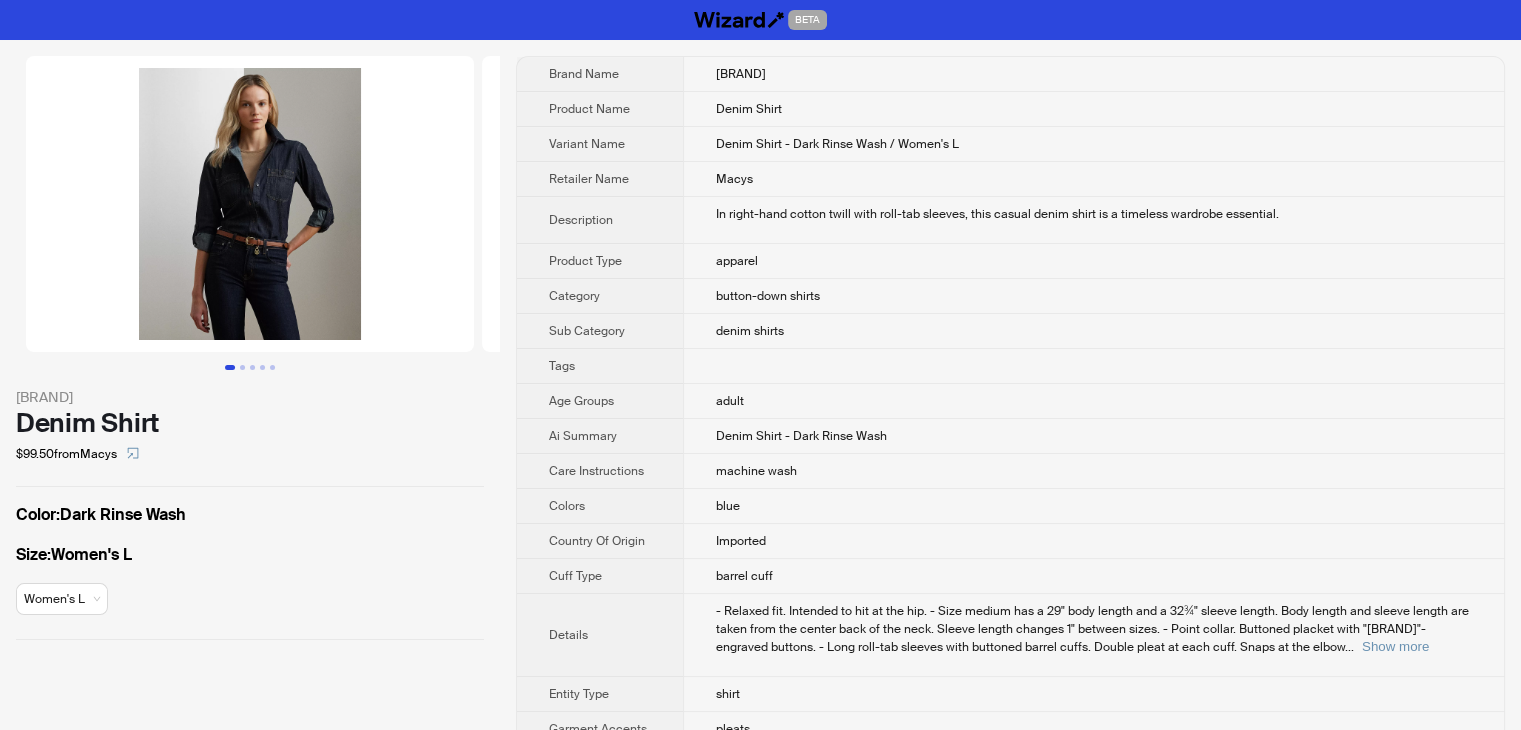 click on "button-down shirts" at bounding box center [1093, 296] 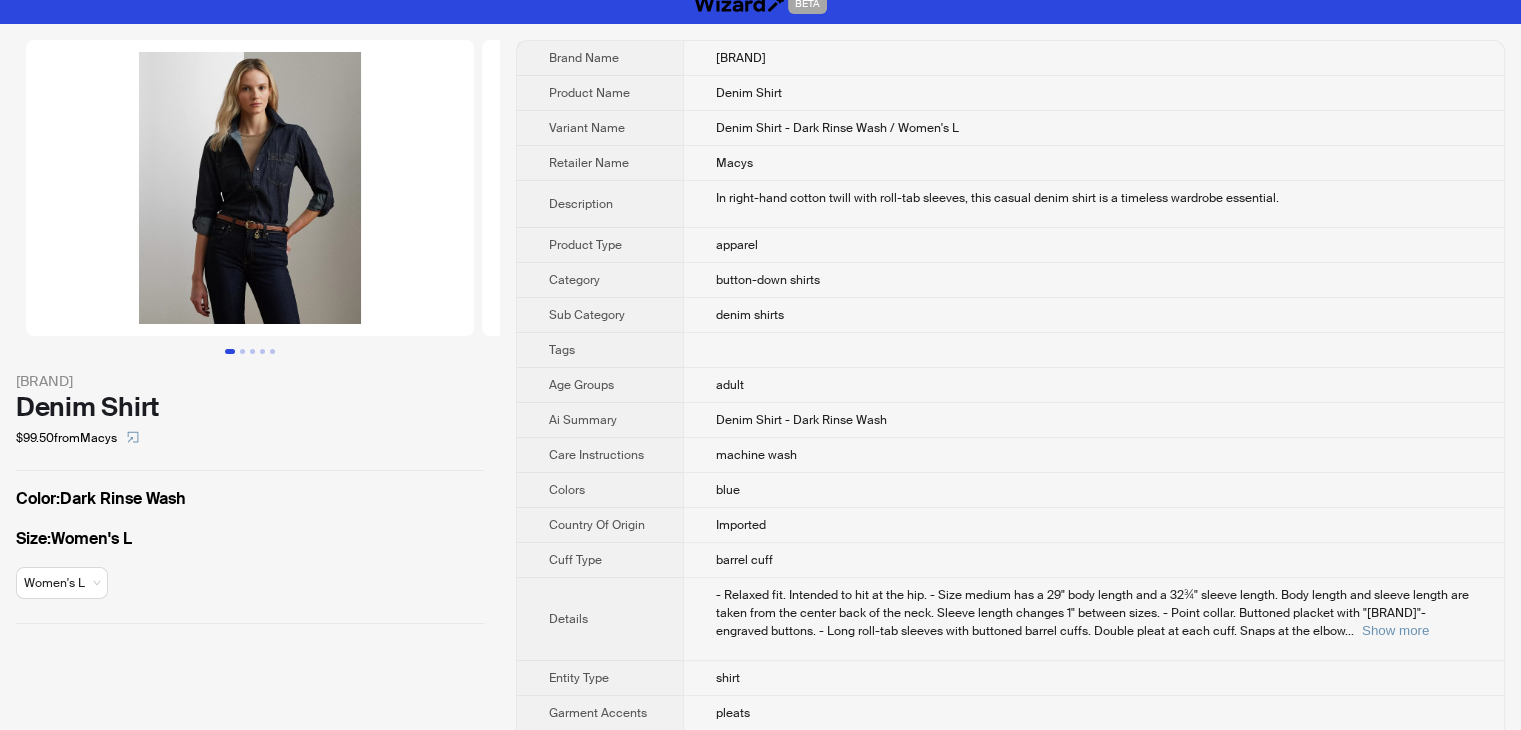 scroll, scrollTop: 0, scrollLeft: 0, axis: both 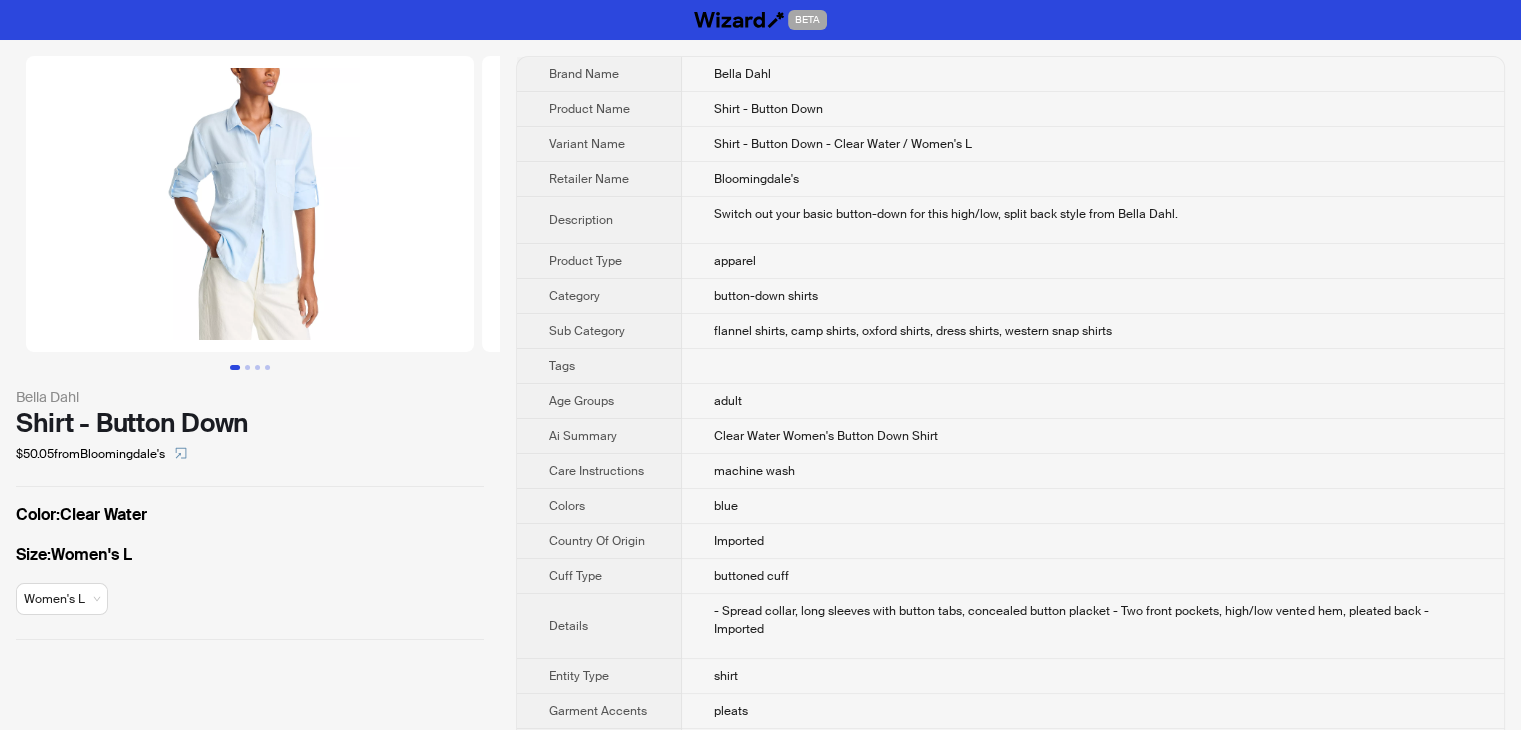 click at bounding box center [1093, 366] 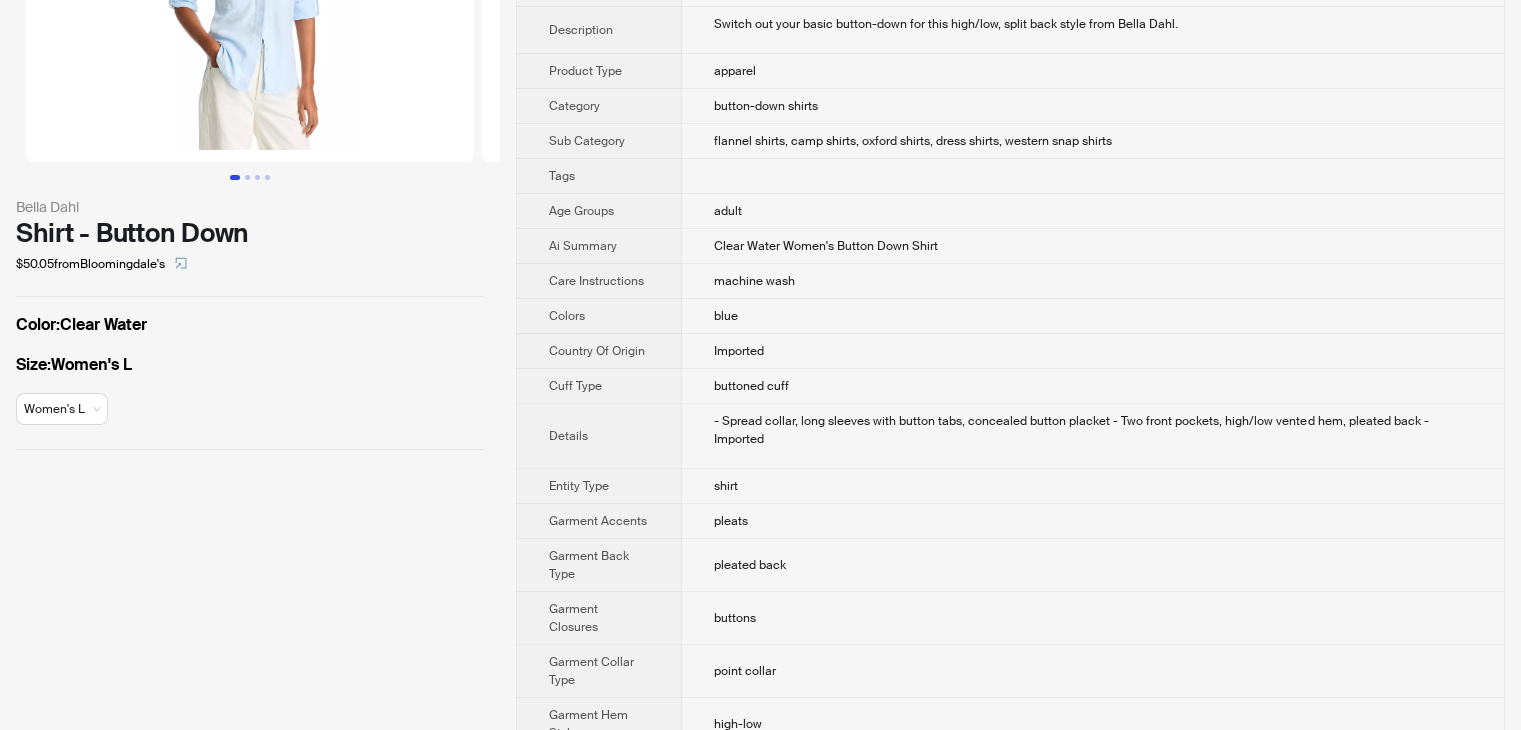 scroll, scrollTop: 188, scrollLeft: 0, axis: vertical 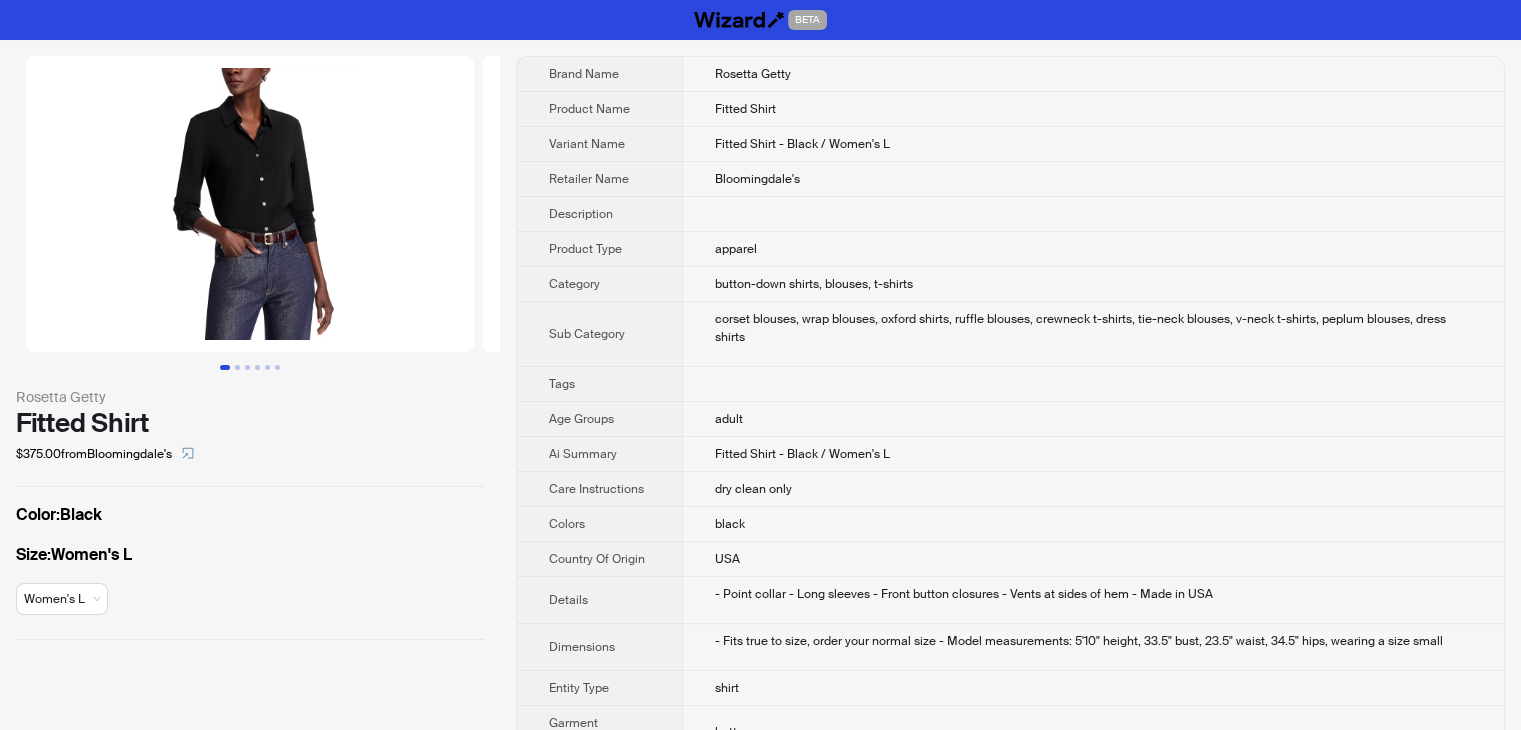 click on "adult" at bounding box center (1093, 419) 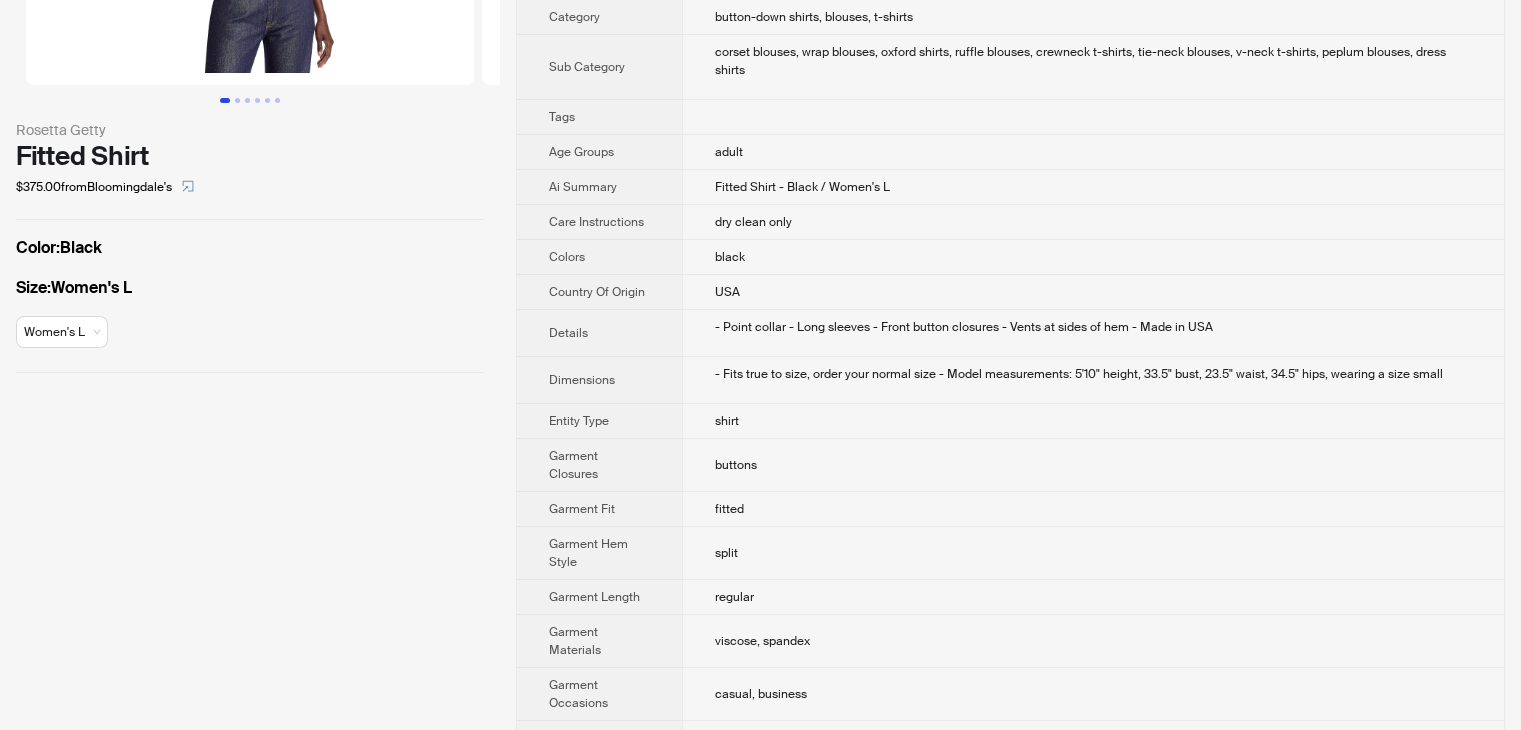scroll, scrollTop: 182, scrollLeft: 0, axis: vertical 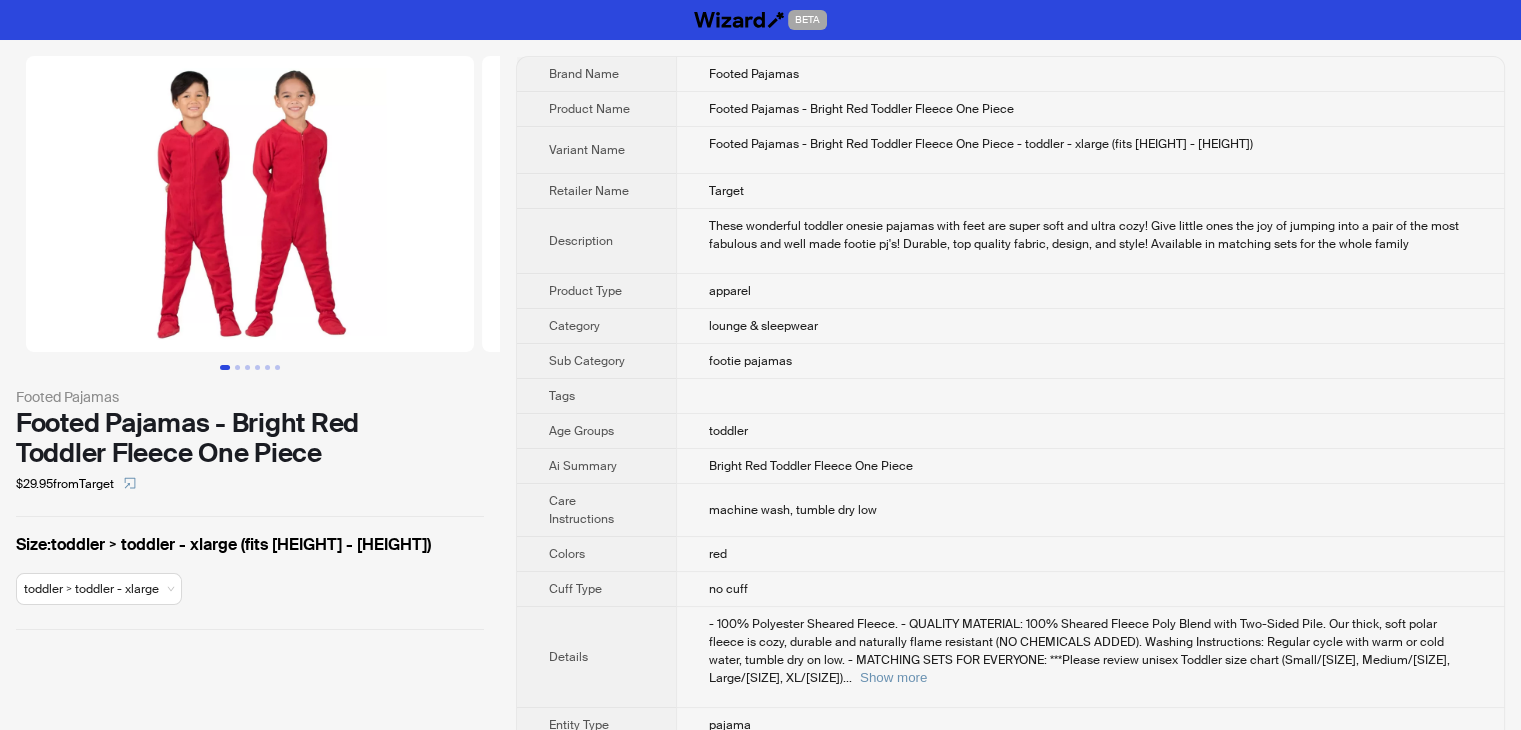click on "lounge & sleepwear" at bounding box center (1090, 326) 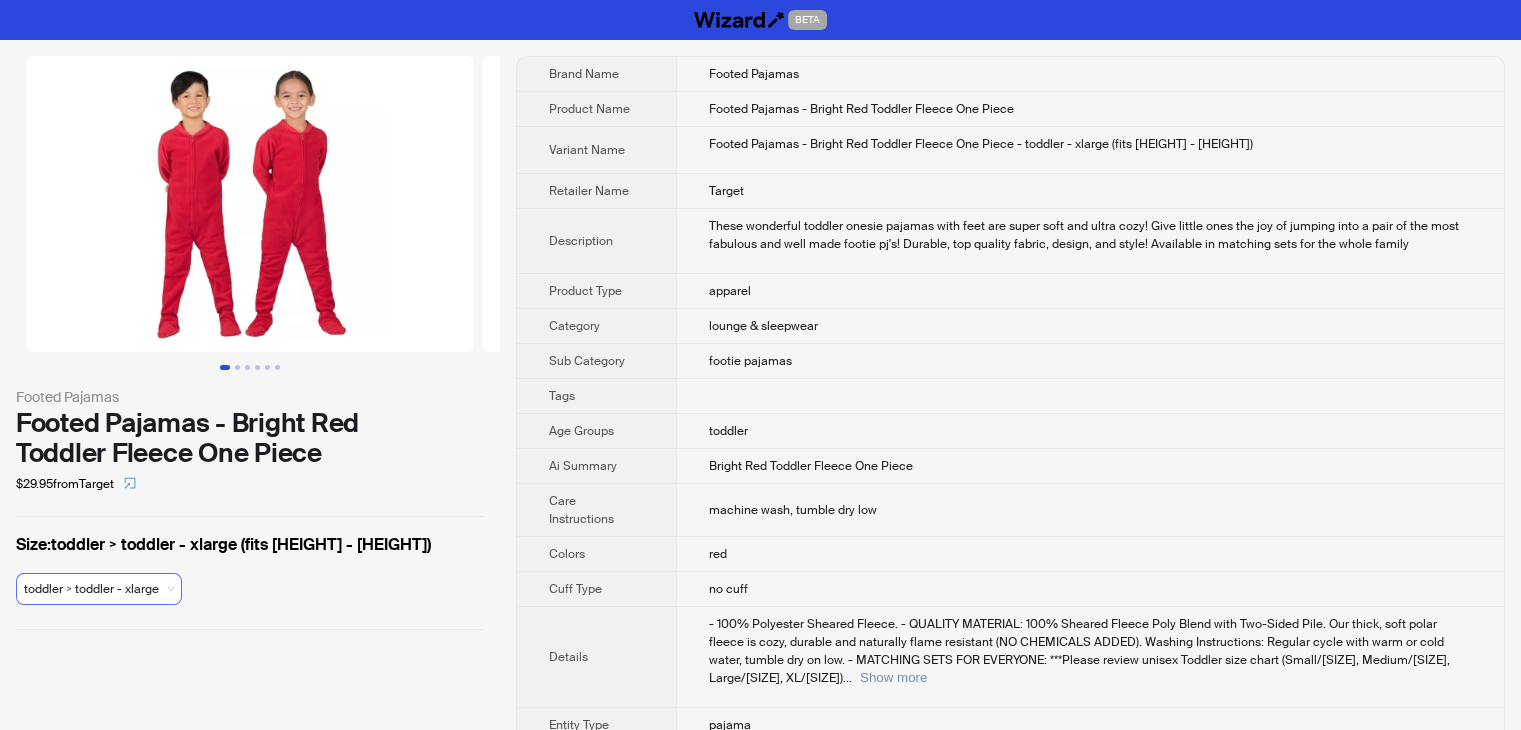 click on "toddler > toddle..." at bounding box center [99, 589] 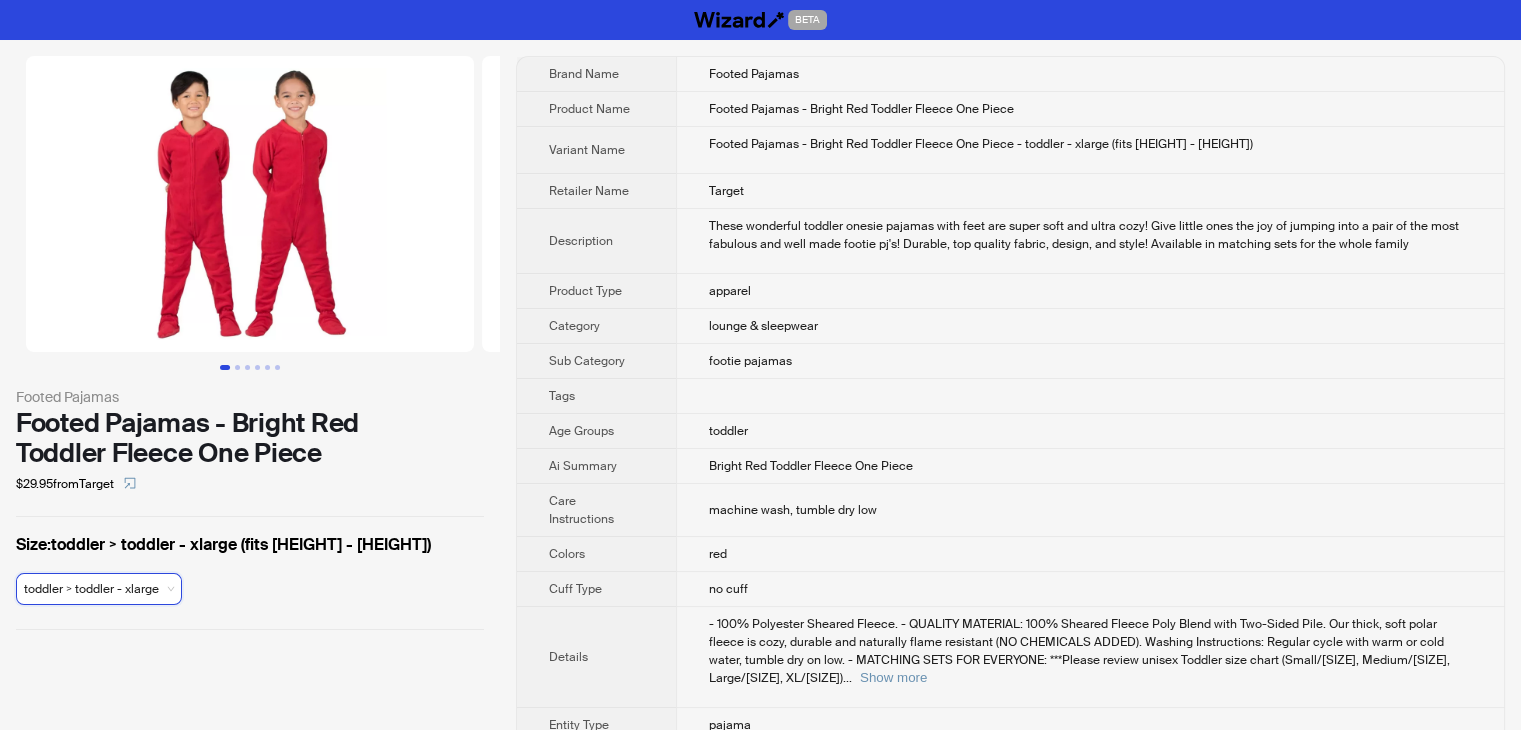 click on "toddler > toddle..." at bounding box center [99, 589] 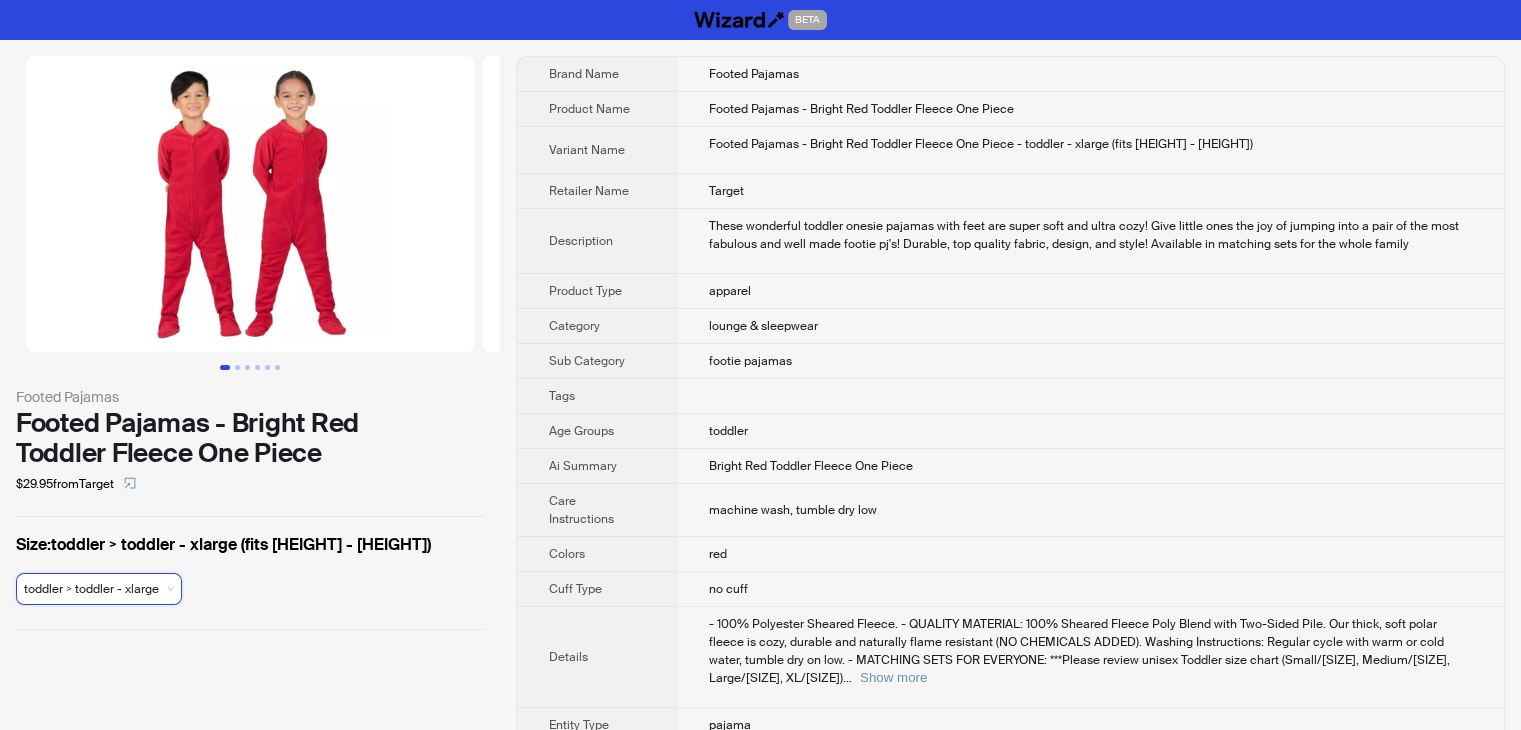 click on "machine wash, tumble dry low" at bounding box center (1090, 510) 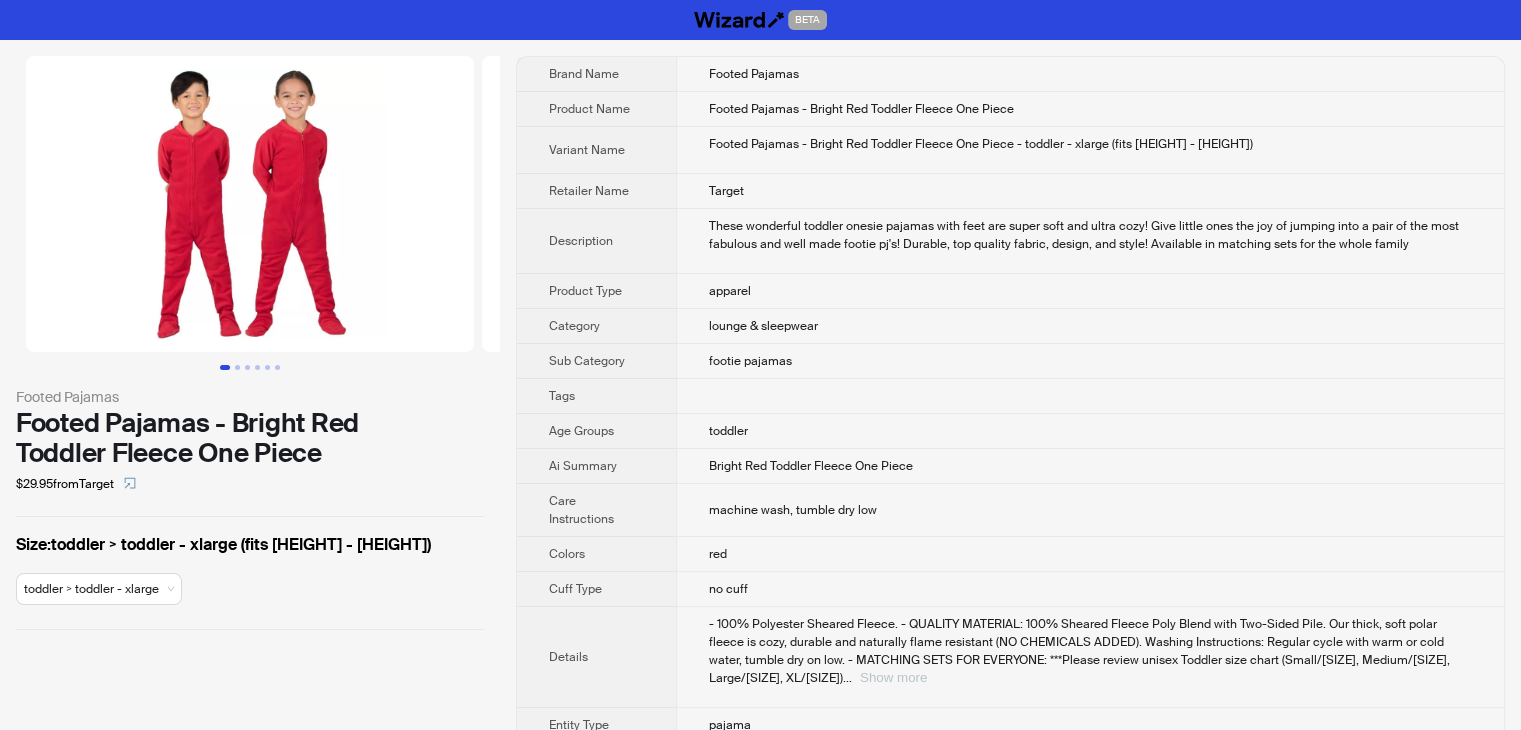 click on "Show more" at bounding box center (893, 677) 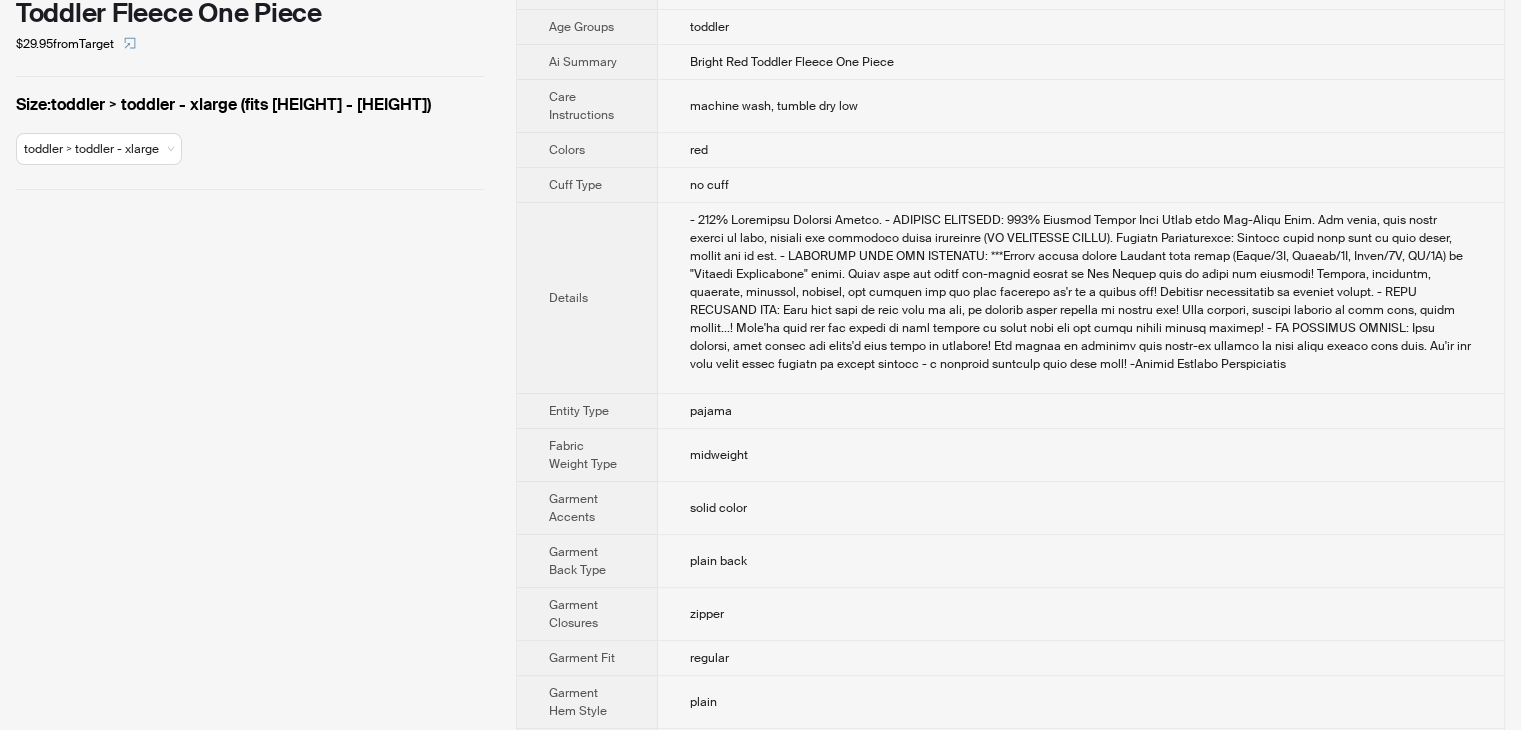 scroll, scrollTop: 395, scrollLeft: 0, axis: vertical 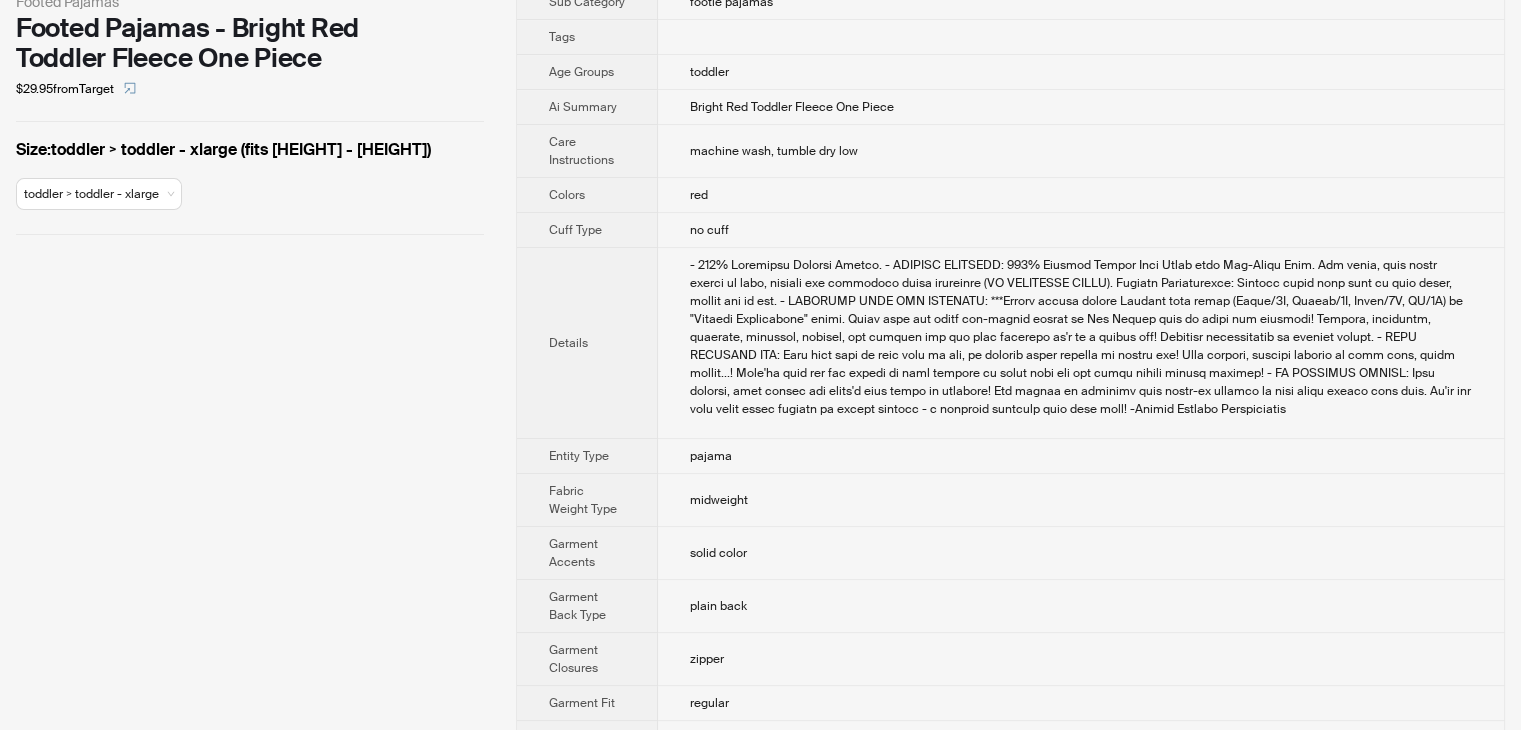 click at bounding box center [1081, 343] 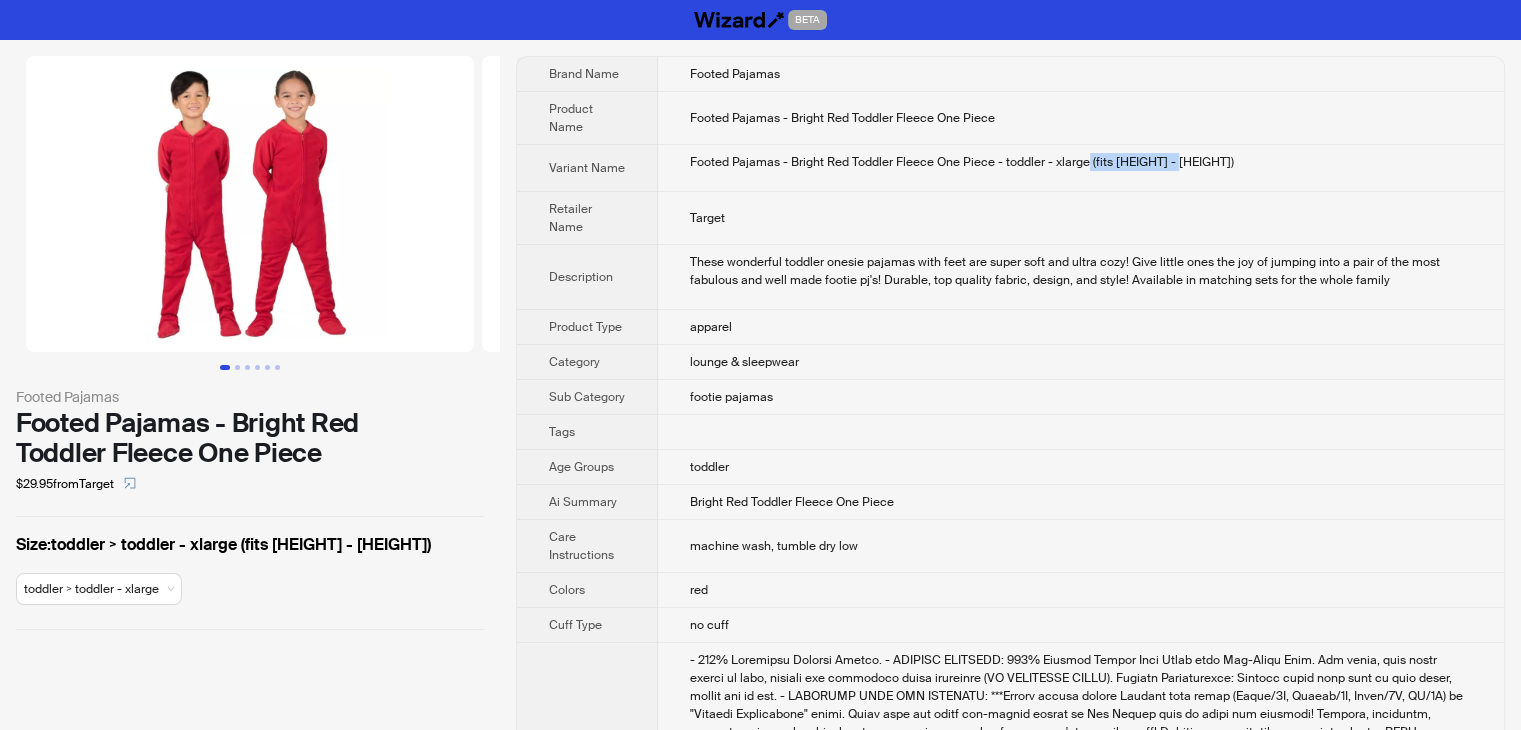 drag, startPoint x: 1084, startPoint y: 162, endPoint x: 1162, endPoint y: 161, distance: 78.00641 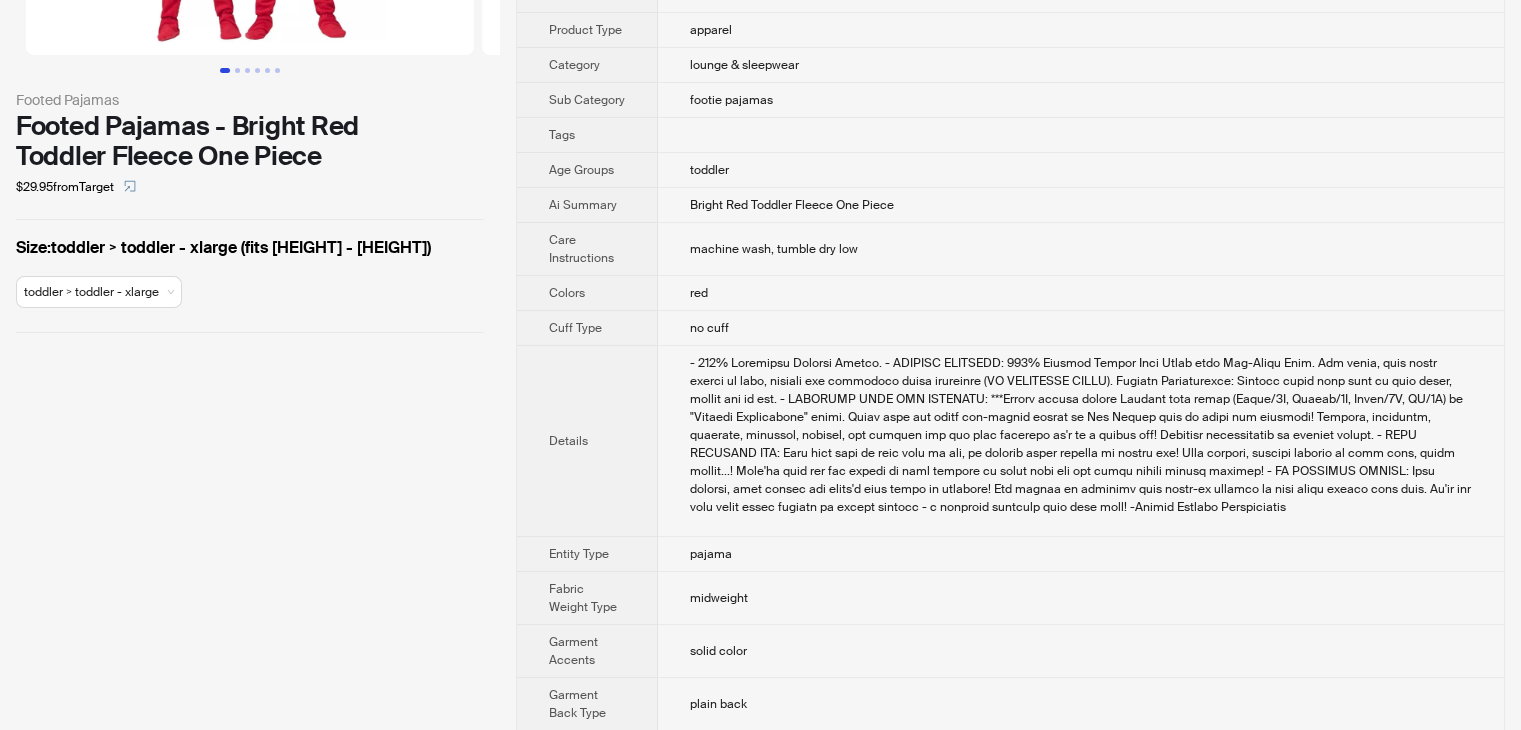 scroll, scrollTop: 300, scrollLeft: 0, axis: vertical 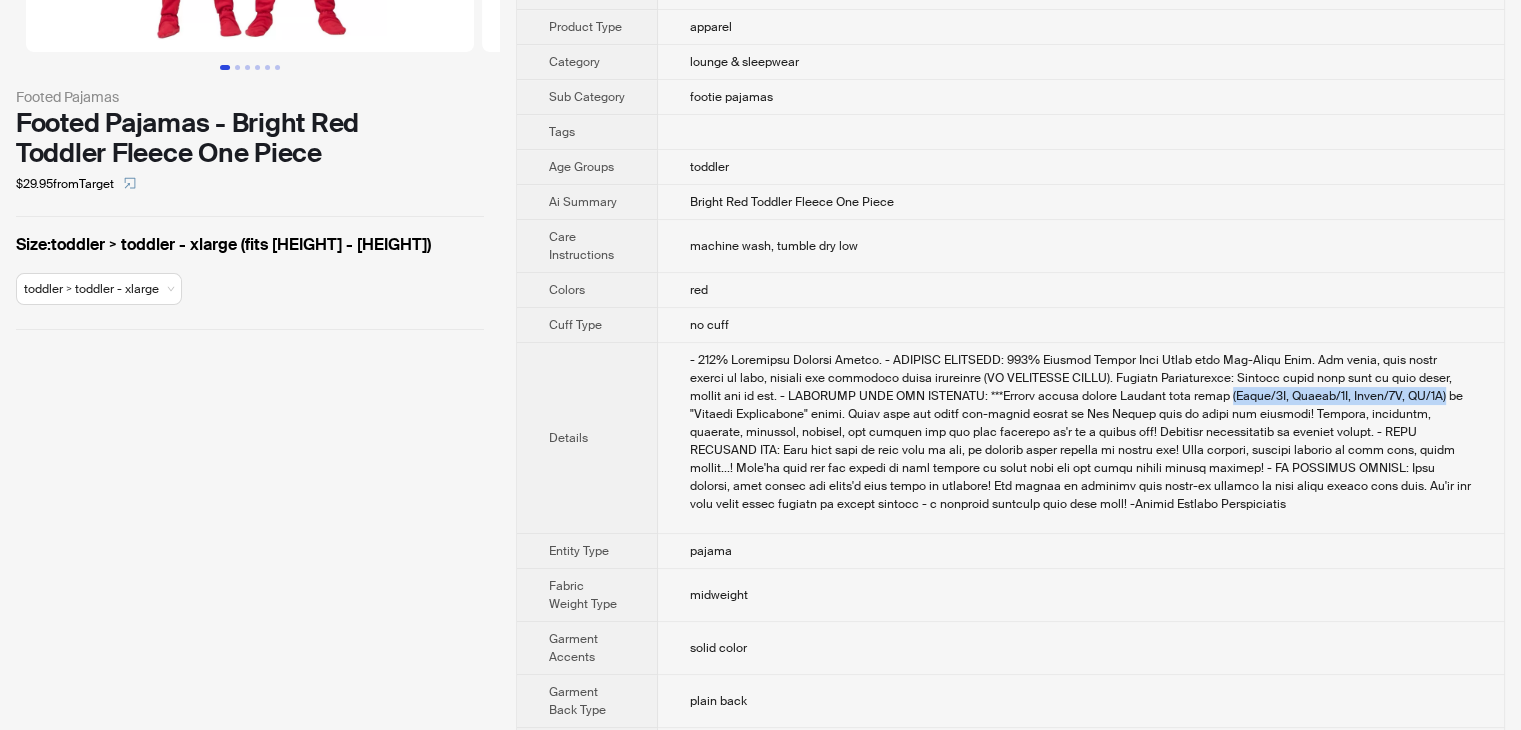 drag, startPoint x: 1164, startPoint y: 397, endPoint x: 1379, endPoint y: 388, distance: 215.1883 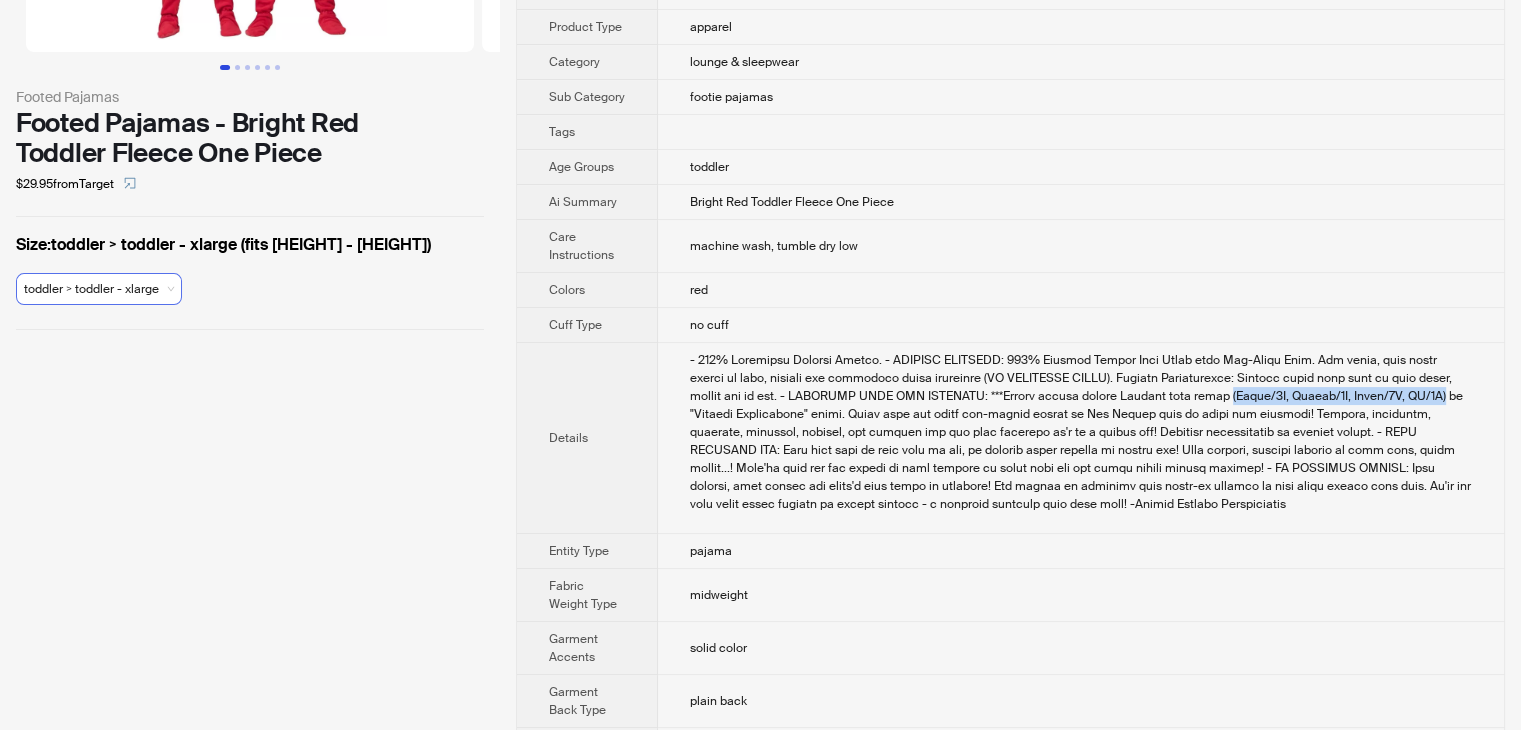 click on "toddler > toddle..." at bounding box center (99, 289) 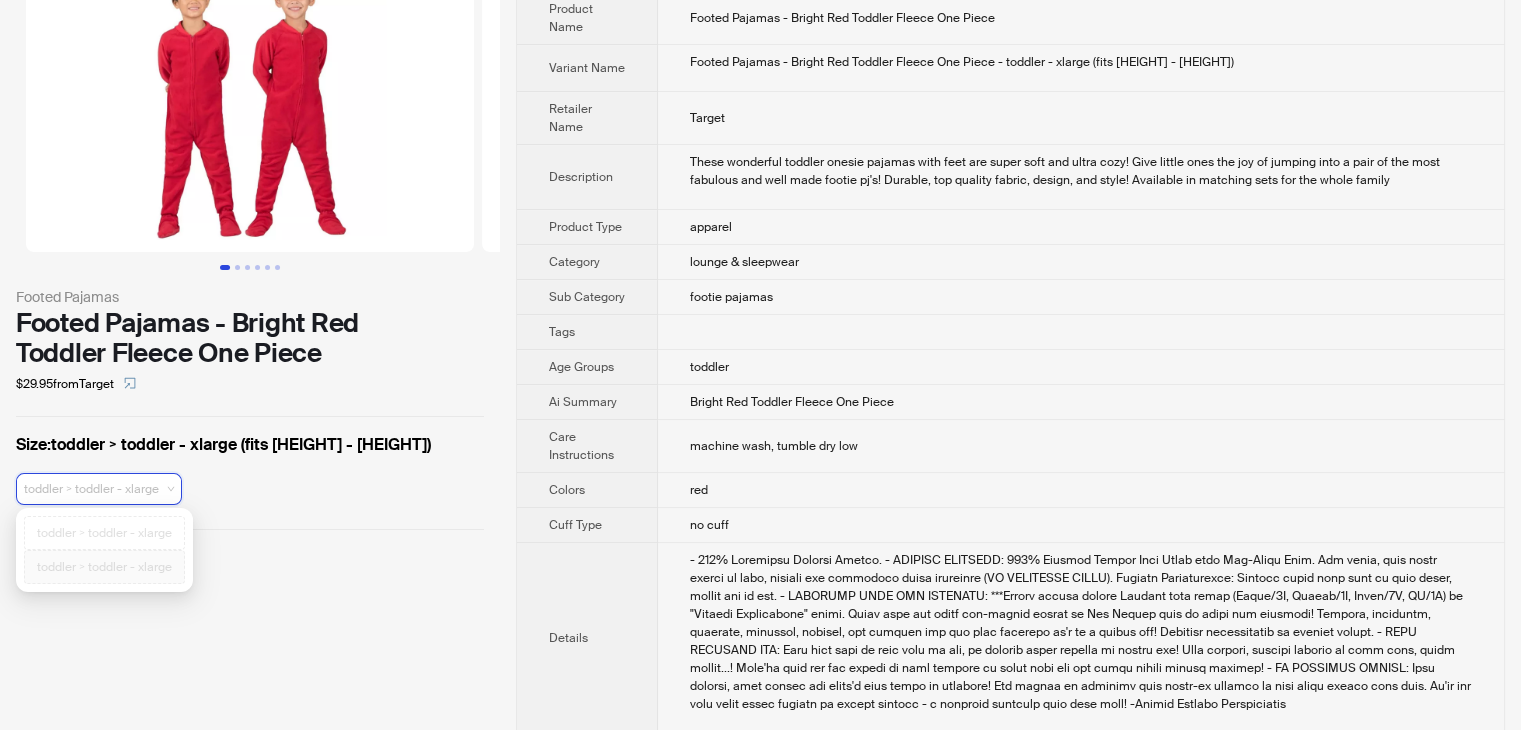 scroll, scrollTop: 0, scrollLeft: 0, axis: both 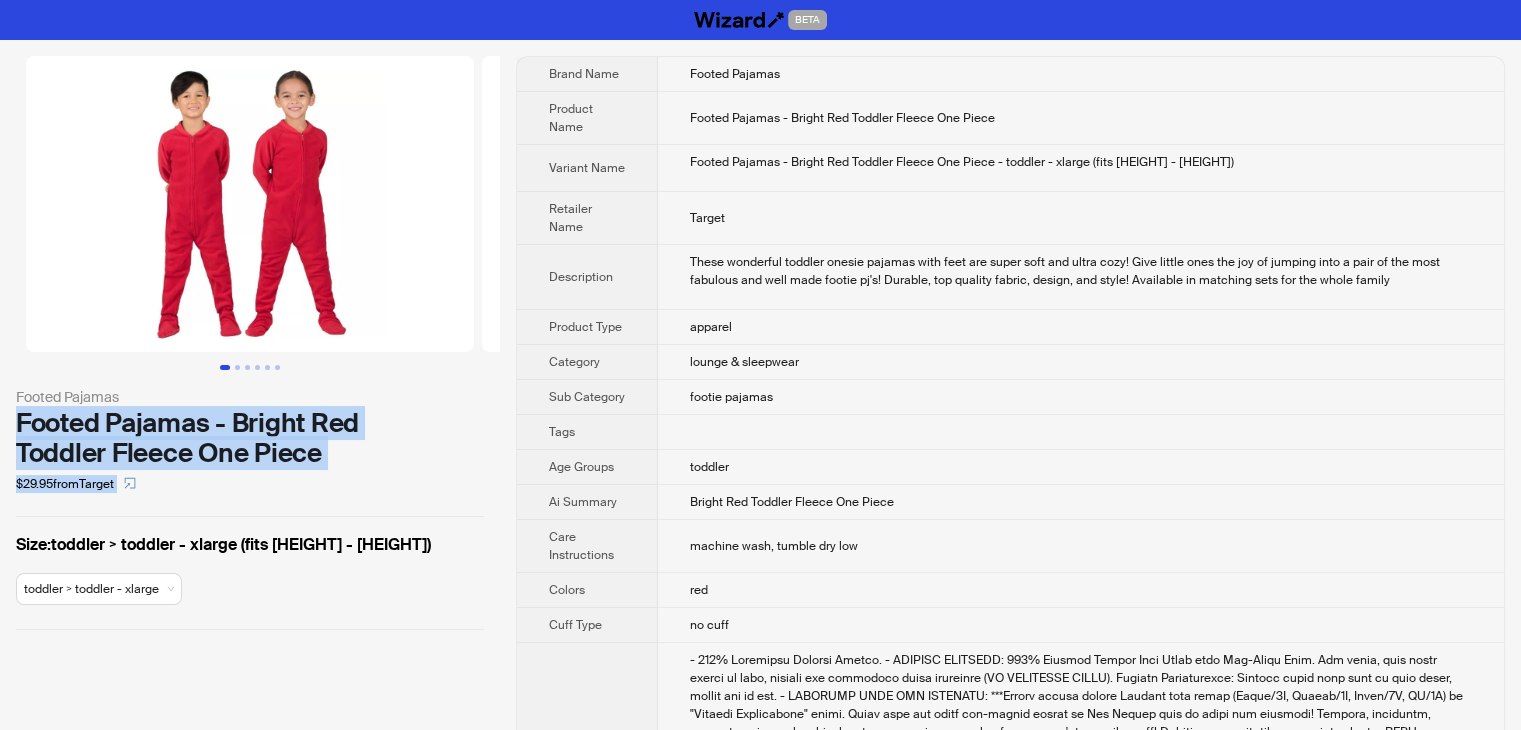 drag, startPoint x: 11, startPoint y: 409, endPoint x: 377, endPoint y: 520, distance: 382.46176 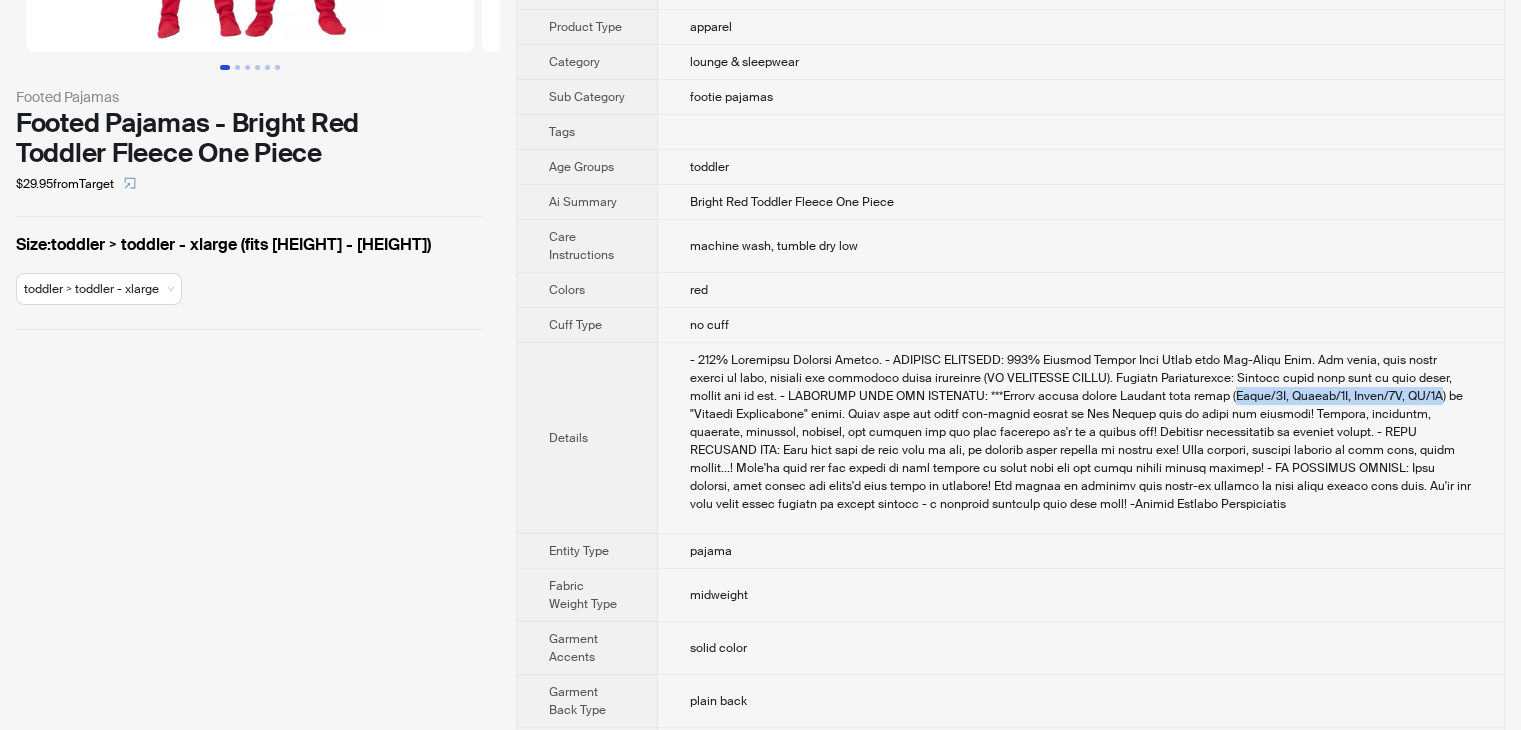 drag, startPoint x: 1164, startPoint y: 397, endPoint x: 1375, endPoint y: 397, distance: 211 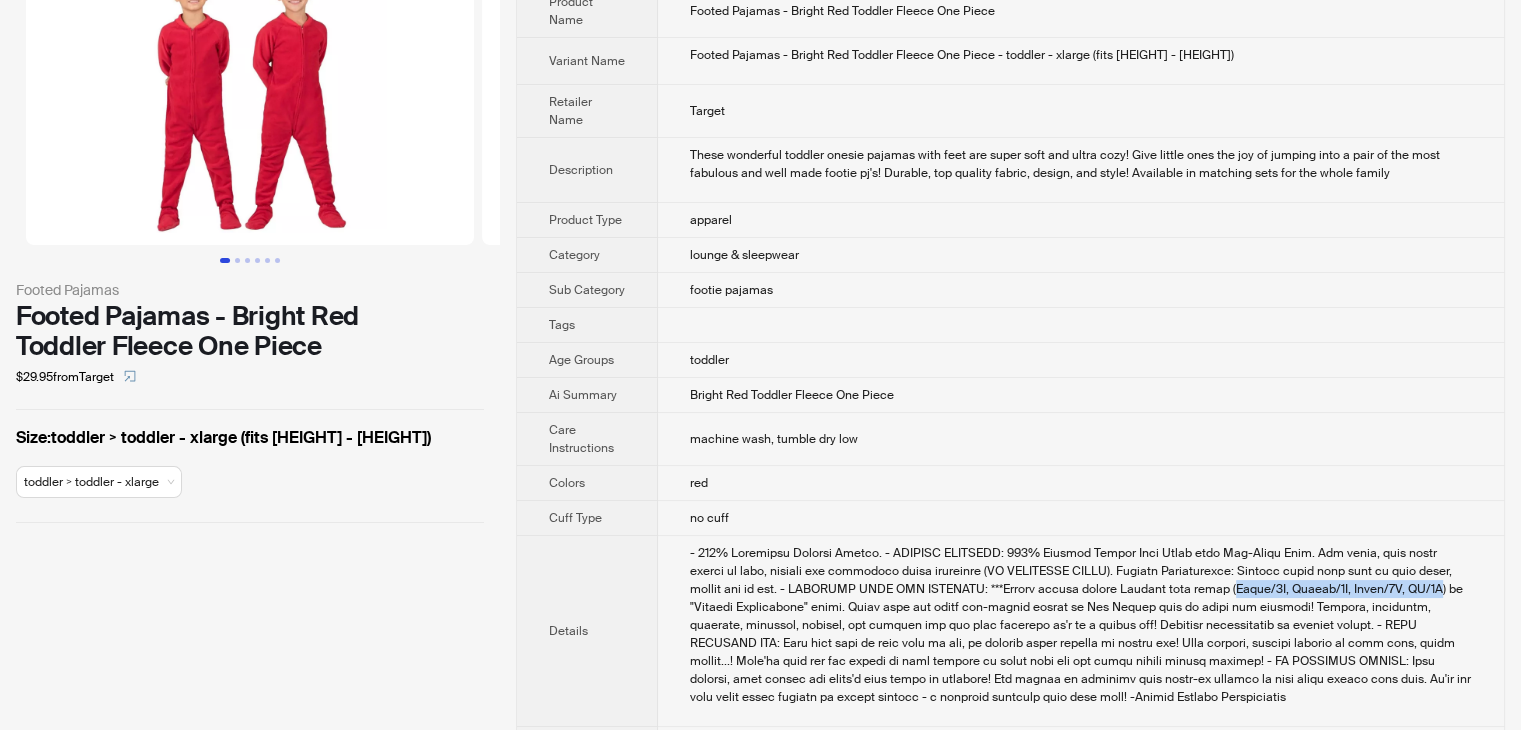 scroll, scrollTop: 0, scrollLeft: 0, axis: both 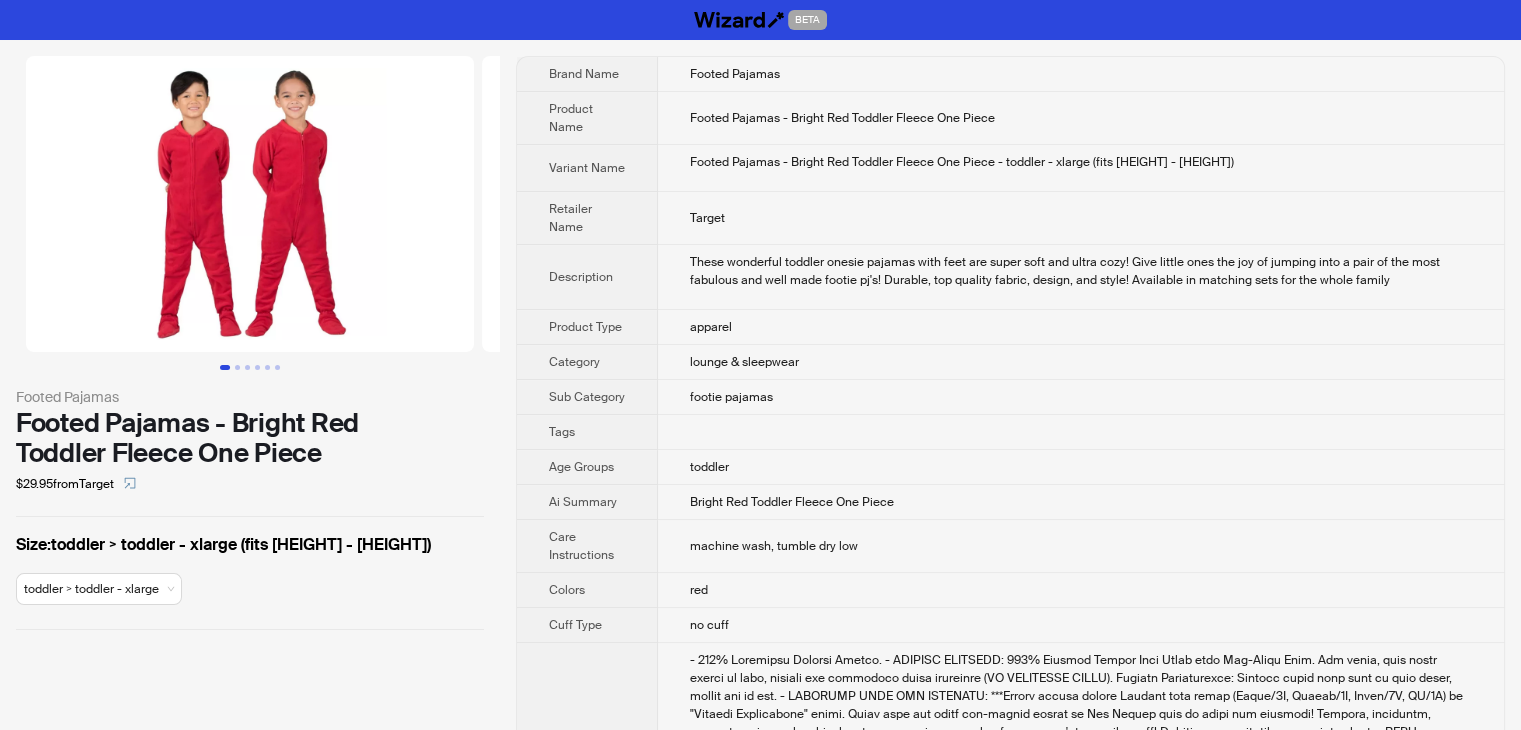 click on "Footed Pajamas - Bright Red Toddler Fleece One Piece" at bounding box center (250, 438) 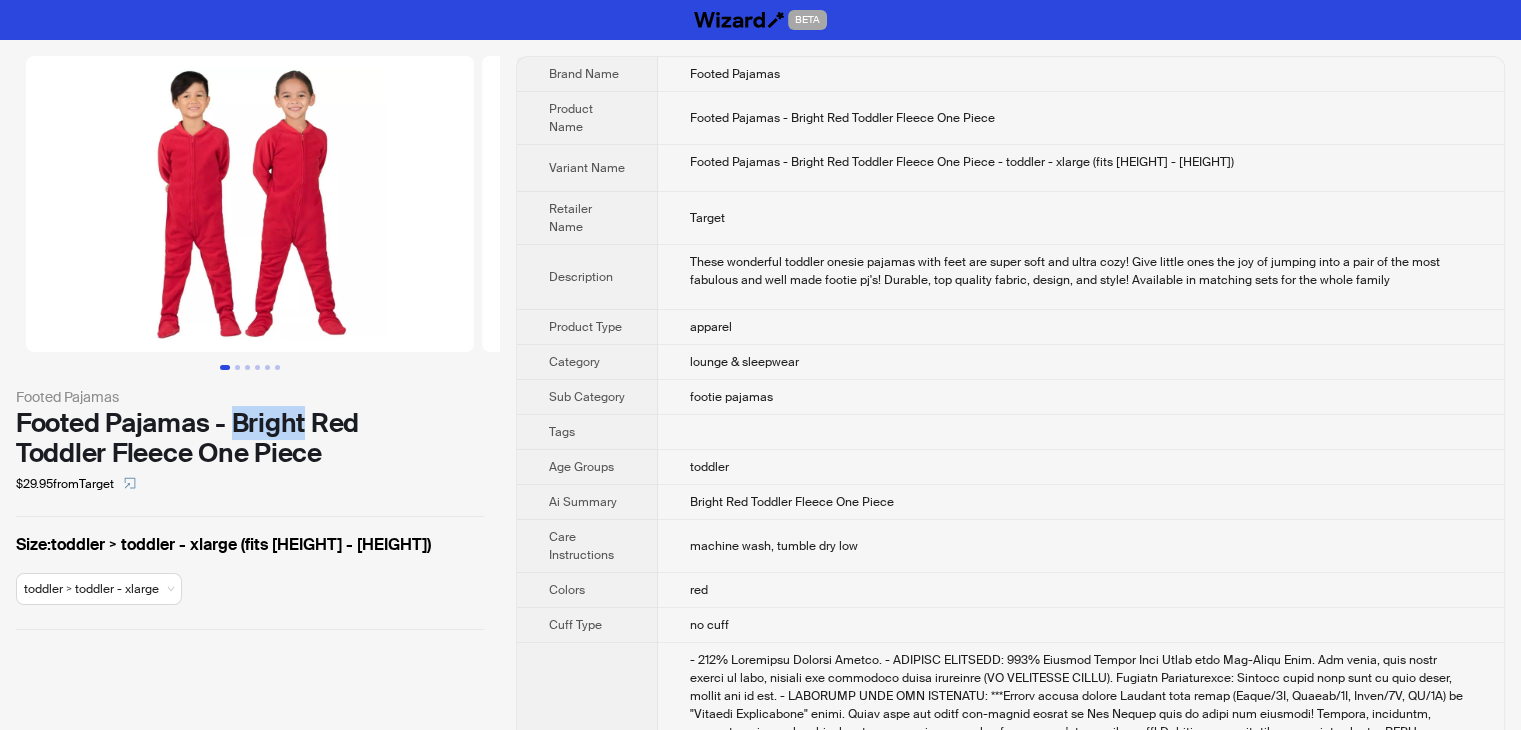 drag, startPoint x: 293, startPoint y: 429, endPoint x: 236, endPoint y: 435, distance: 57.31492 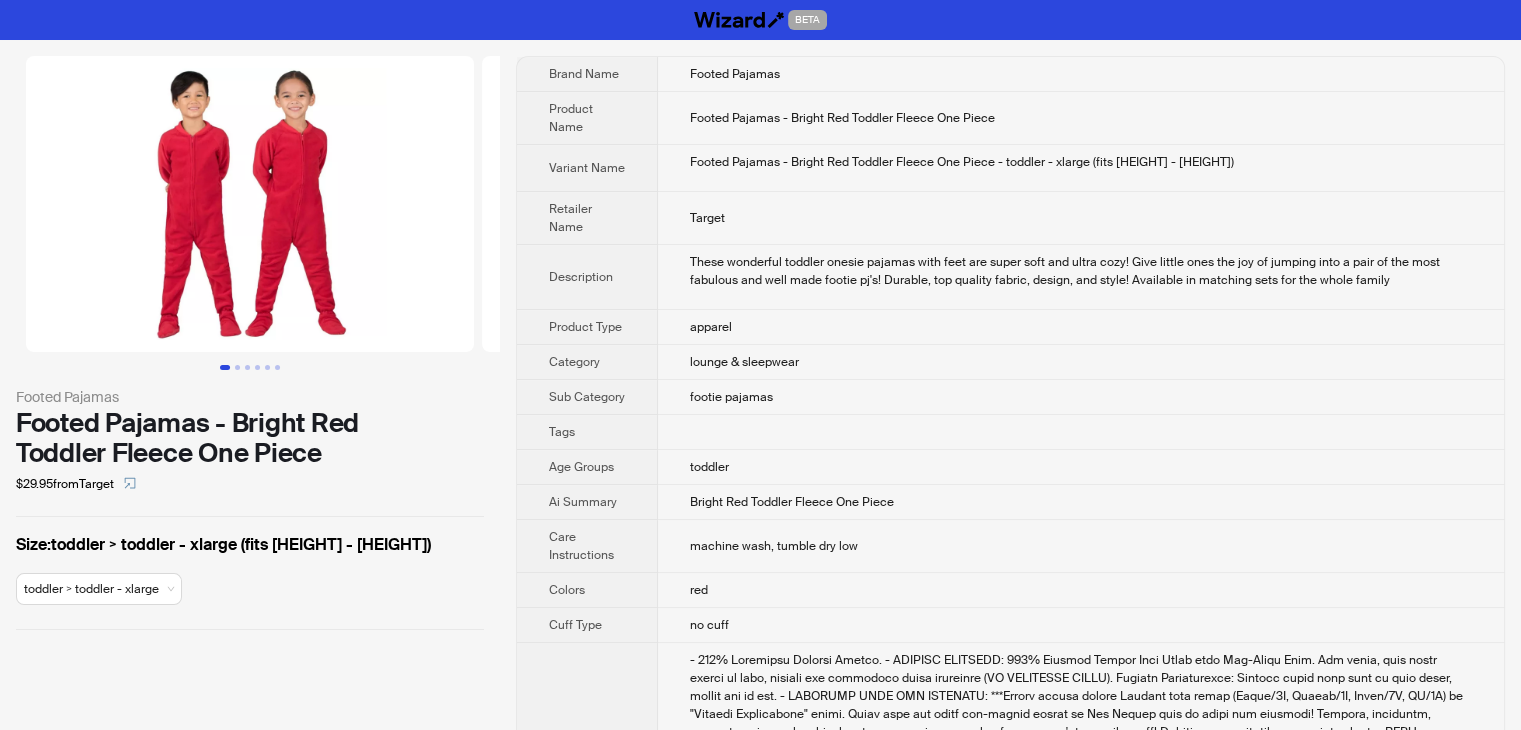 click on "Footed Pajamas - Bright Red Toddler Fleece One Piece" at bounding box center (250, 438) 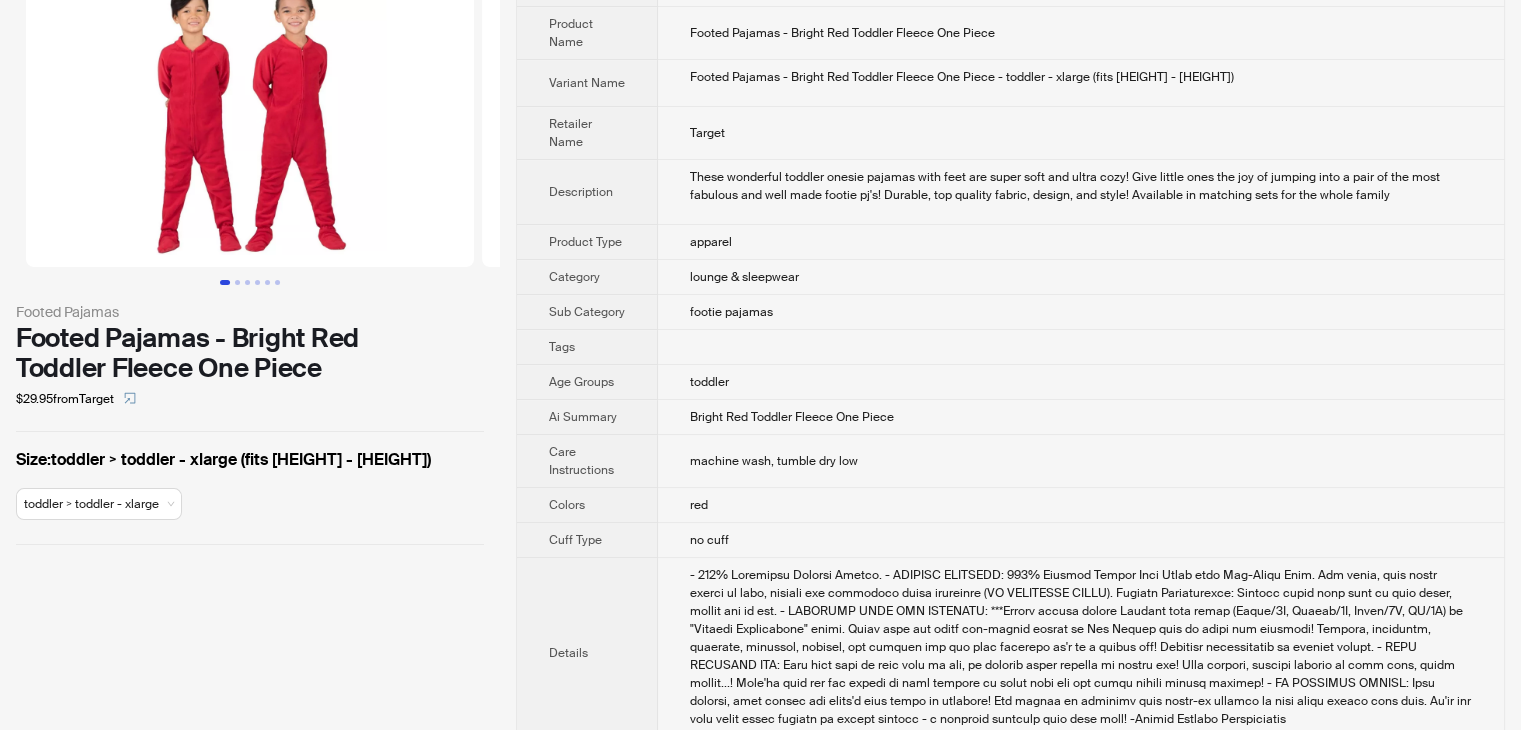 scroll, scrollTop: 200, scrollLeft: 0, axis: vertical 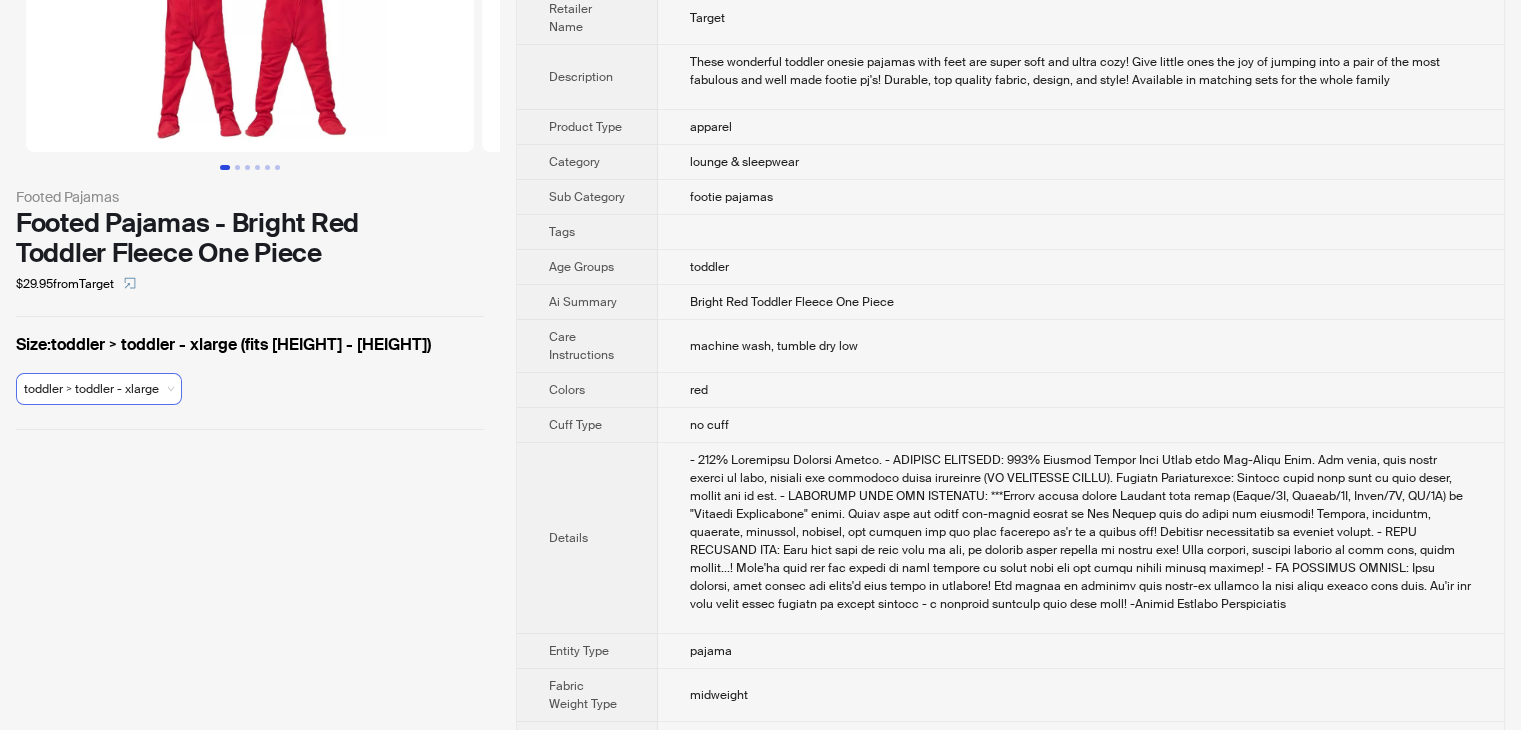click on "toddler > toddle..." at bounding box center (99, 389) 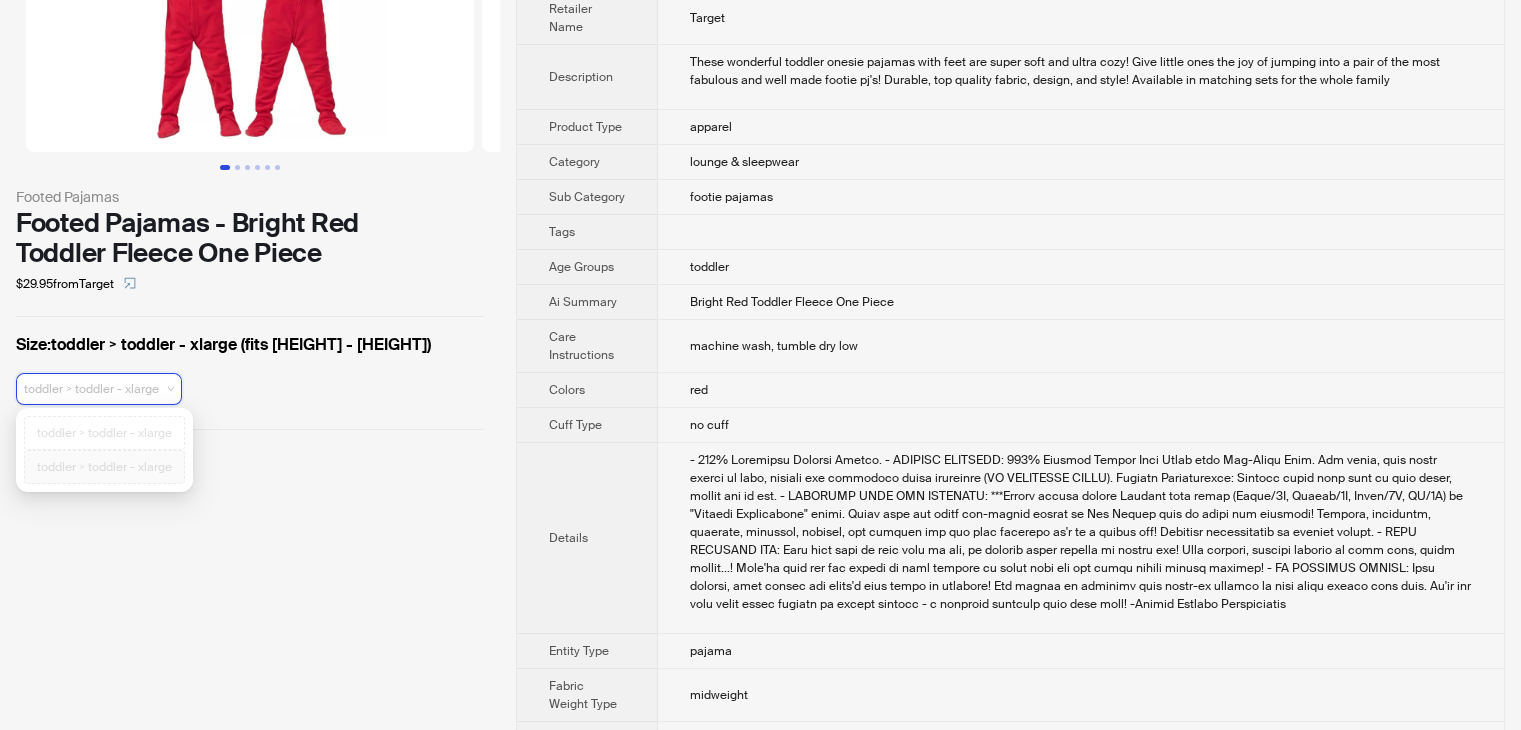 click on "toddler > toddle..." at bounding box center [99, 389] 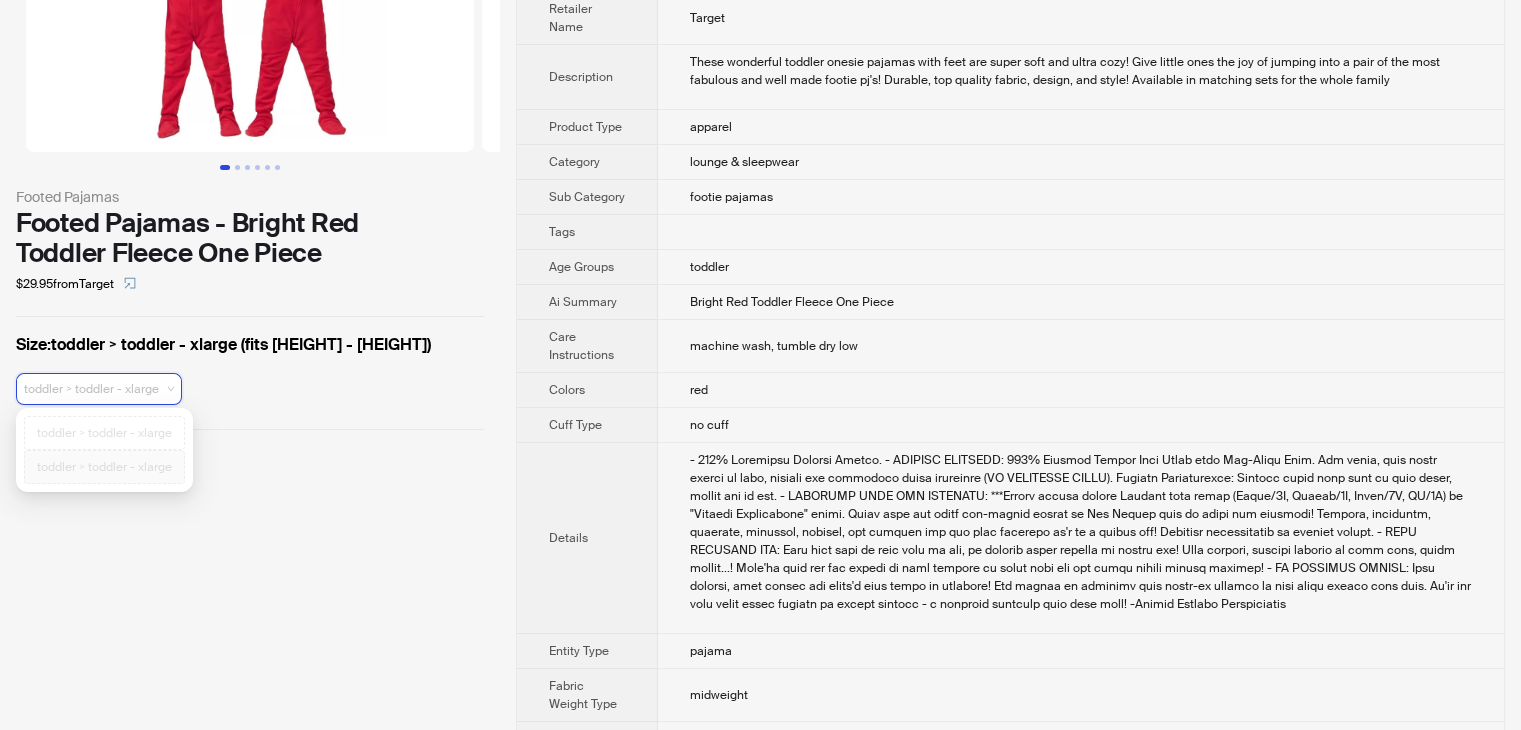 click on "toddler > toddle..." at bounding box center [99, 389] 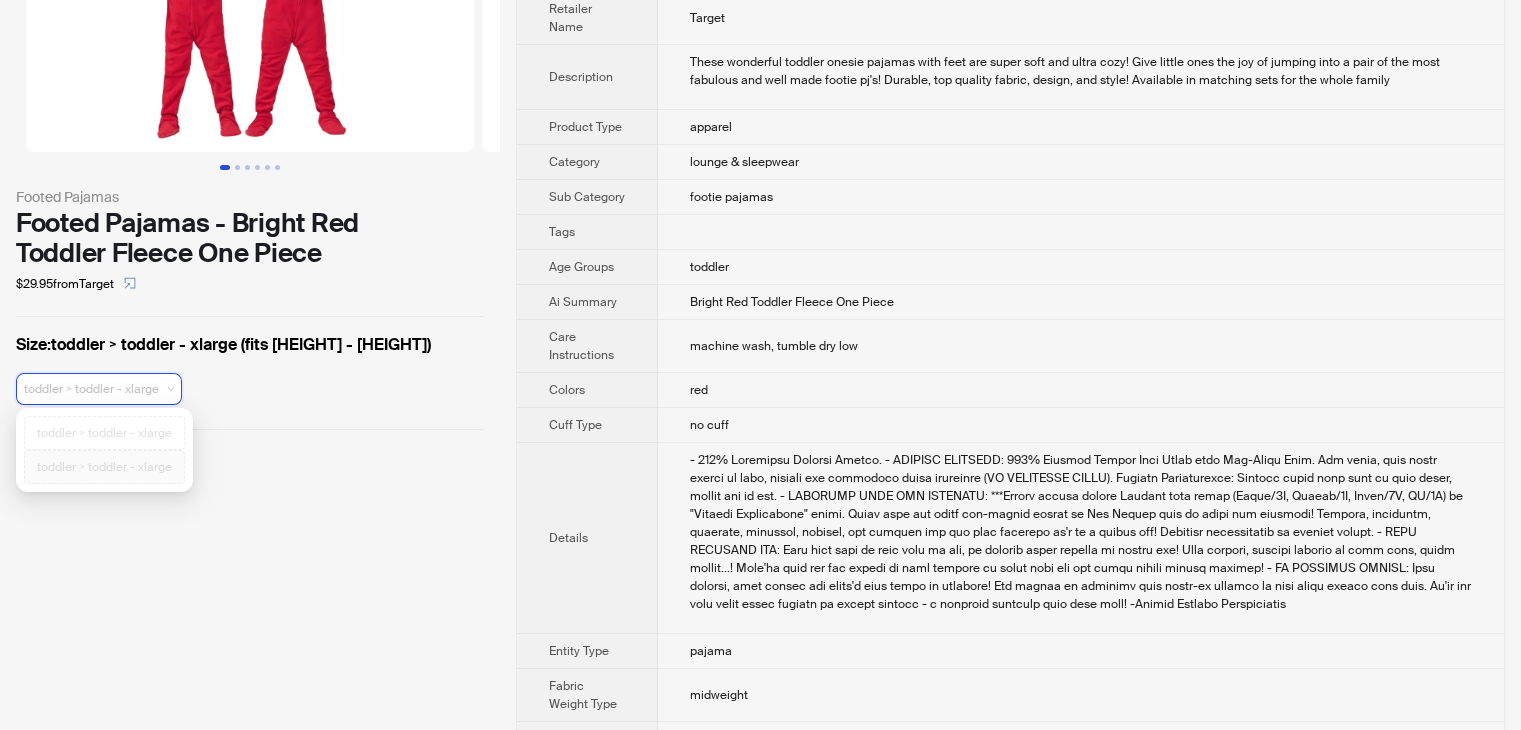 click on "toddler > toddle..." at bounding box center [99, 389] 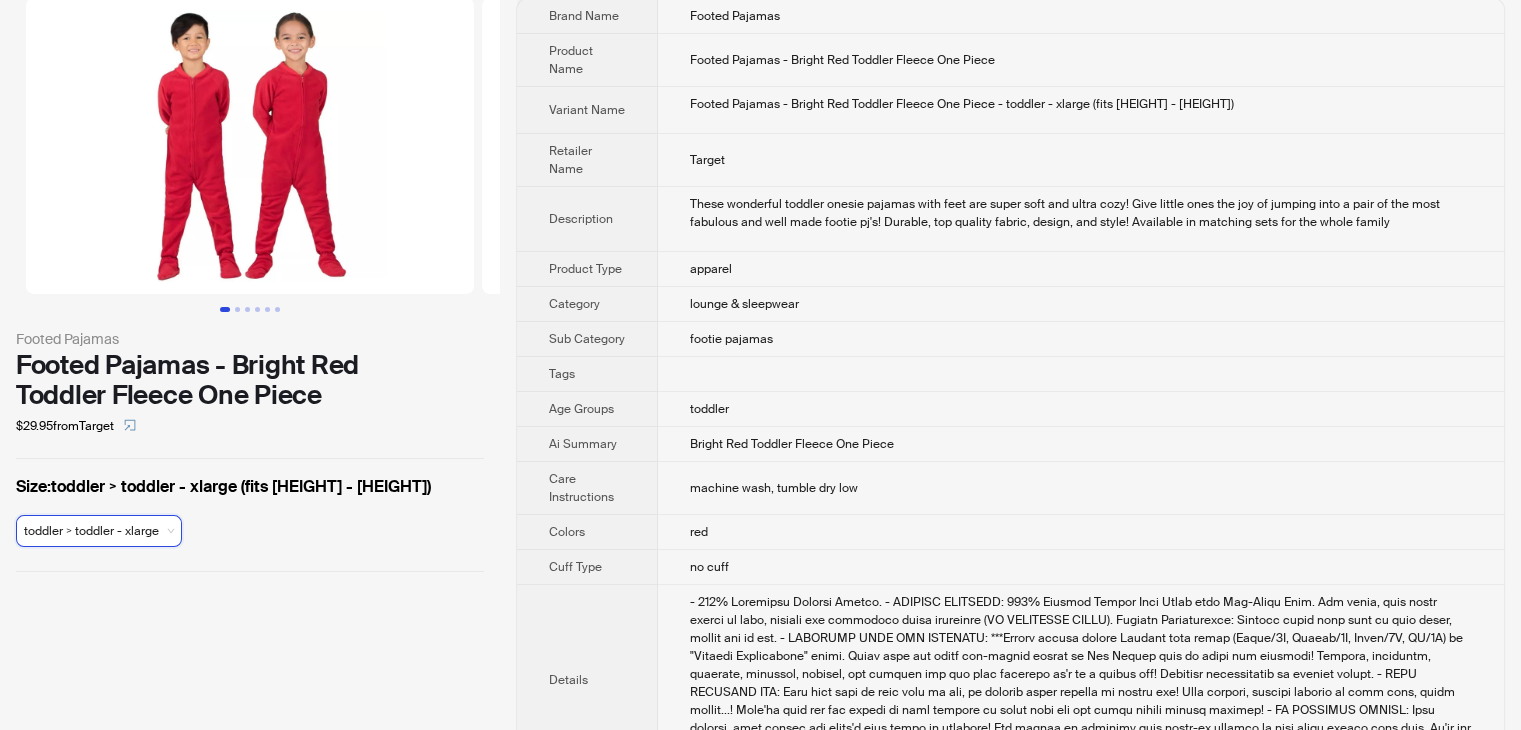 scroll, scrollTop: 0, scrollLeft: 0, axis: both 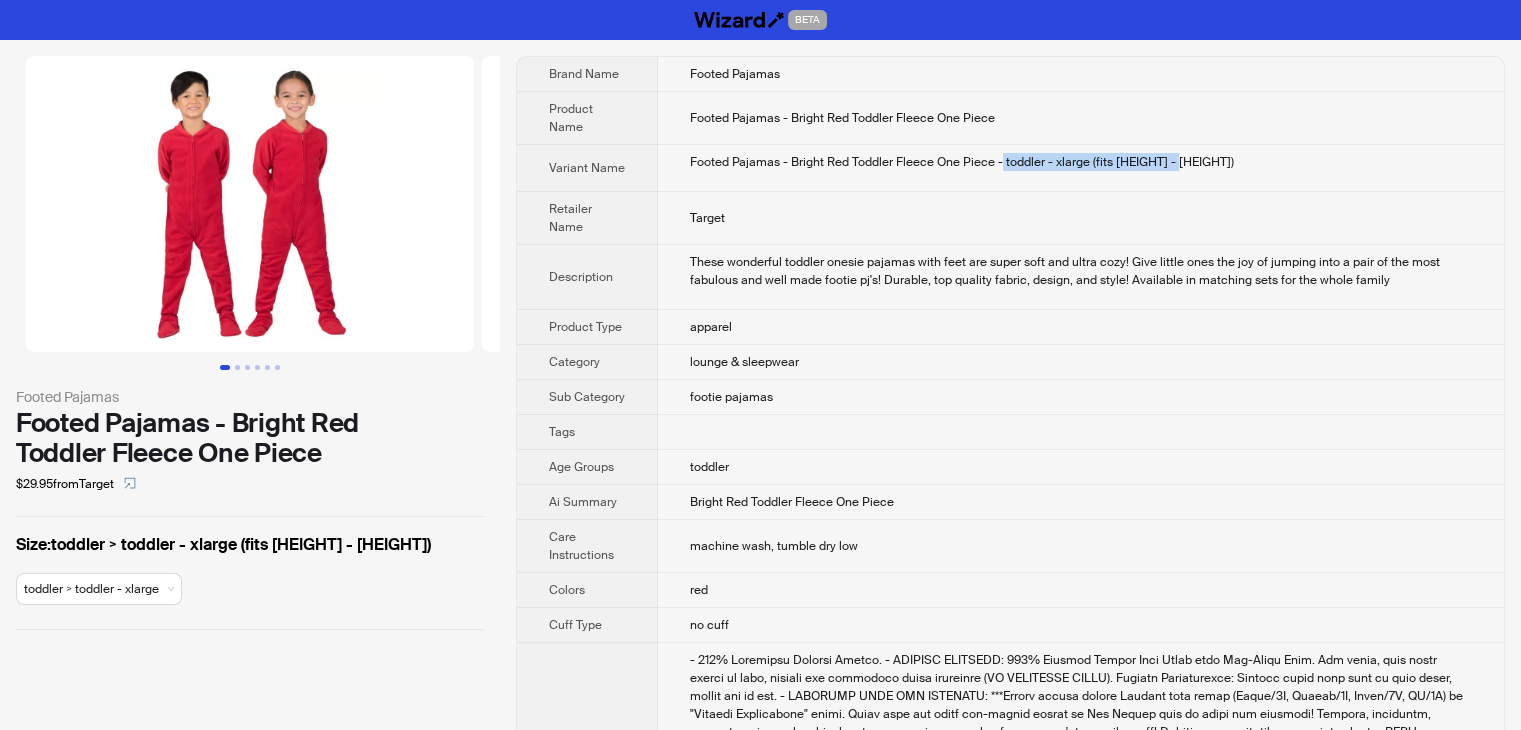 drag, startPoint x: 1183, startPoint y: 175, endPoint x: 1000, endPoint y: 172, distance: 183.02458 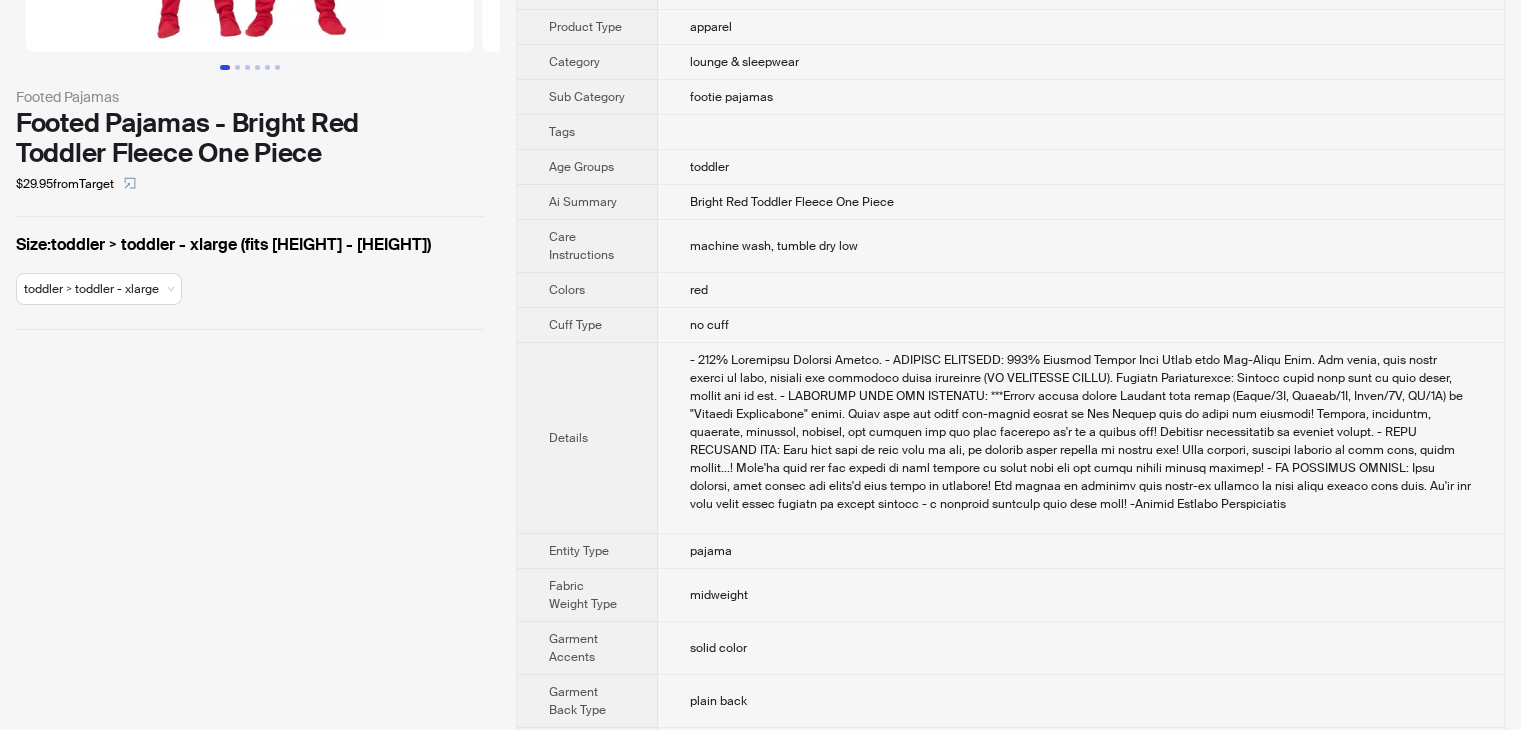 scroll, scrollTop: 0, scrollLeft: 0, axis: both 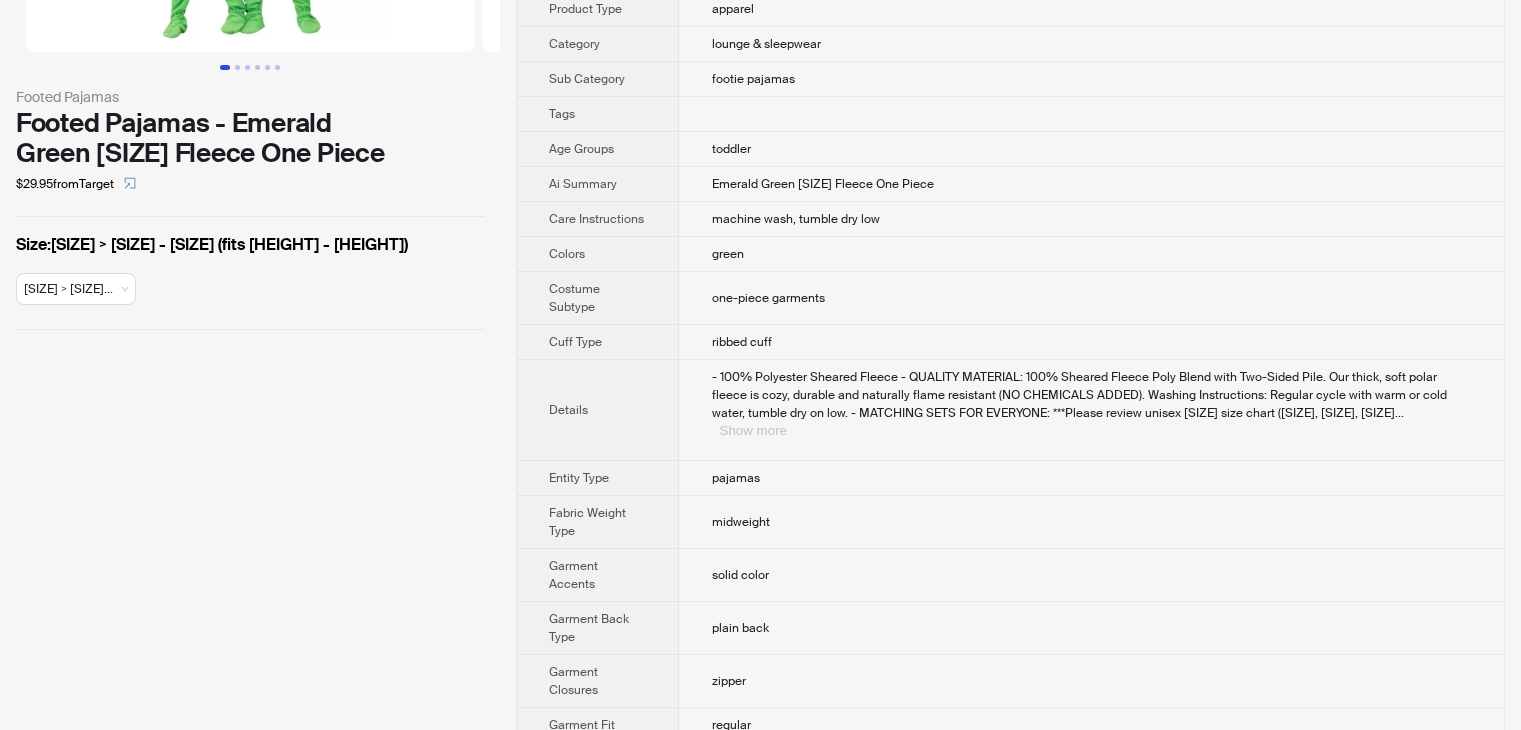 click on "Show more" at bounding box center (752, 430) 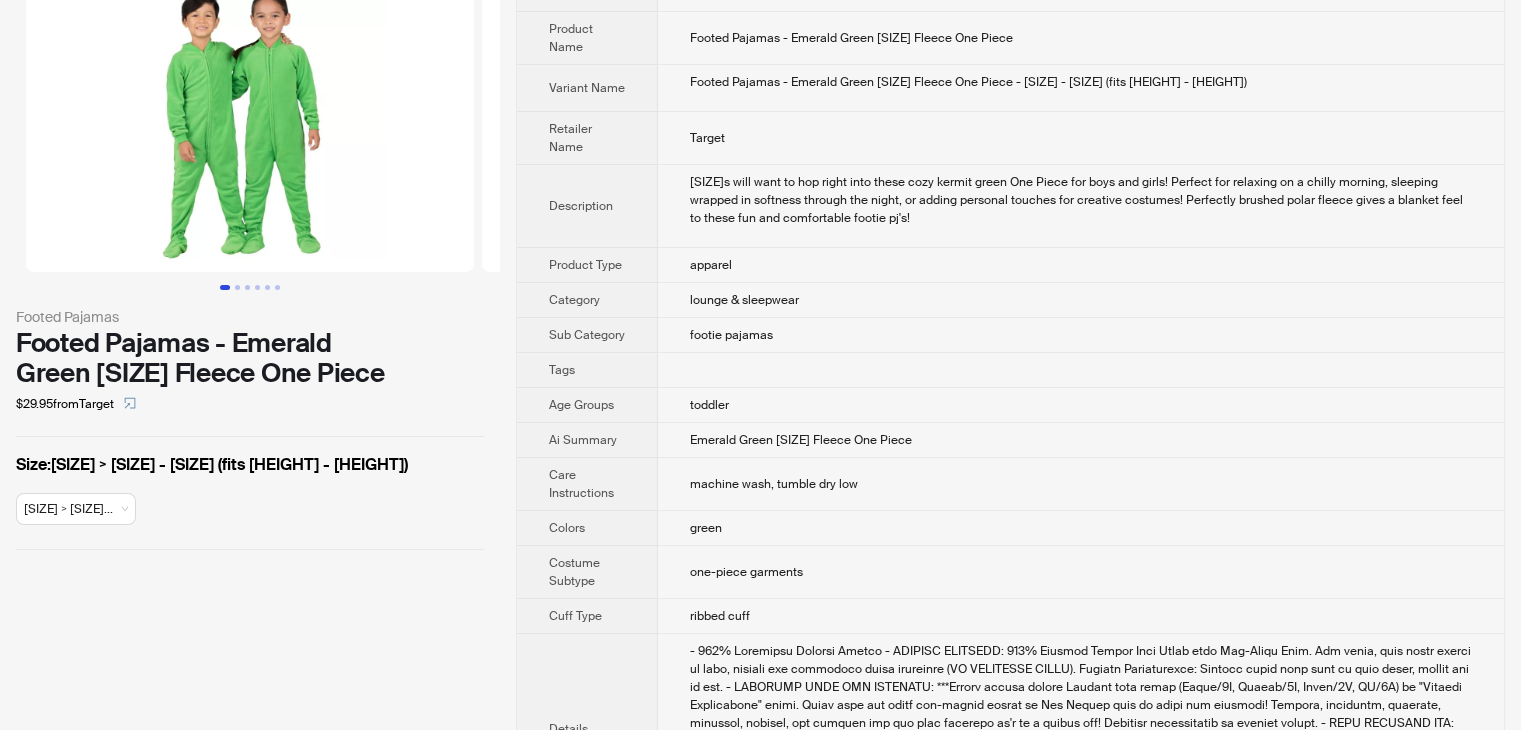scroll, scrollTop: 0, scrollLeft: 0, axis: both 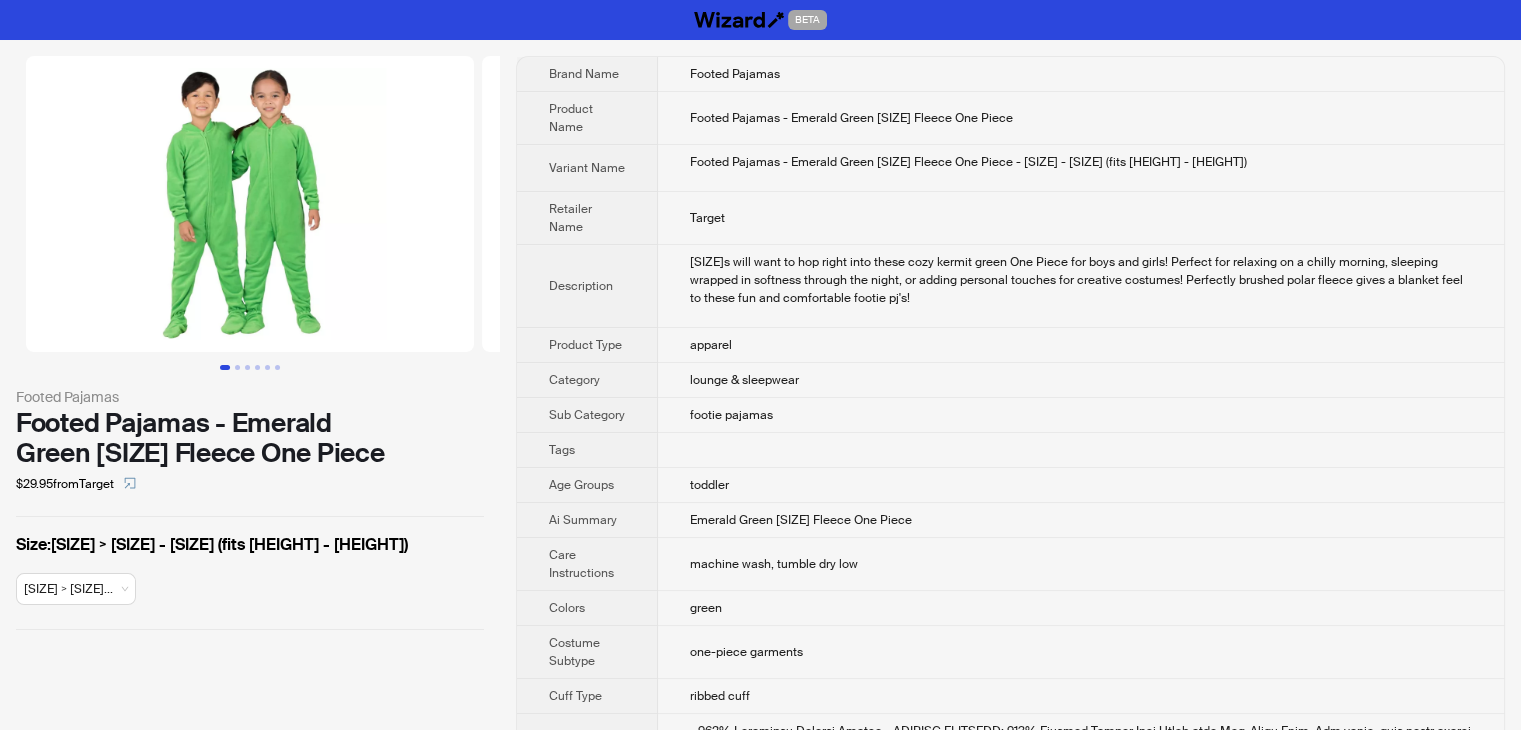 click on "Footed Pajamas" at bounding box center [1081, 74] 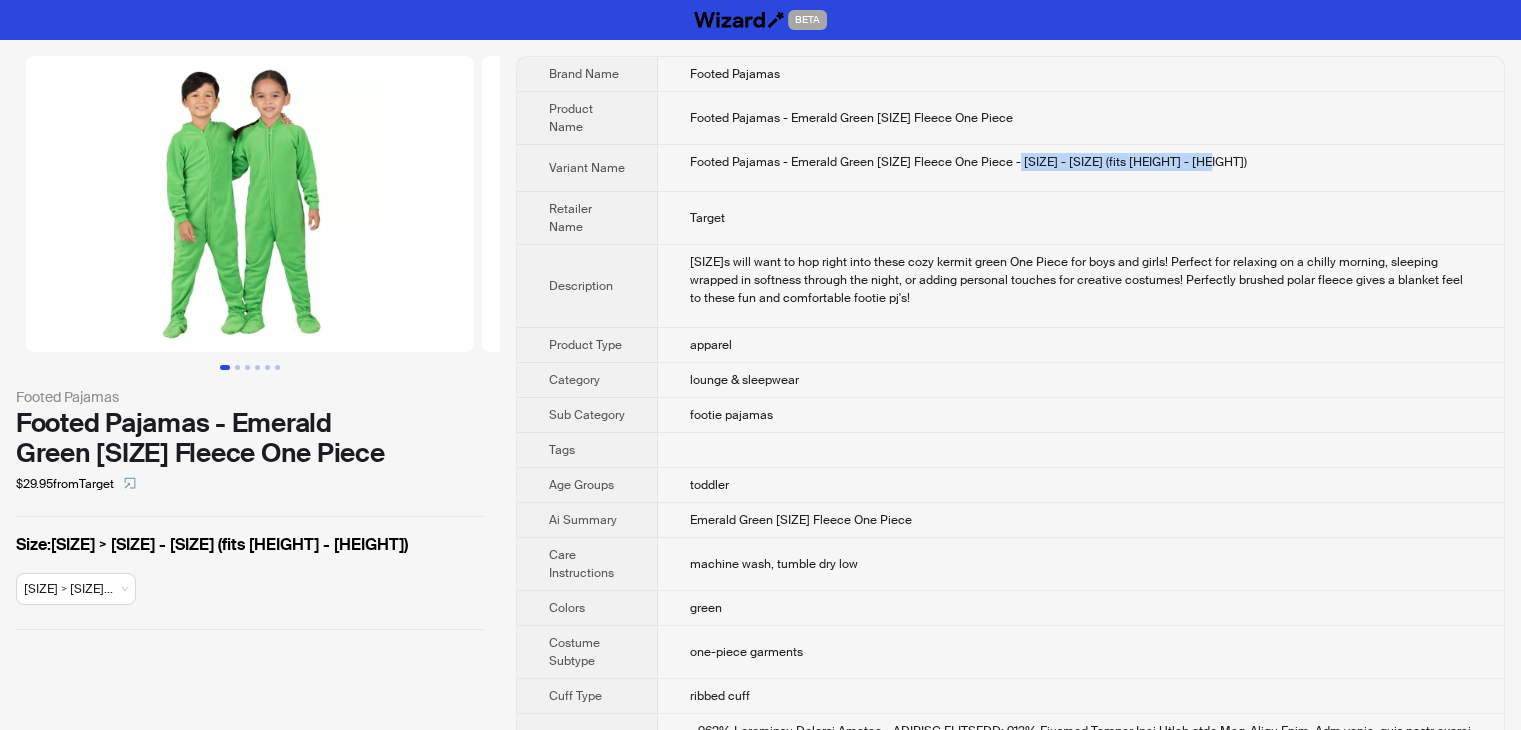 drag, startPoint x: 1219, startPoint y: 158, endPoint x: 1020, endPoint y: 171, distance: 199.42416 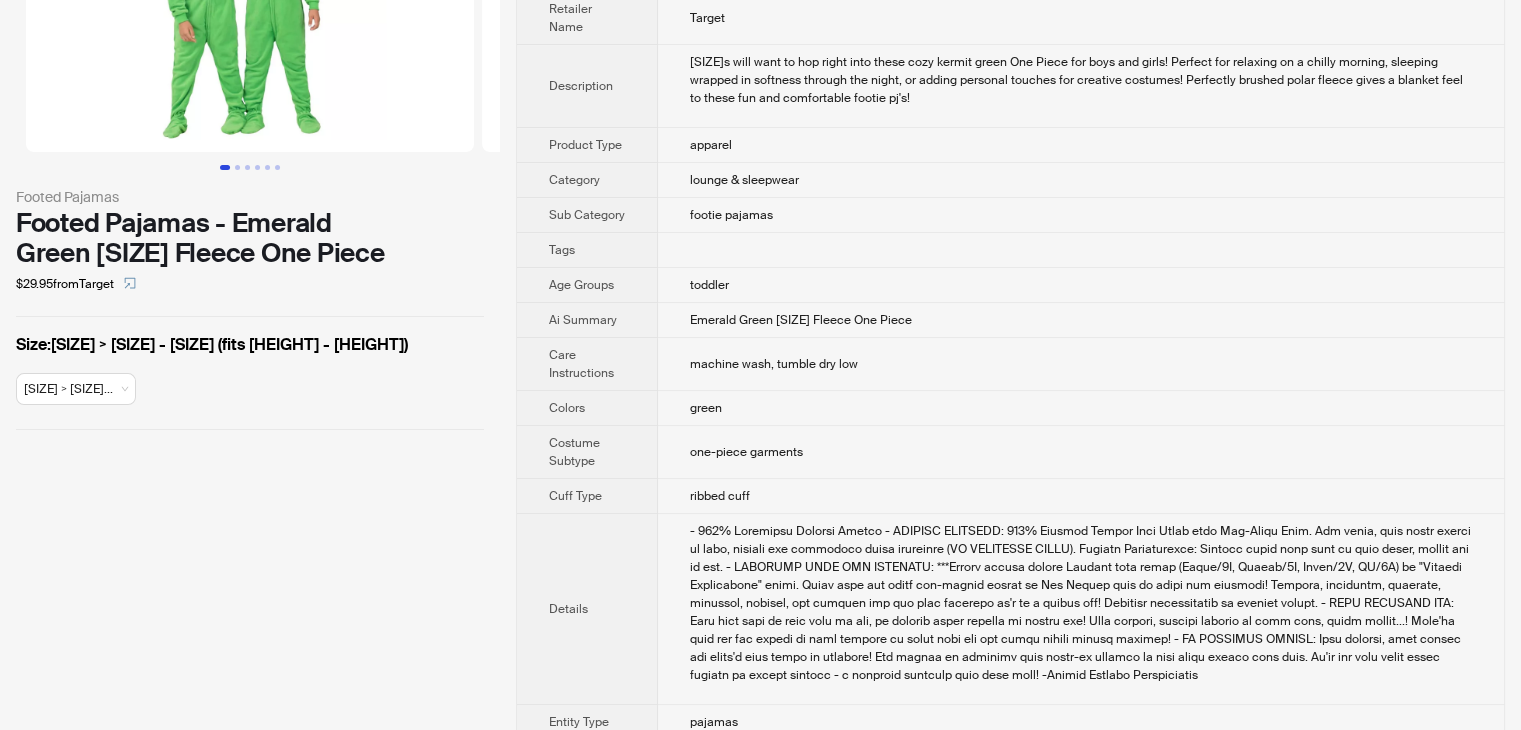 scroll, scrollTop: 0, scrollLeft: 0, axis: both 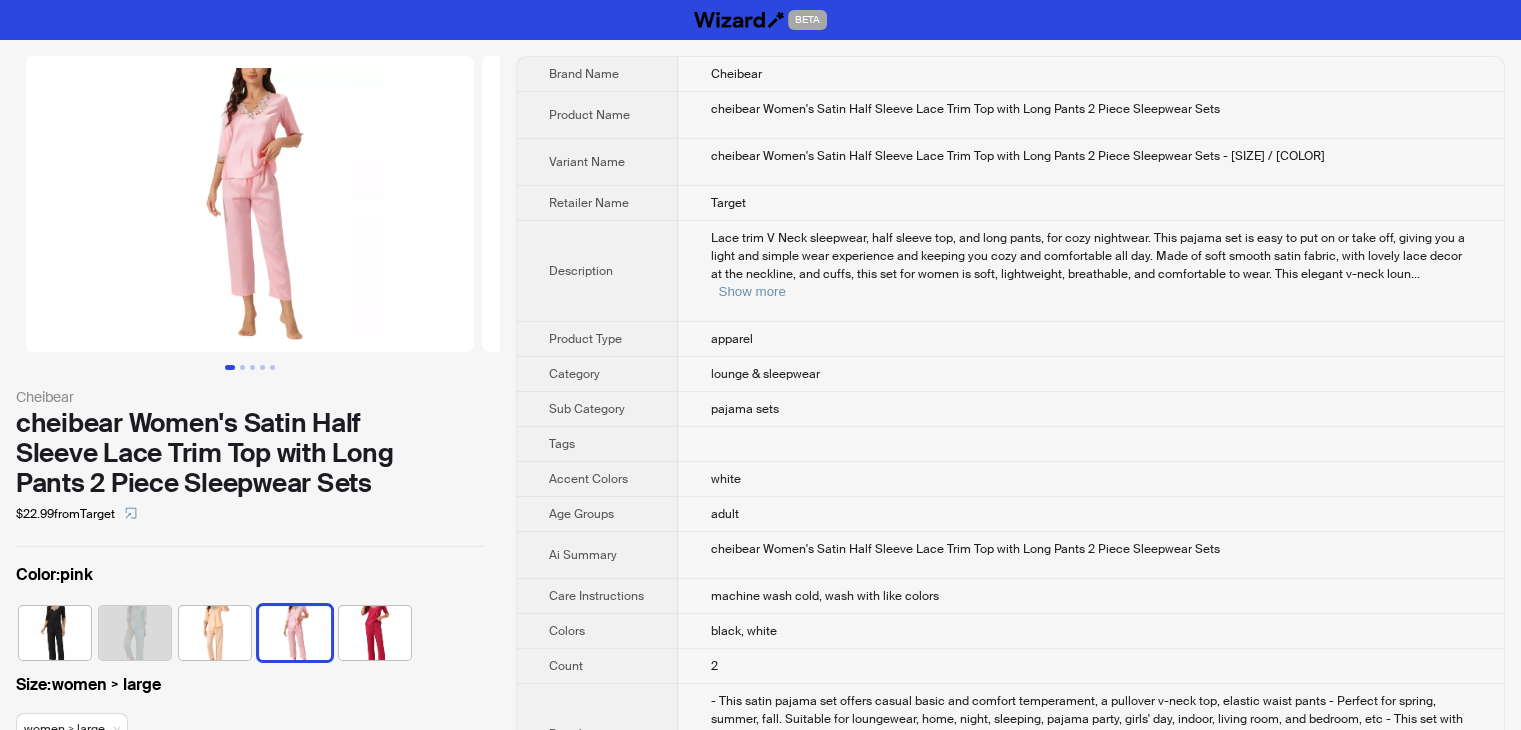 click on "white" at bounding box center [1091, 479] 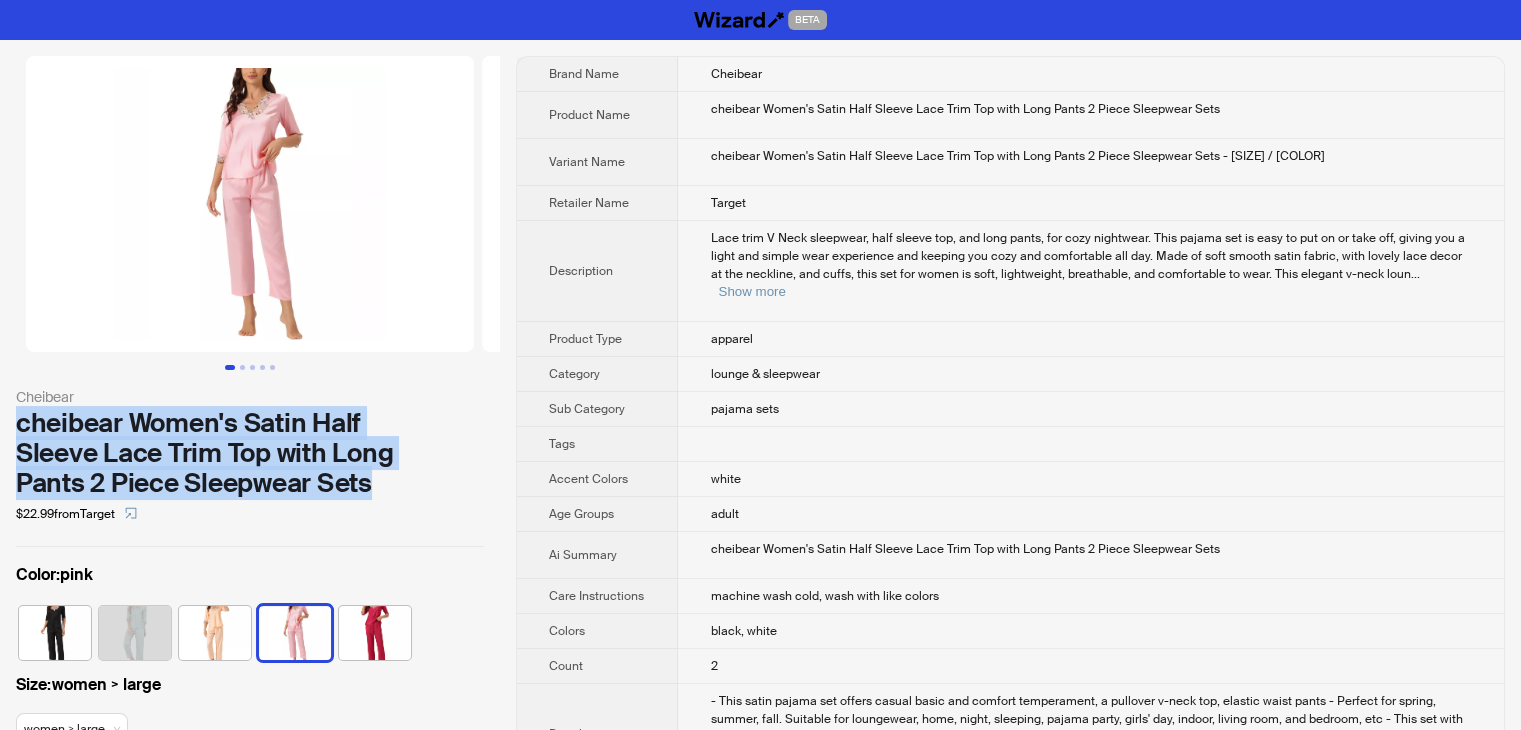 drag, startPoint x: 383, startPoint y: 487, endPoint x: 12, endPoint y: 426, distance: 375.98138 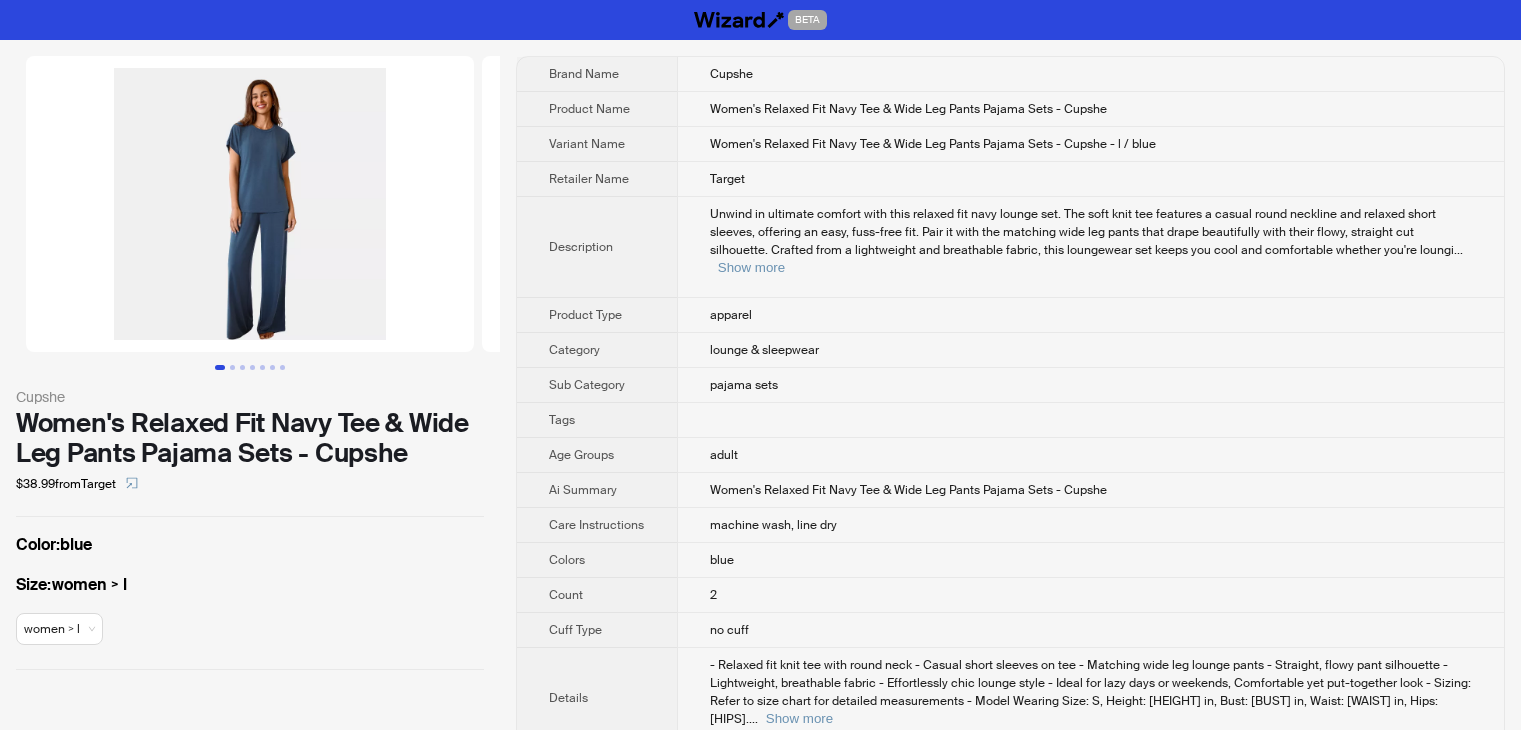 scroll, scrollTop: 0, scrollLeft: 0, axis: both 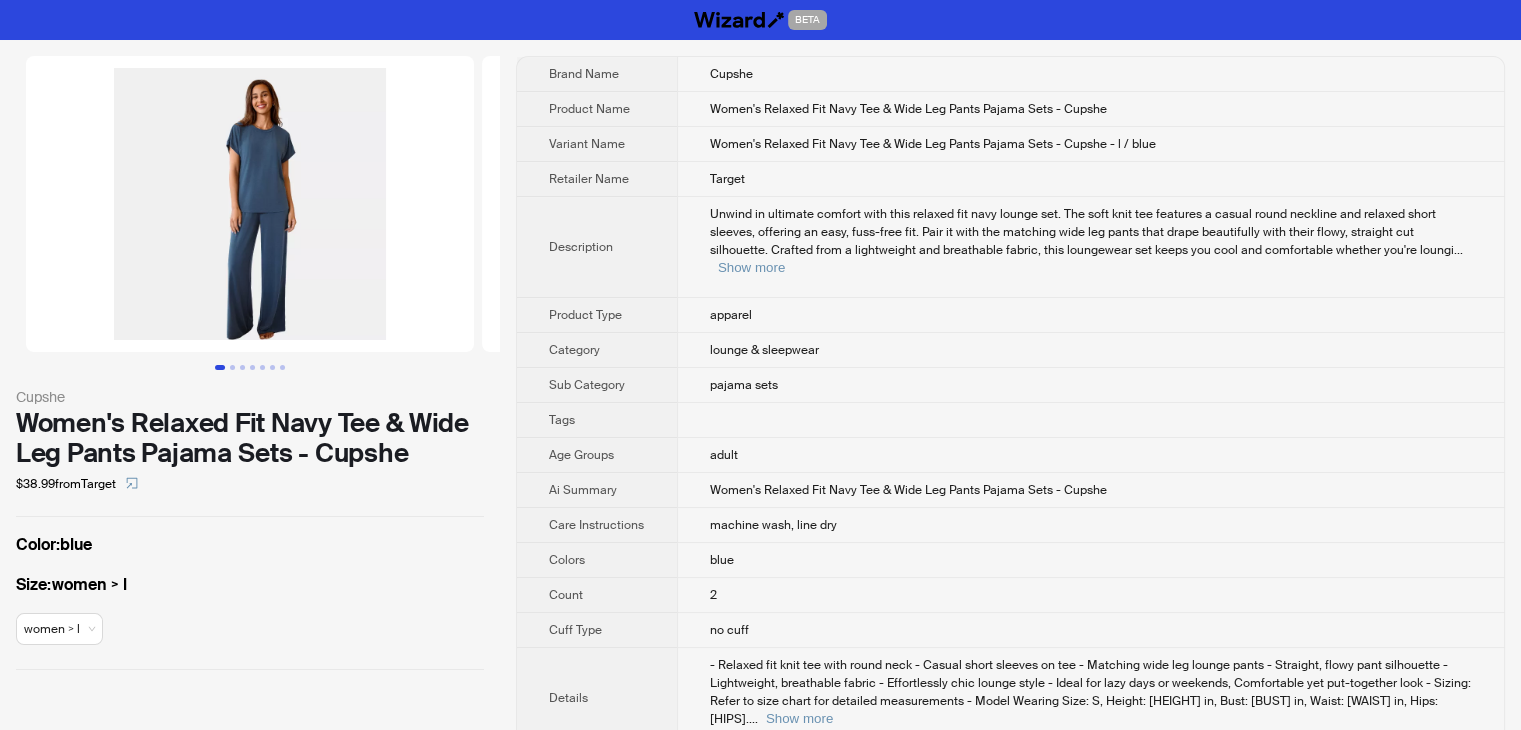 click on "Women's Relaxed Fit Navy Tee & Wide Leg Pants Pajama Sets - Cupshe" at bounding box center [908, 490] 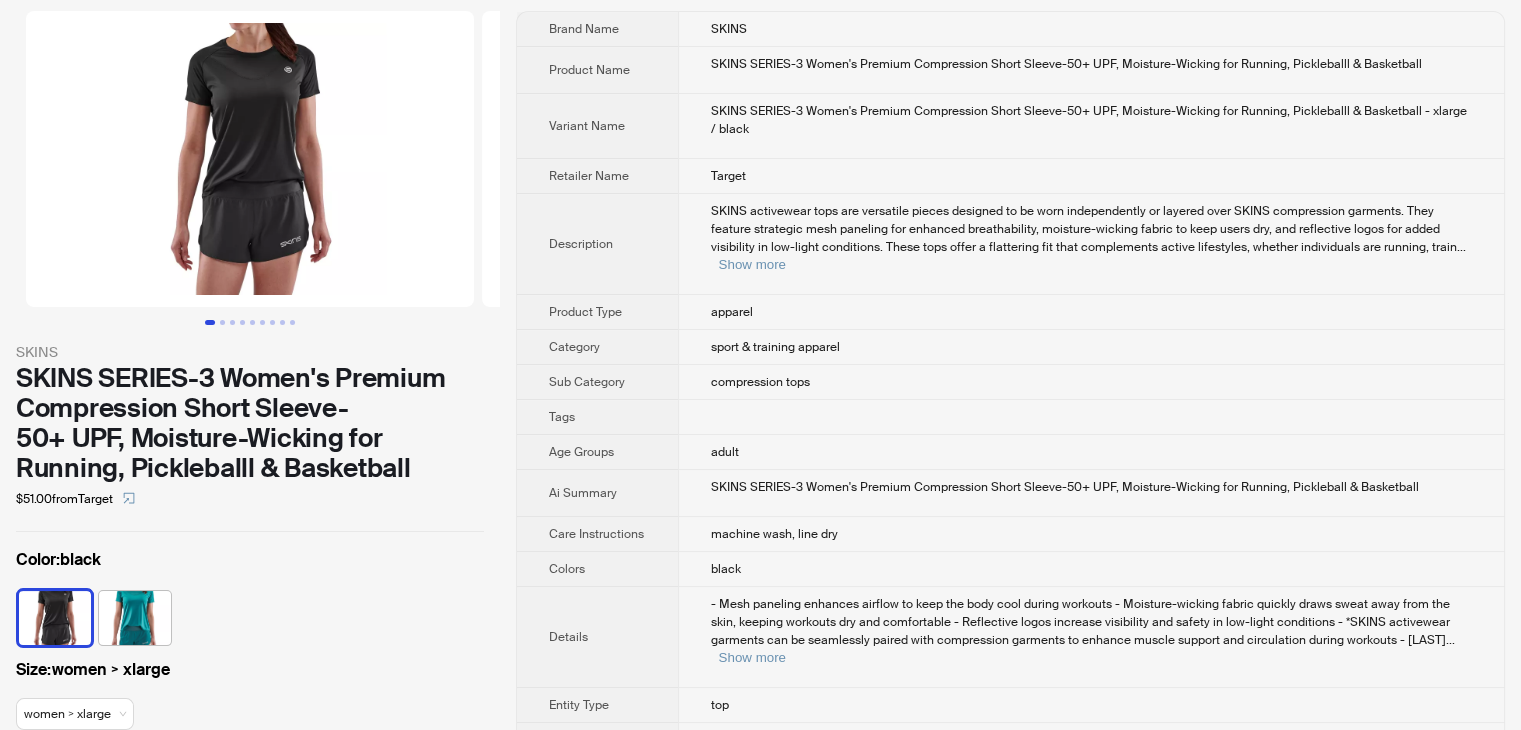 scroll, scrollTop: 0, scrollLeft: 0, axis: both 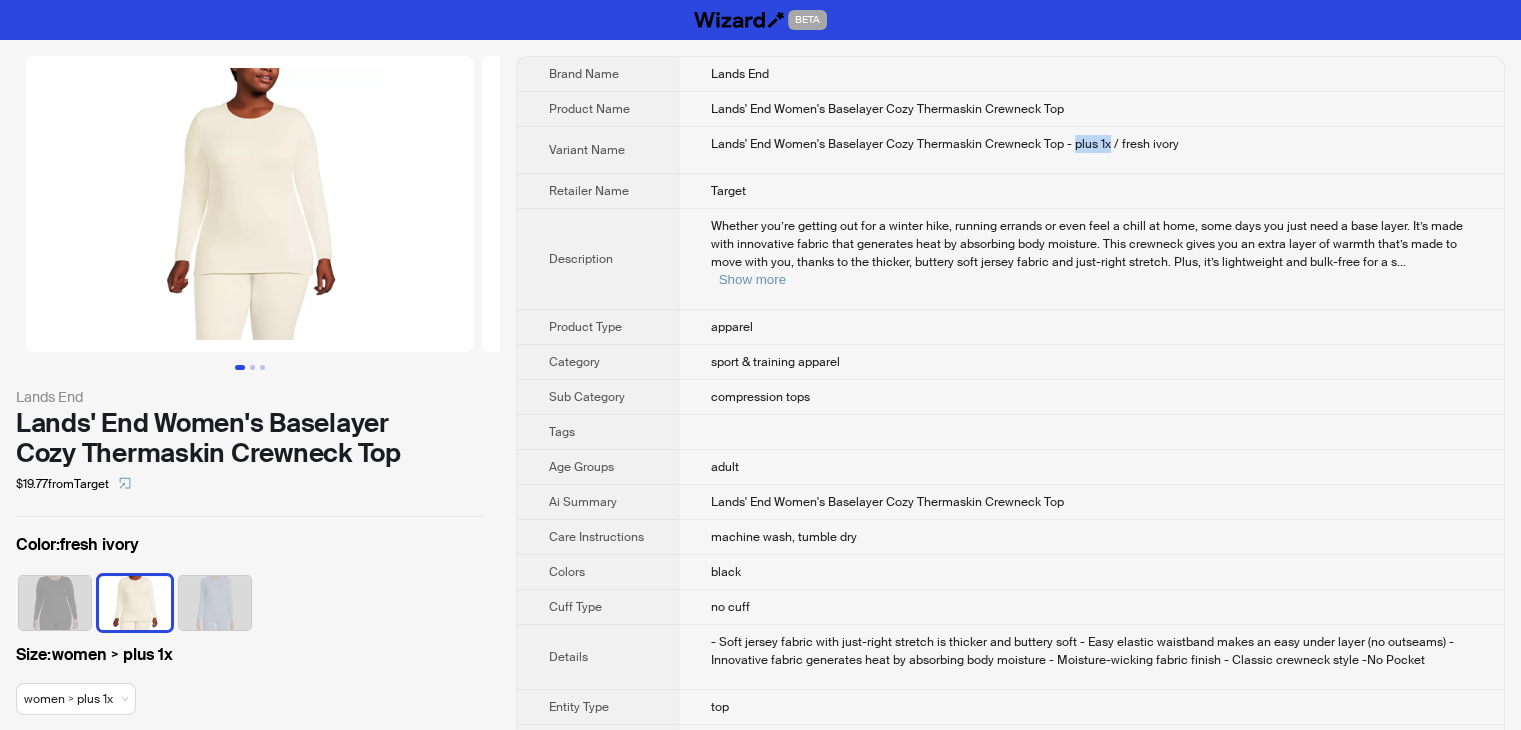 drag, startPoint x: 1106, startPoint y: 137, endPoint x: 1071, endPoint y: 137, distance: 35 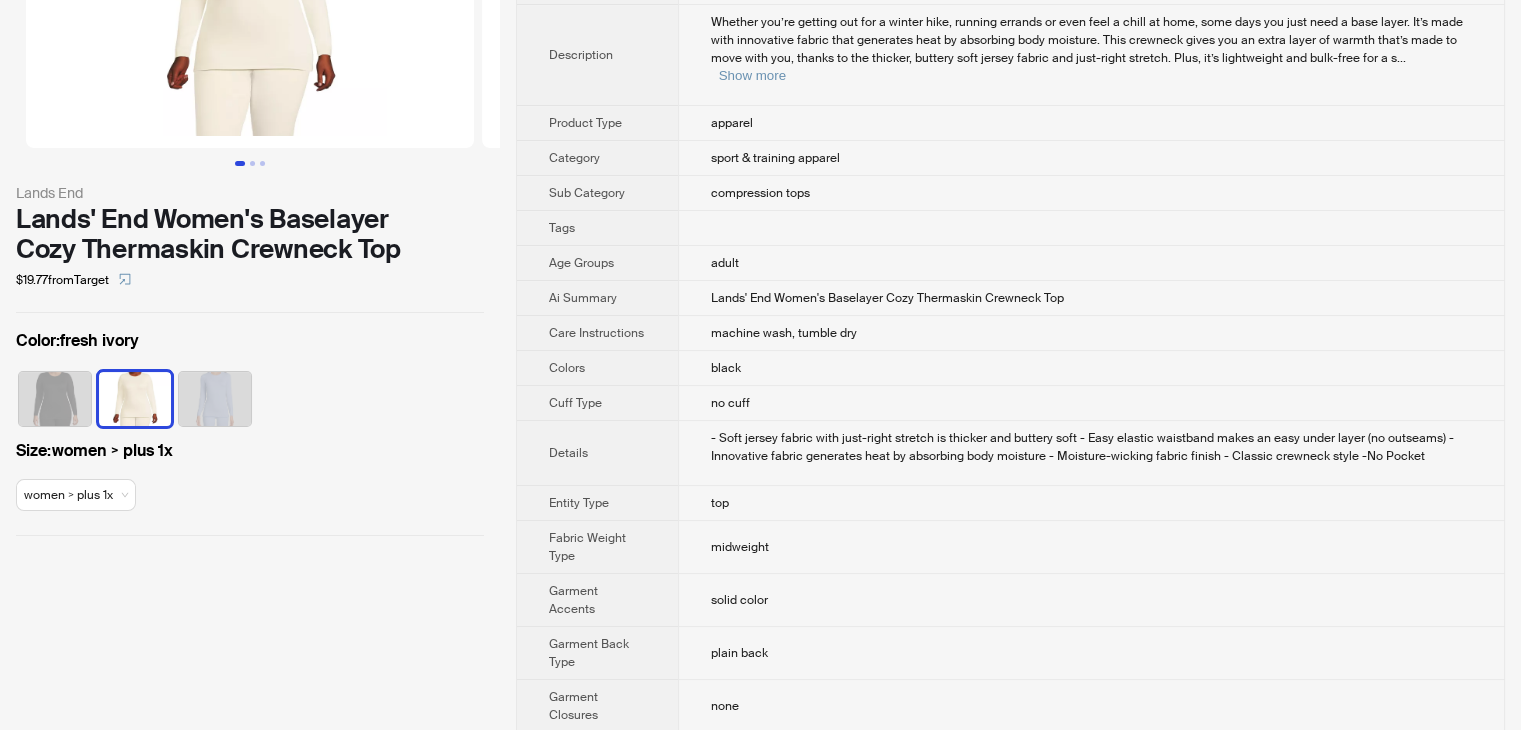 scroll, scrollTop: 0, scrollLeft: 0, axis: both 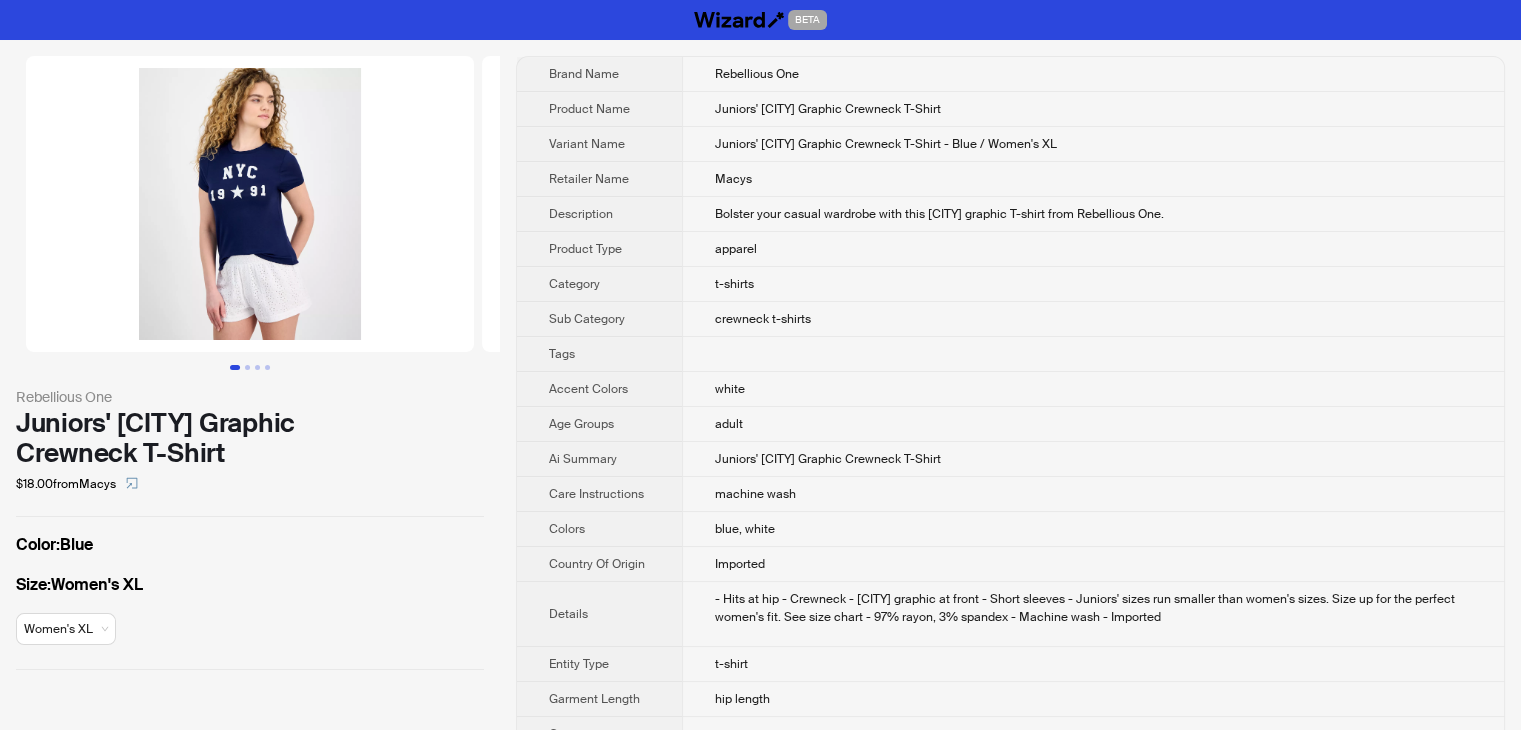 click at bounding box center (1093, 354) 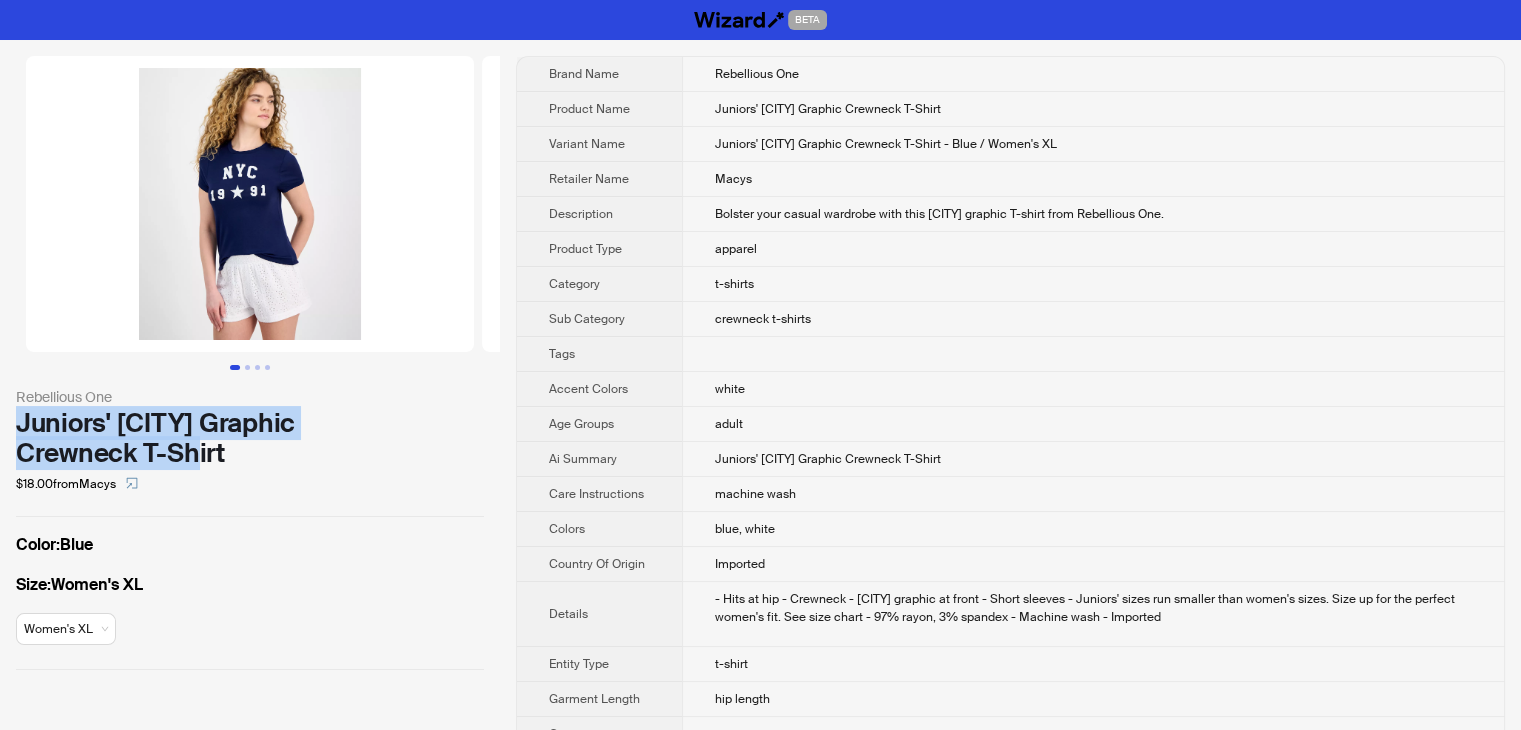 drag, startPoint x: 489, startPoint y: 425, endPoint x: 22, endPoint y: 426, distance: 467.00107 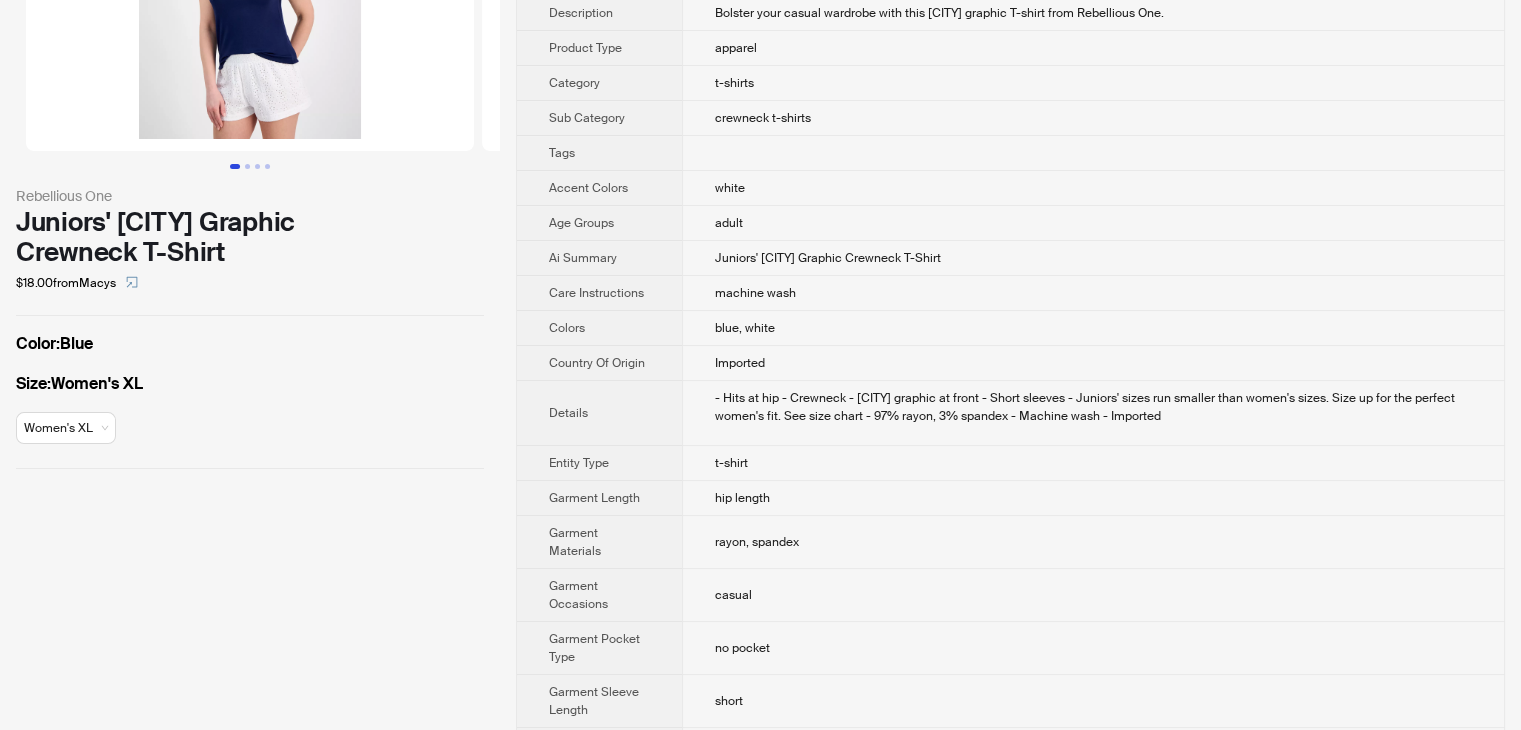 scroll, scrollTop: 167, scrollLeft: 0, axis: vertical 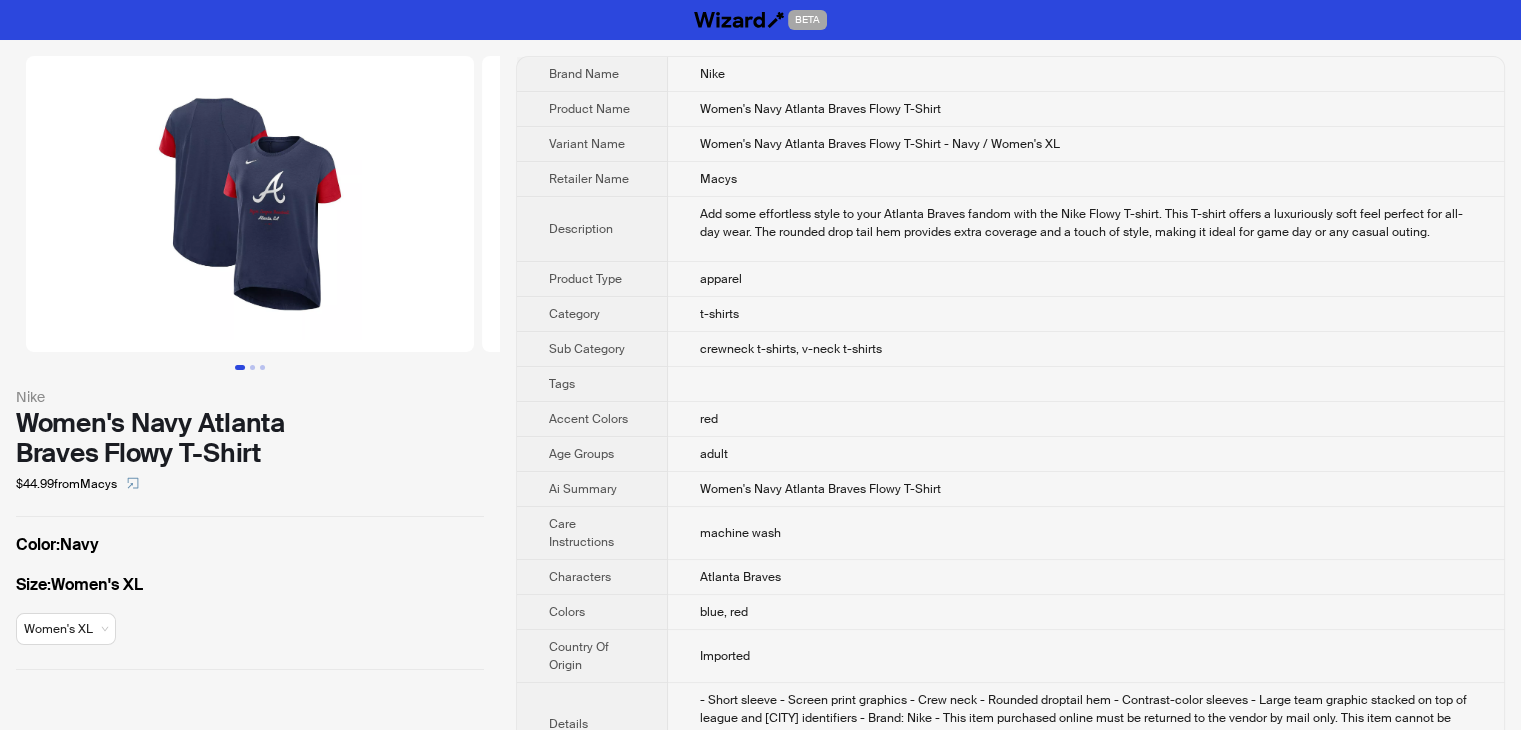 click on "crewneck t-shirts, v-neck t-shirts" at bounding box center [1086, 349] 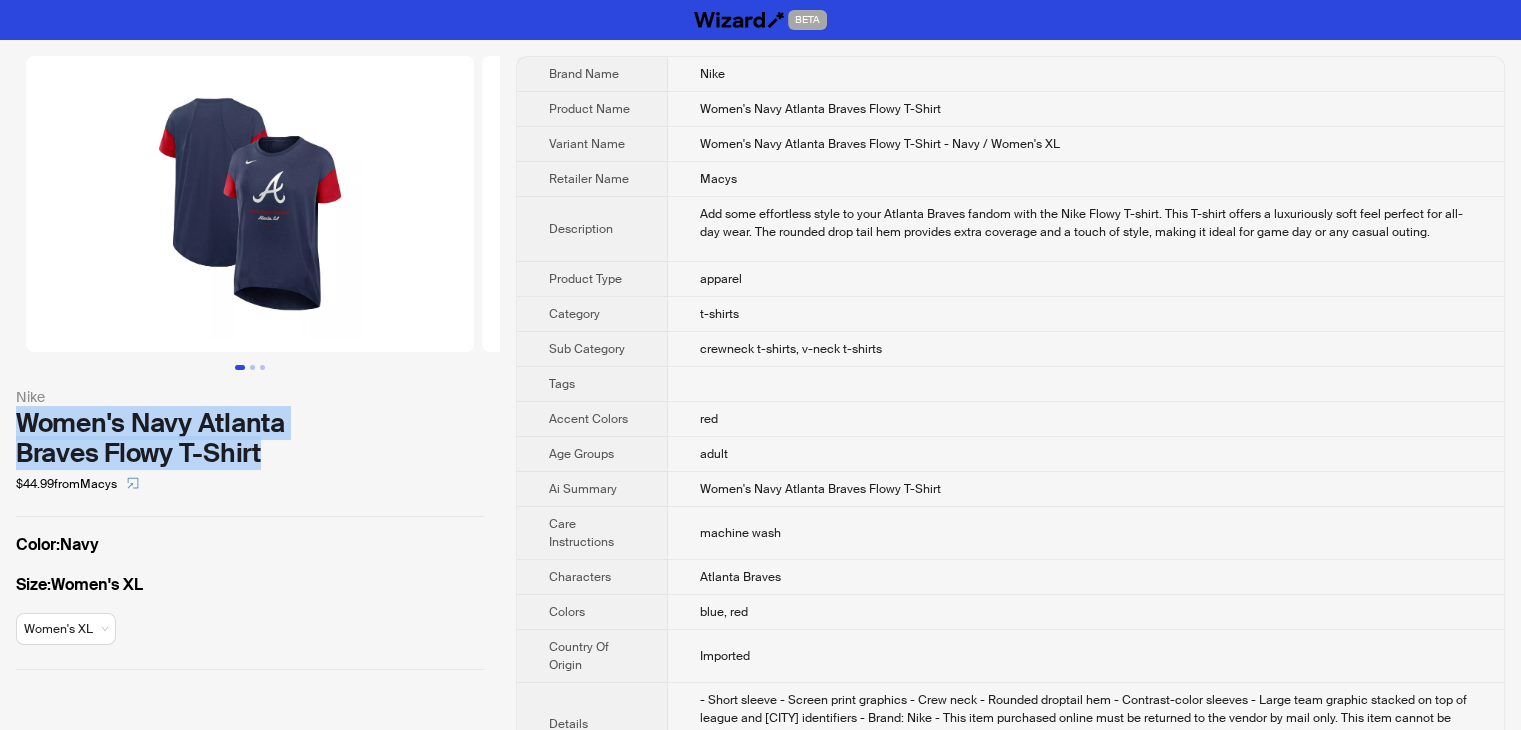 drag, startPoint x: 272, startPoint y: 444, endPoint x: 4, endPoint y: 420, distance: 269.07248 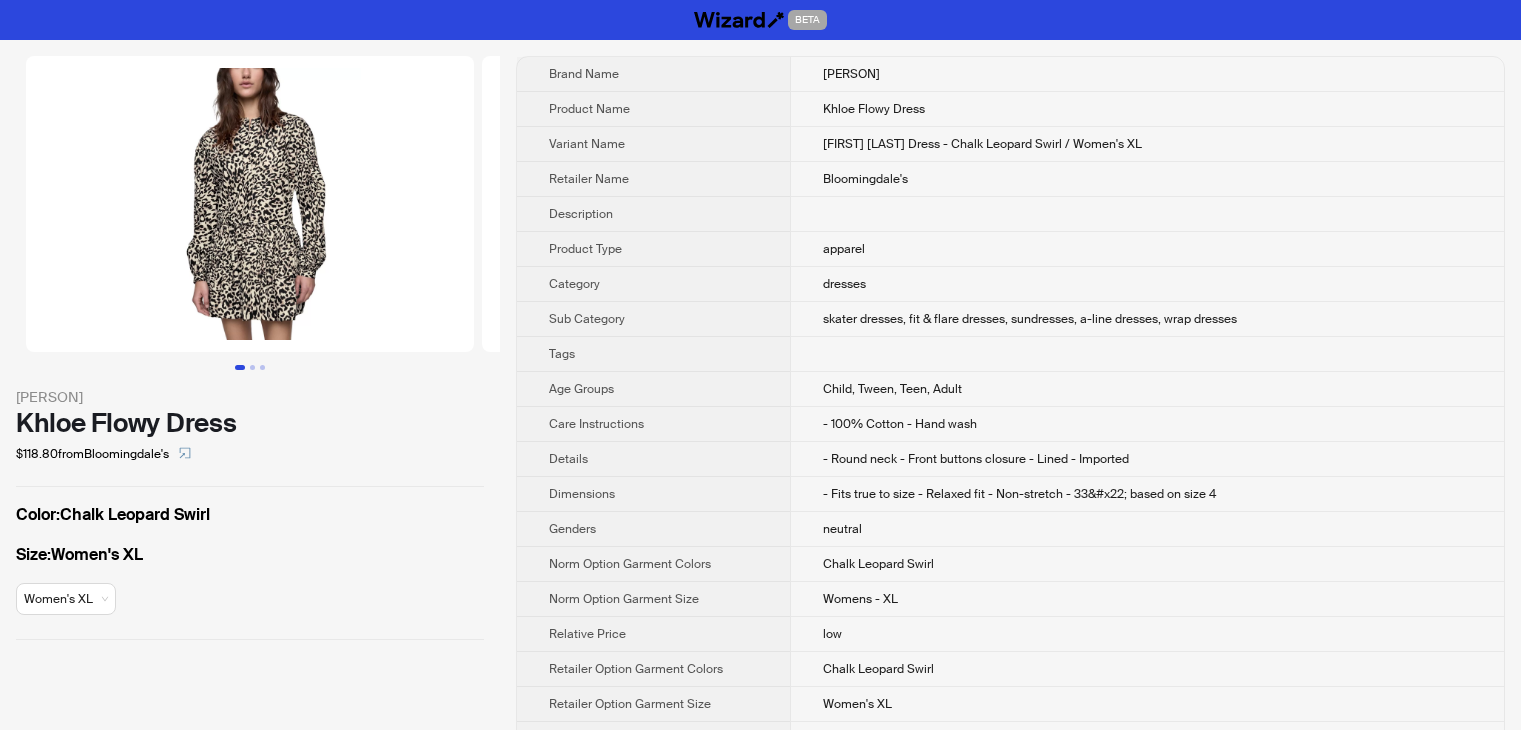 scroll, scrollTop: 0, scrollLeft: 0, axis: both 